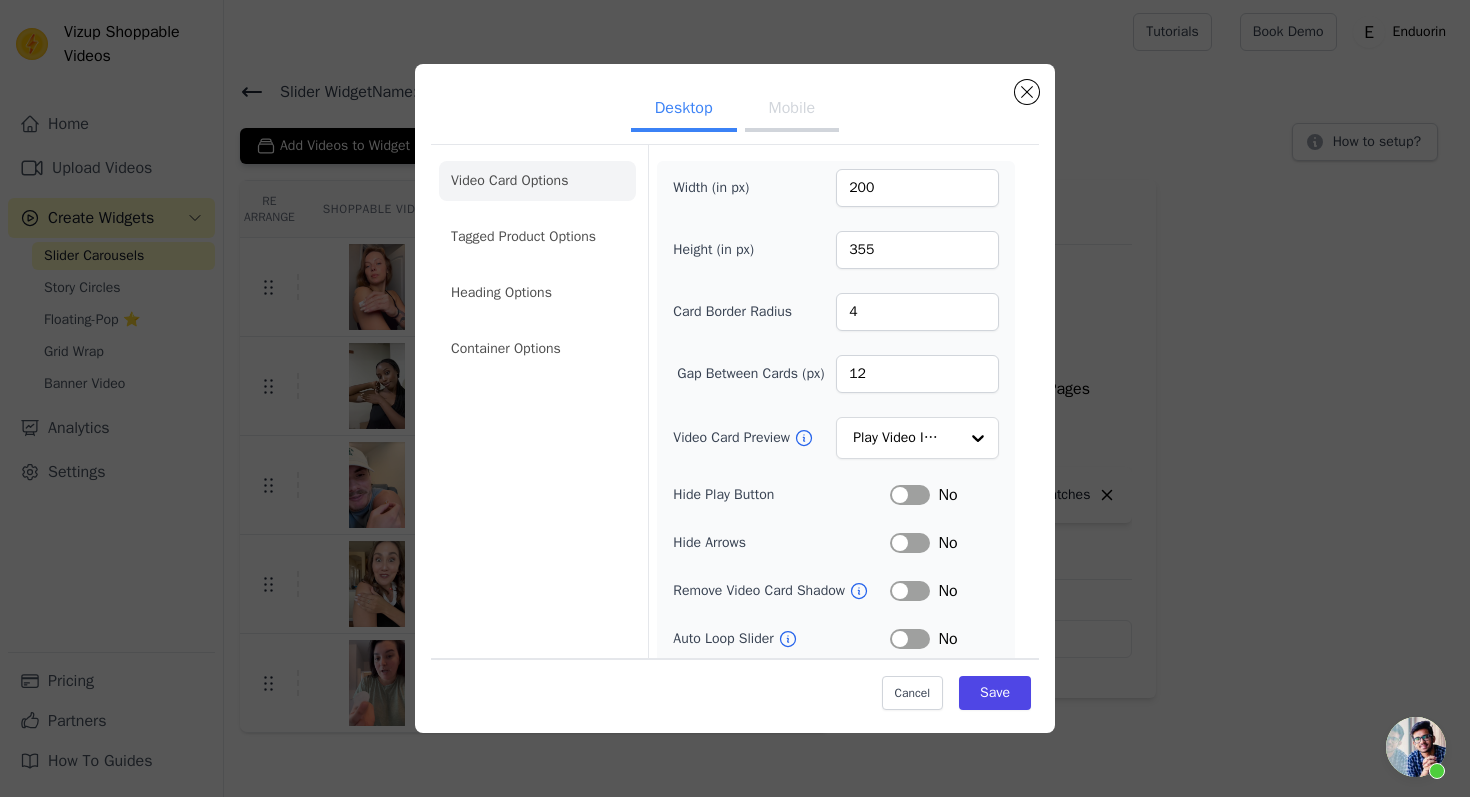 scroll, scrollTop: 0, scrollLeft: 0, axis: both 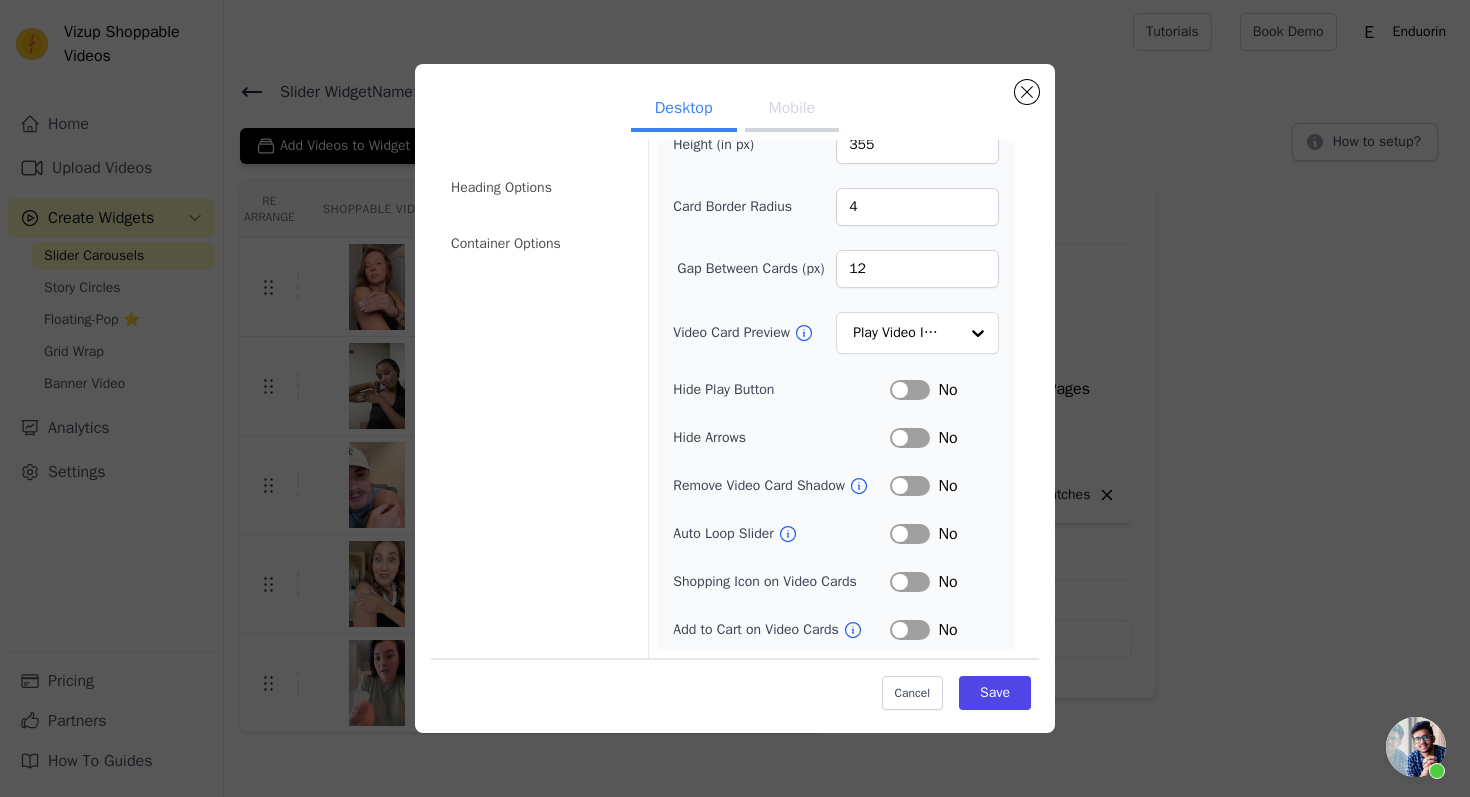click on "Mobile" at bounding box center (792, 110) 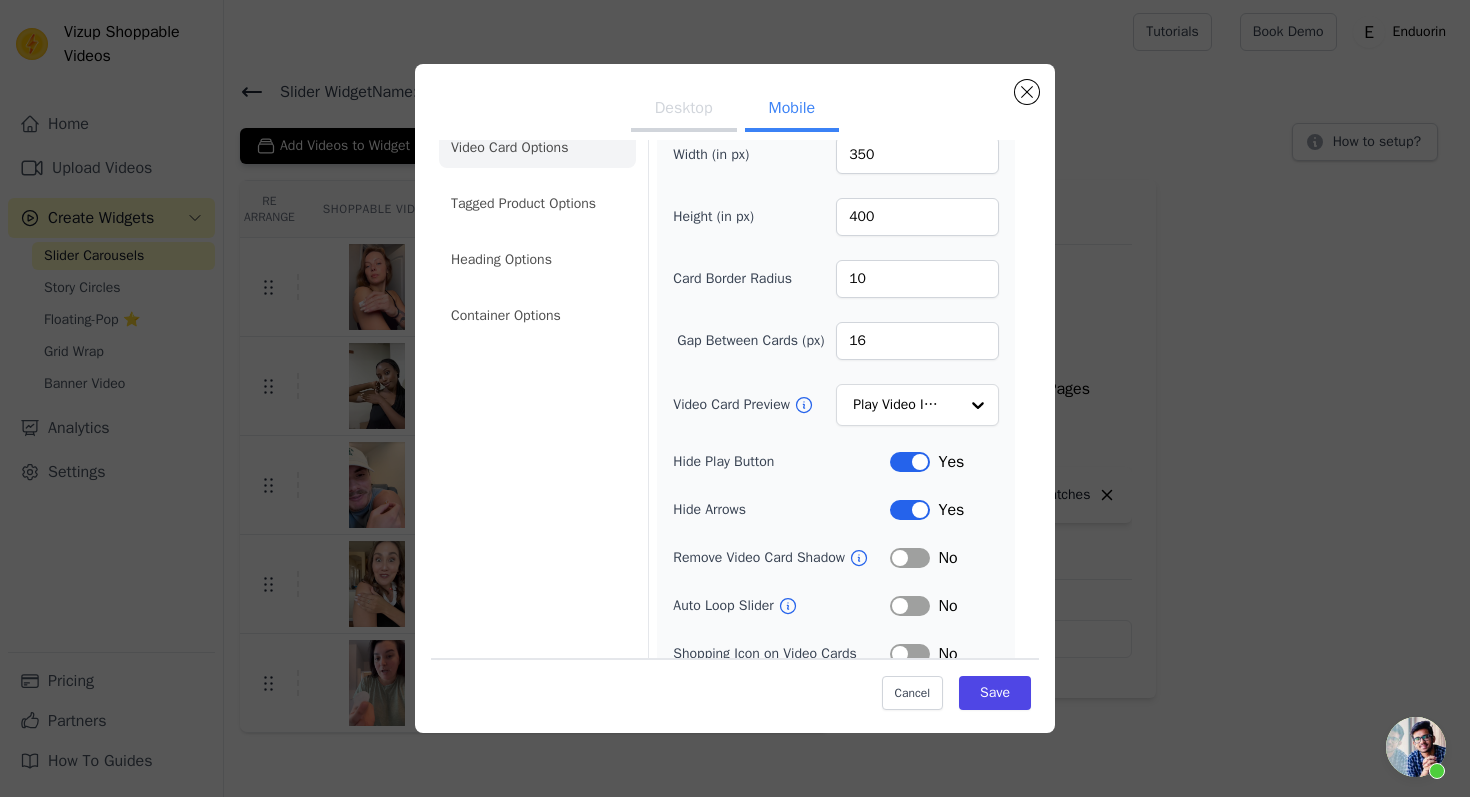 scroll, scrollTop: 0, scrollLeft: 0, axis: both 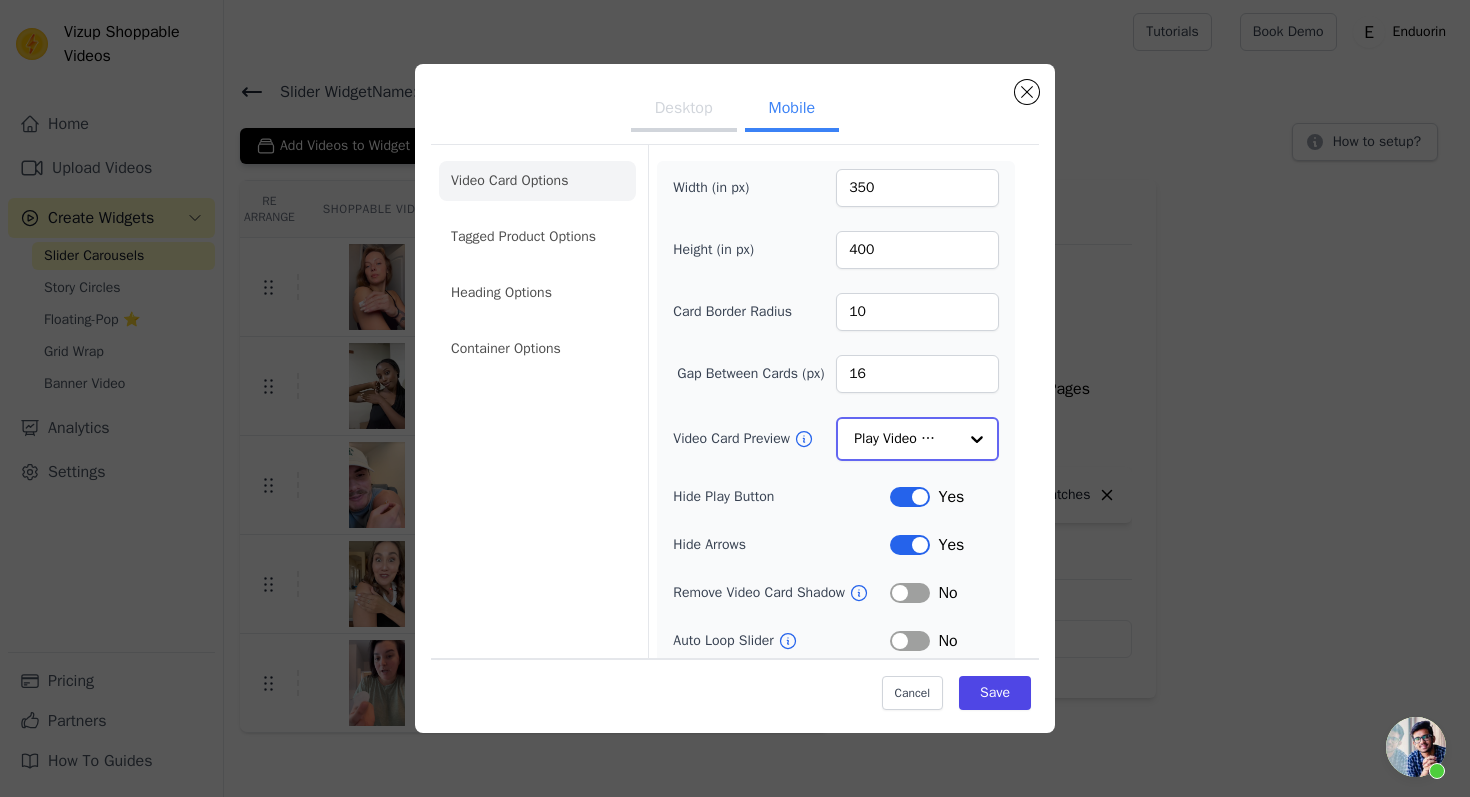click on "Video Card Preview" 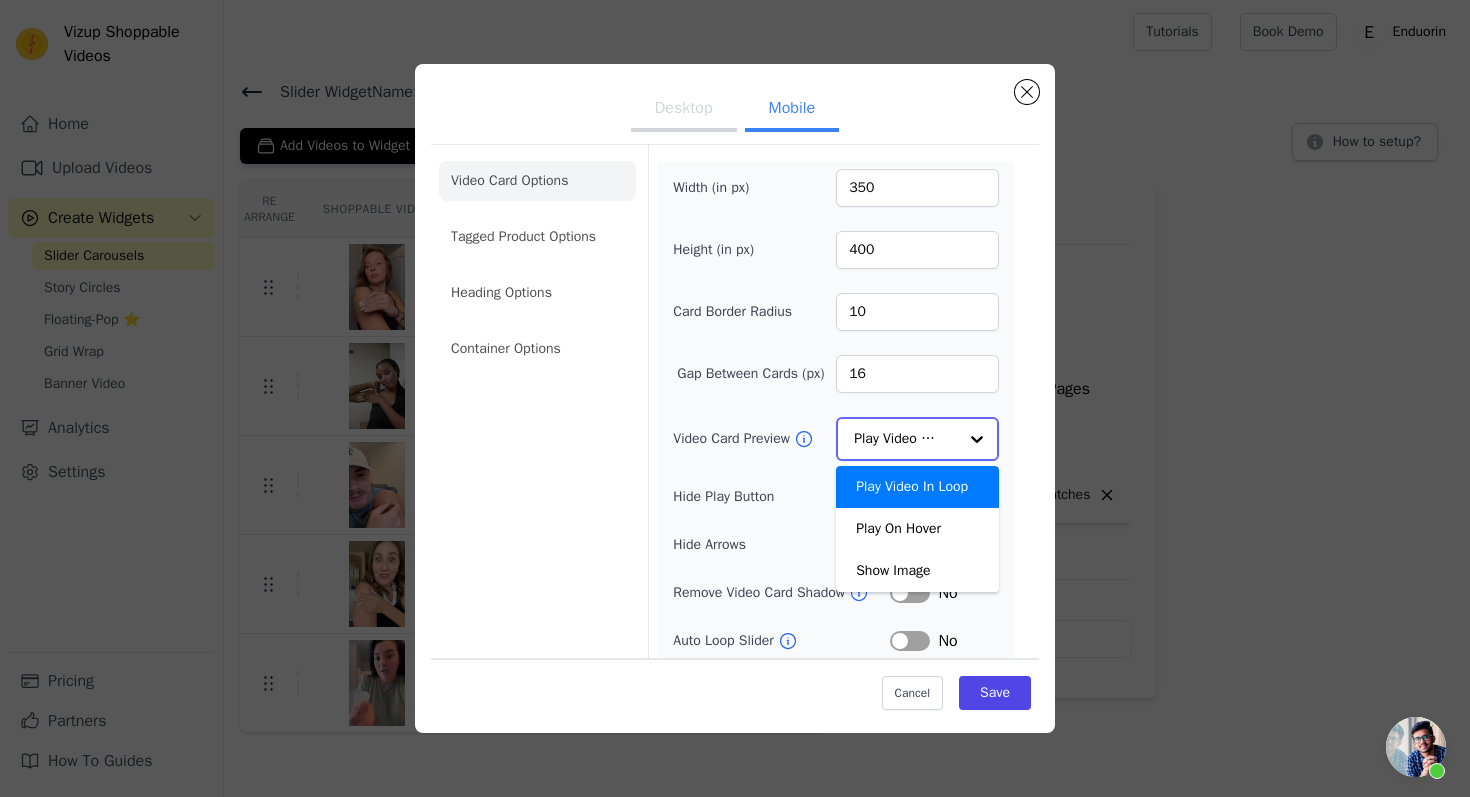 click at bounding box center (977, 439) 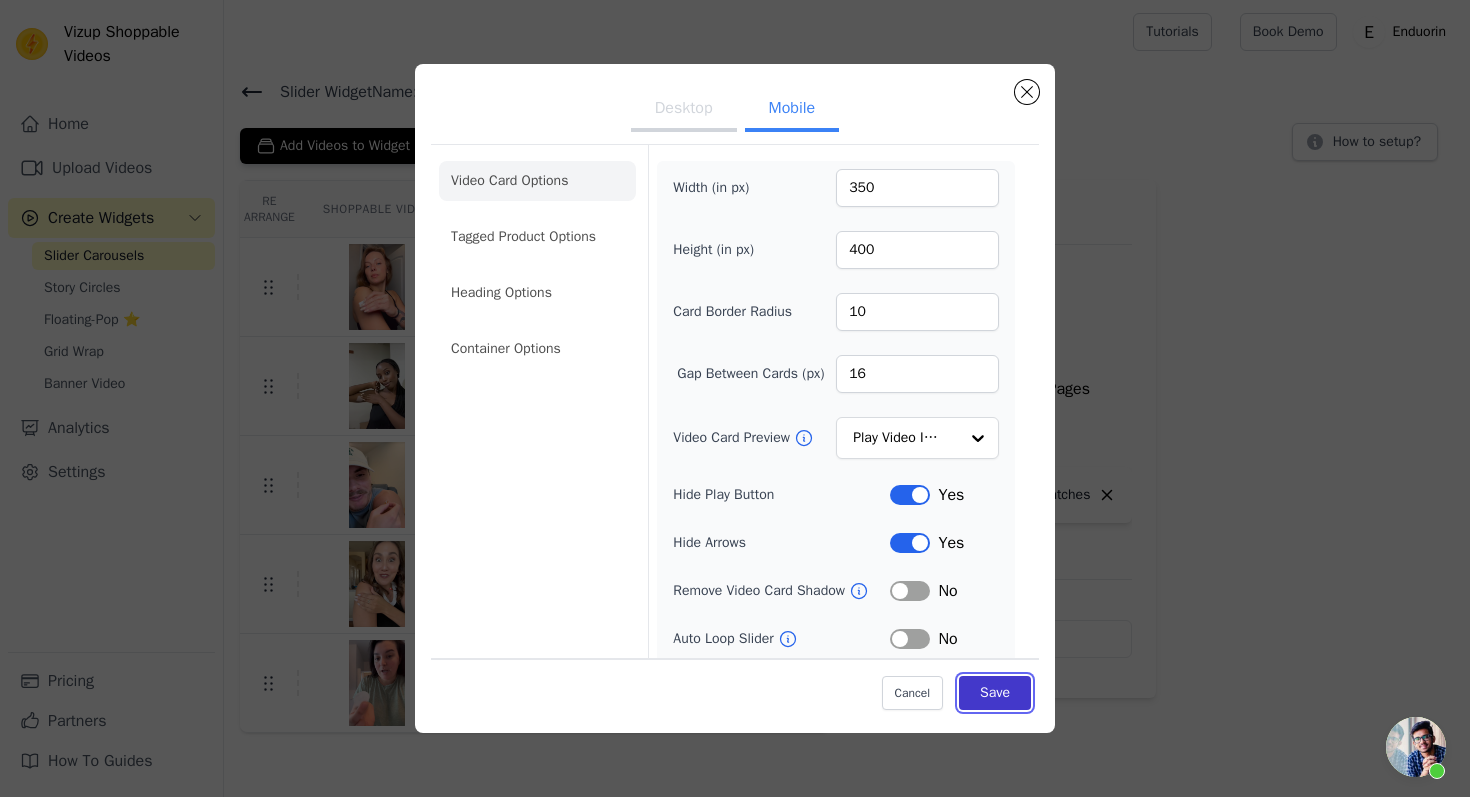 click on "Save" at bounding box center [995, 692] 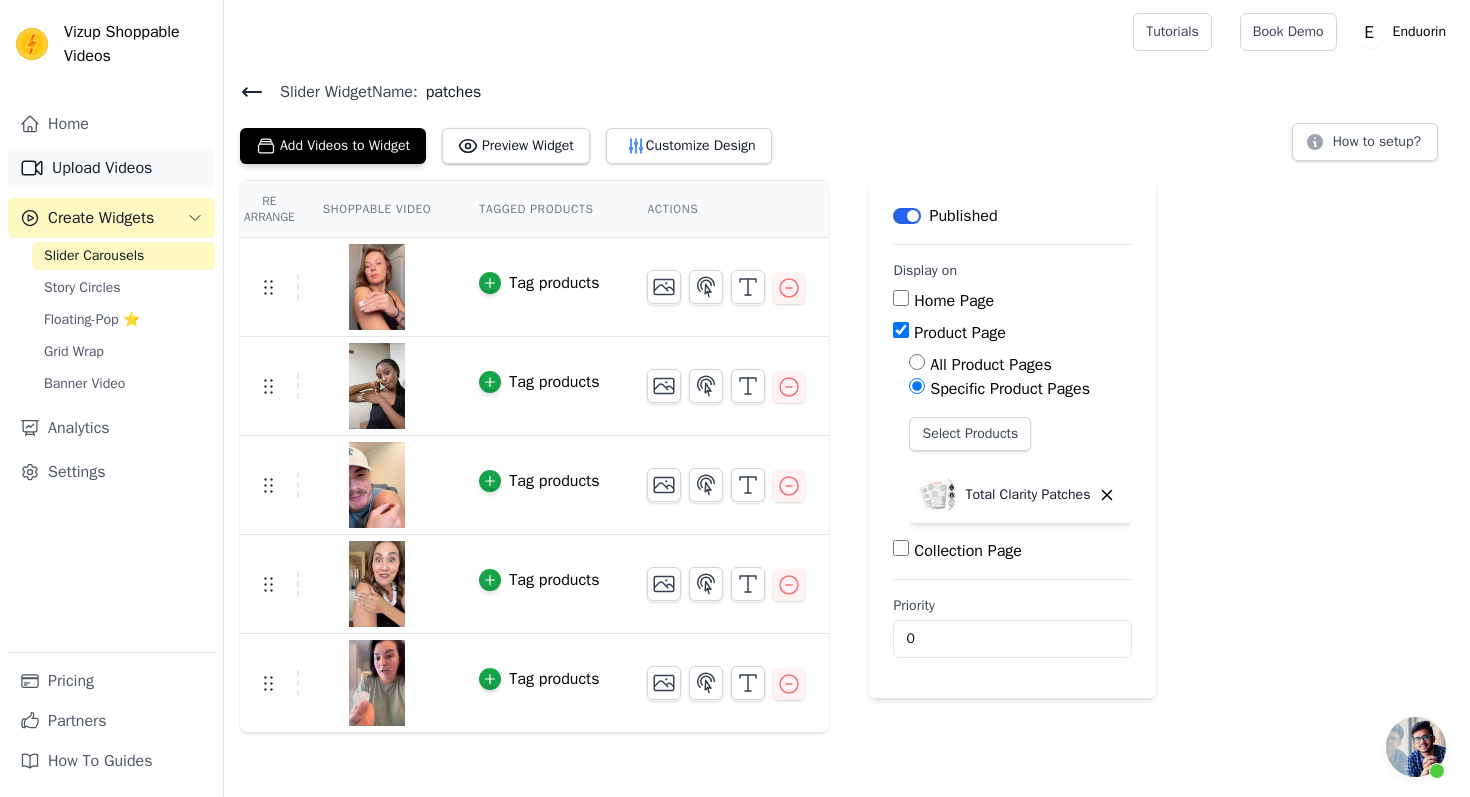 click on "Upload Videos" at bounding box center (111, 168) 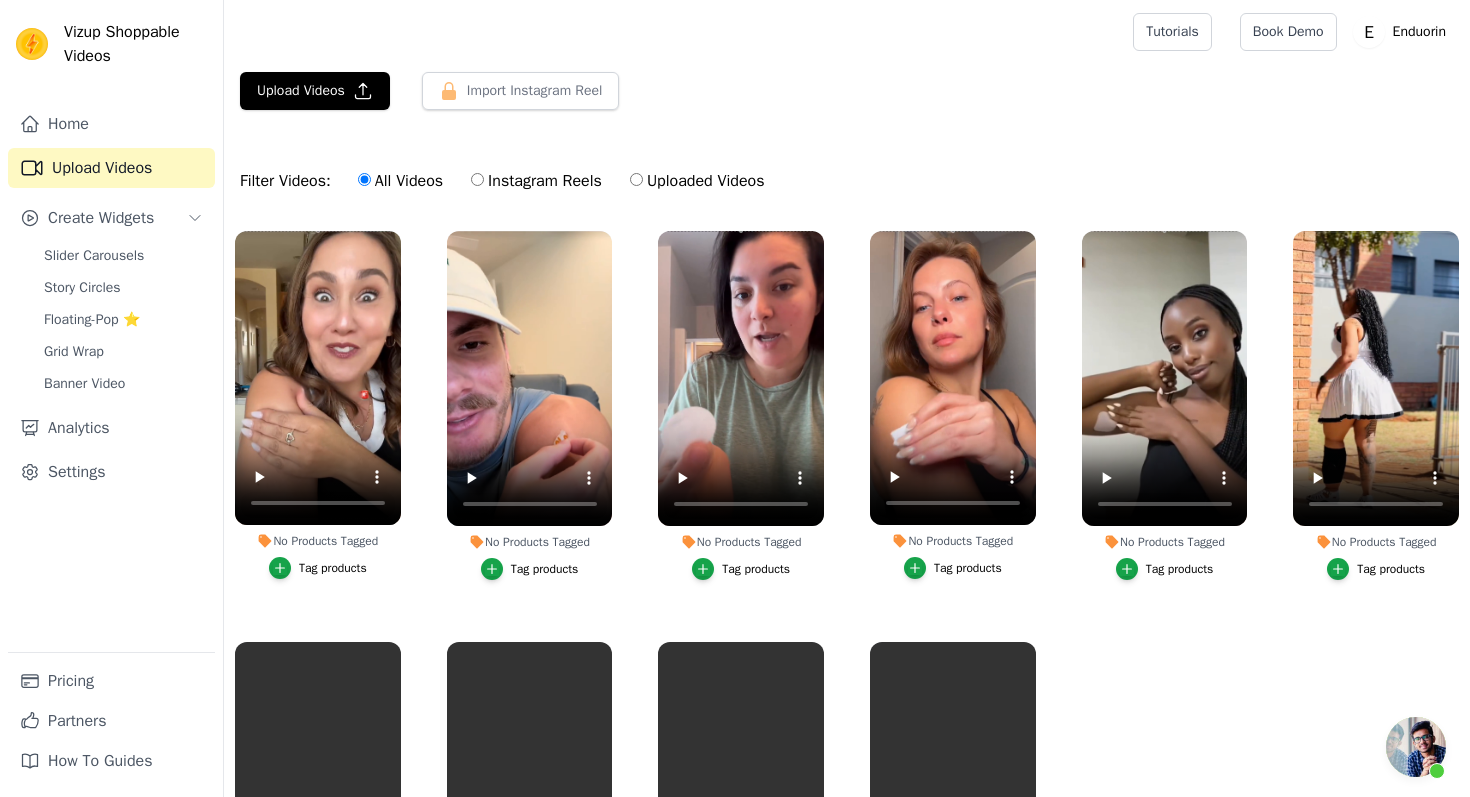 click on "No Products Tagged       Tag products" at bounding box center [318, 409] 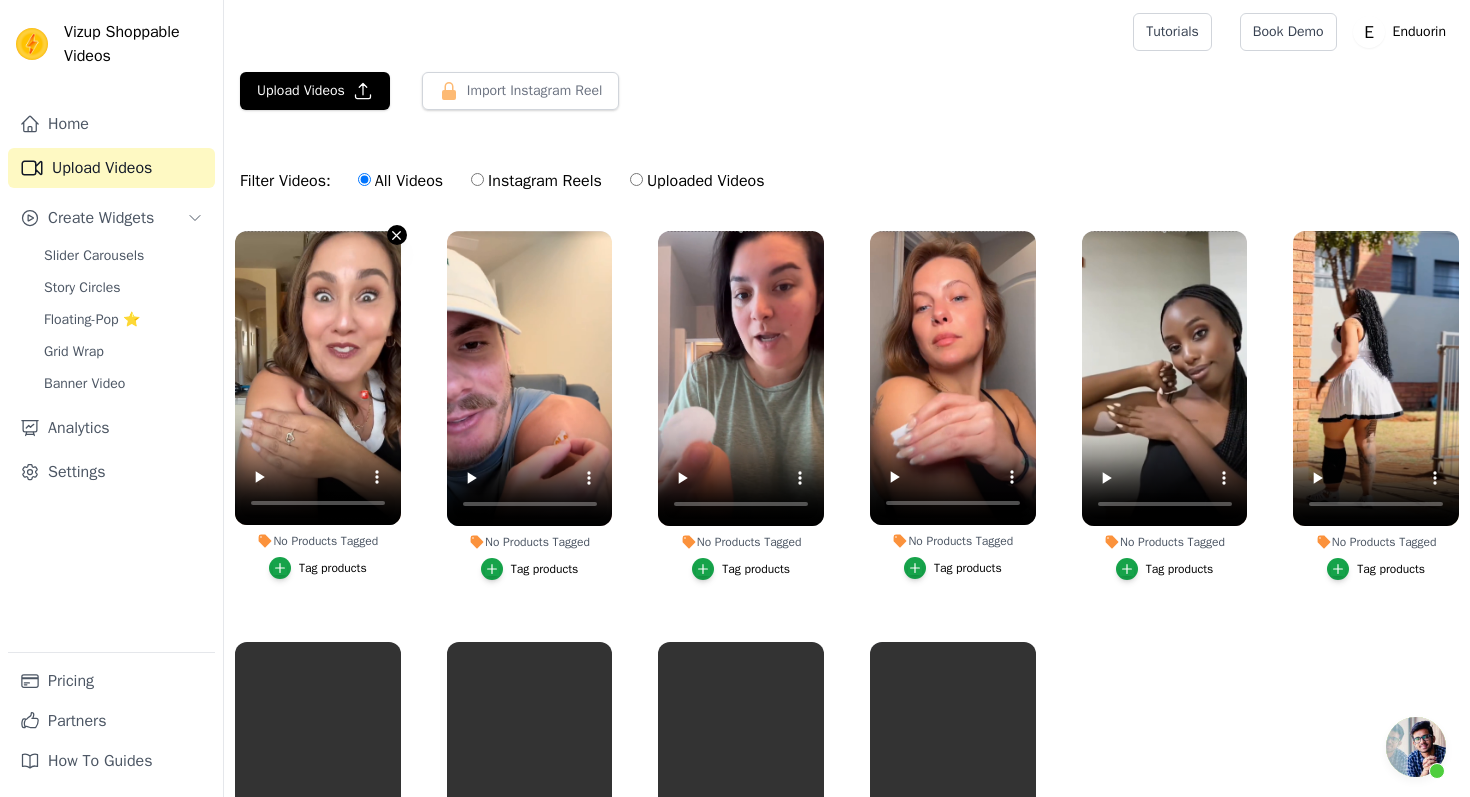 click 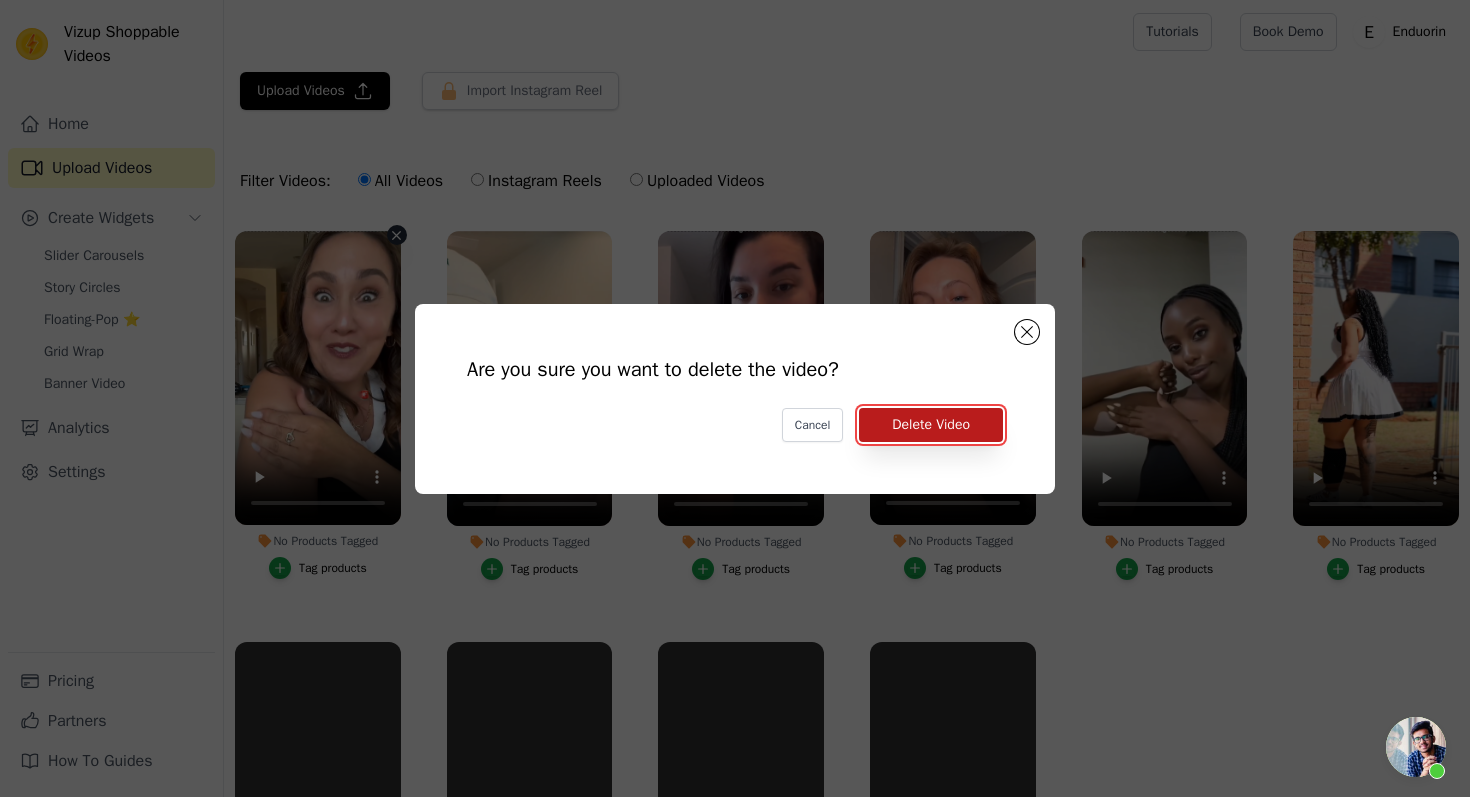 click on "Delete Video" at bounding box center (931, 425) 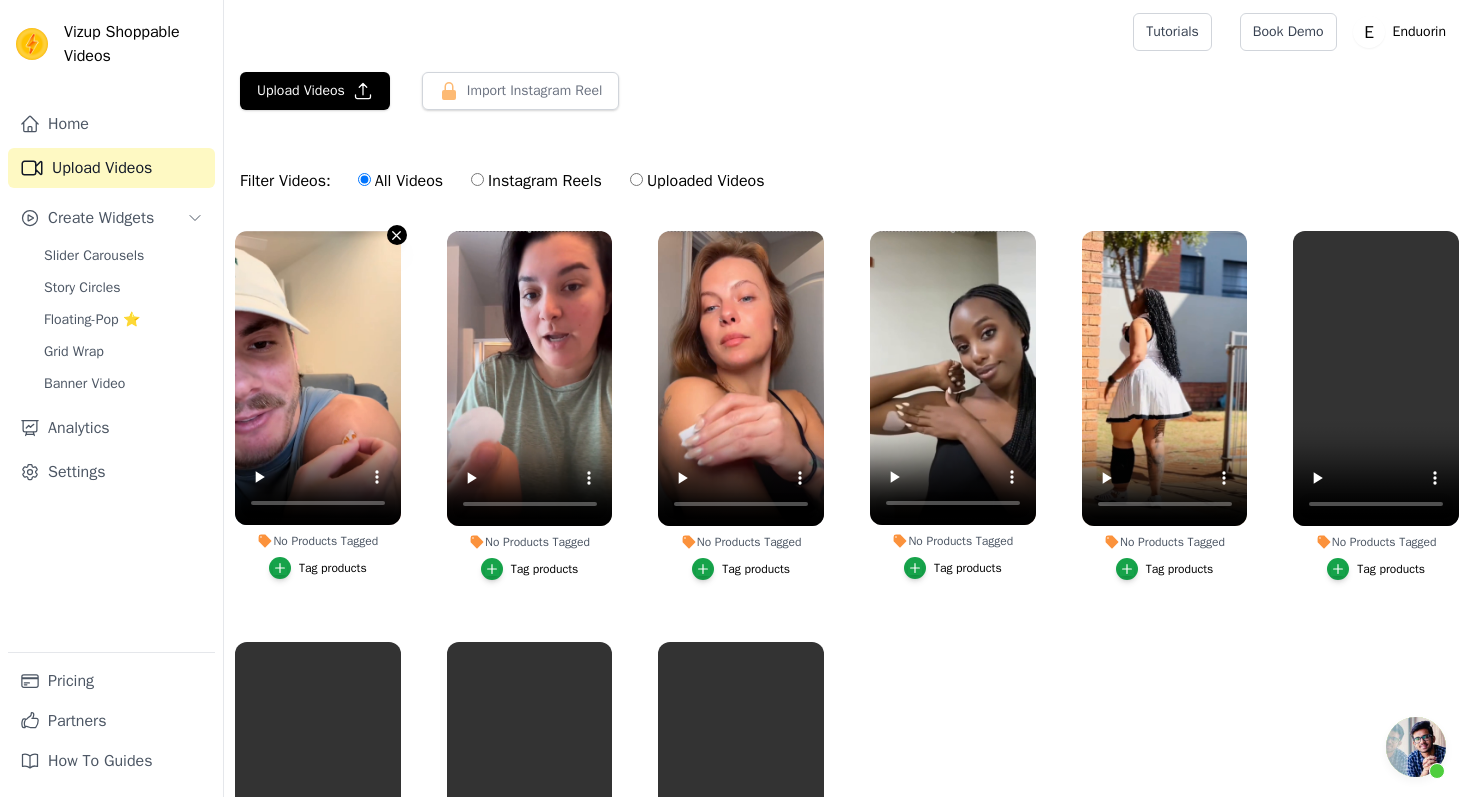 click 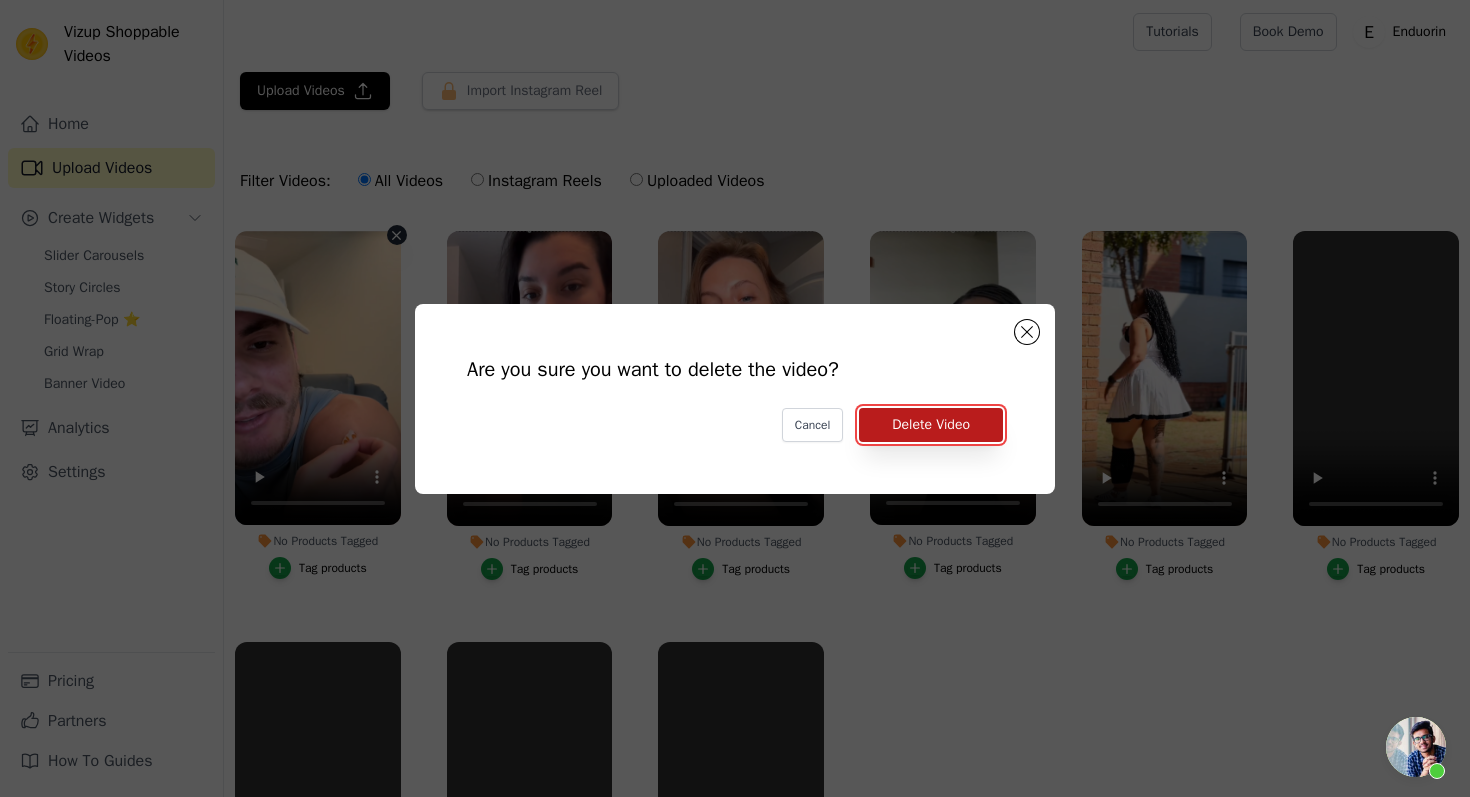 click on "Delete Video" at bounding box center (931, 425) 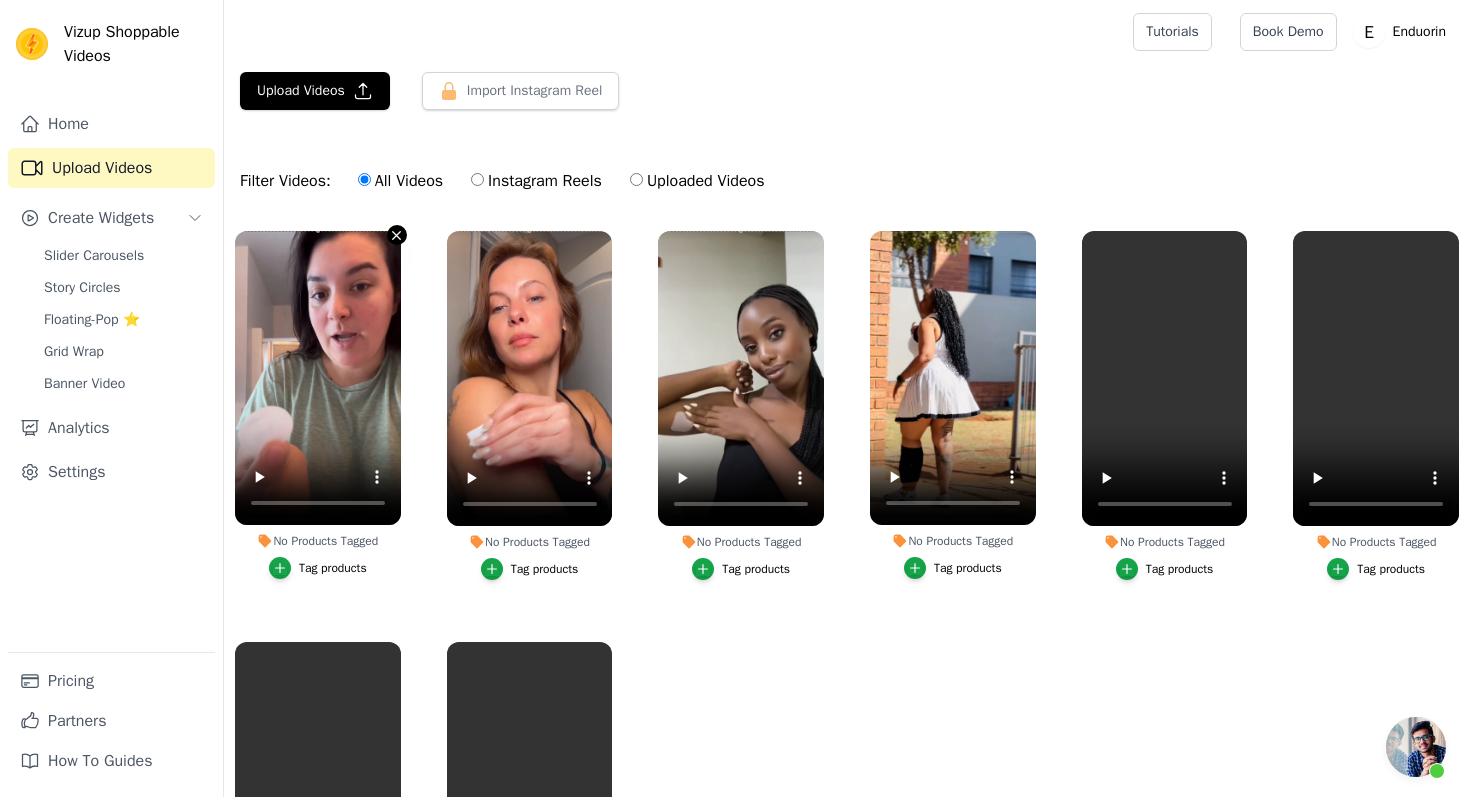 click 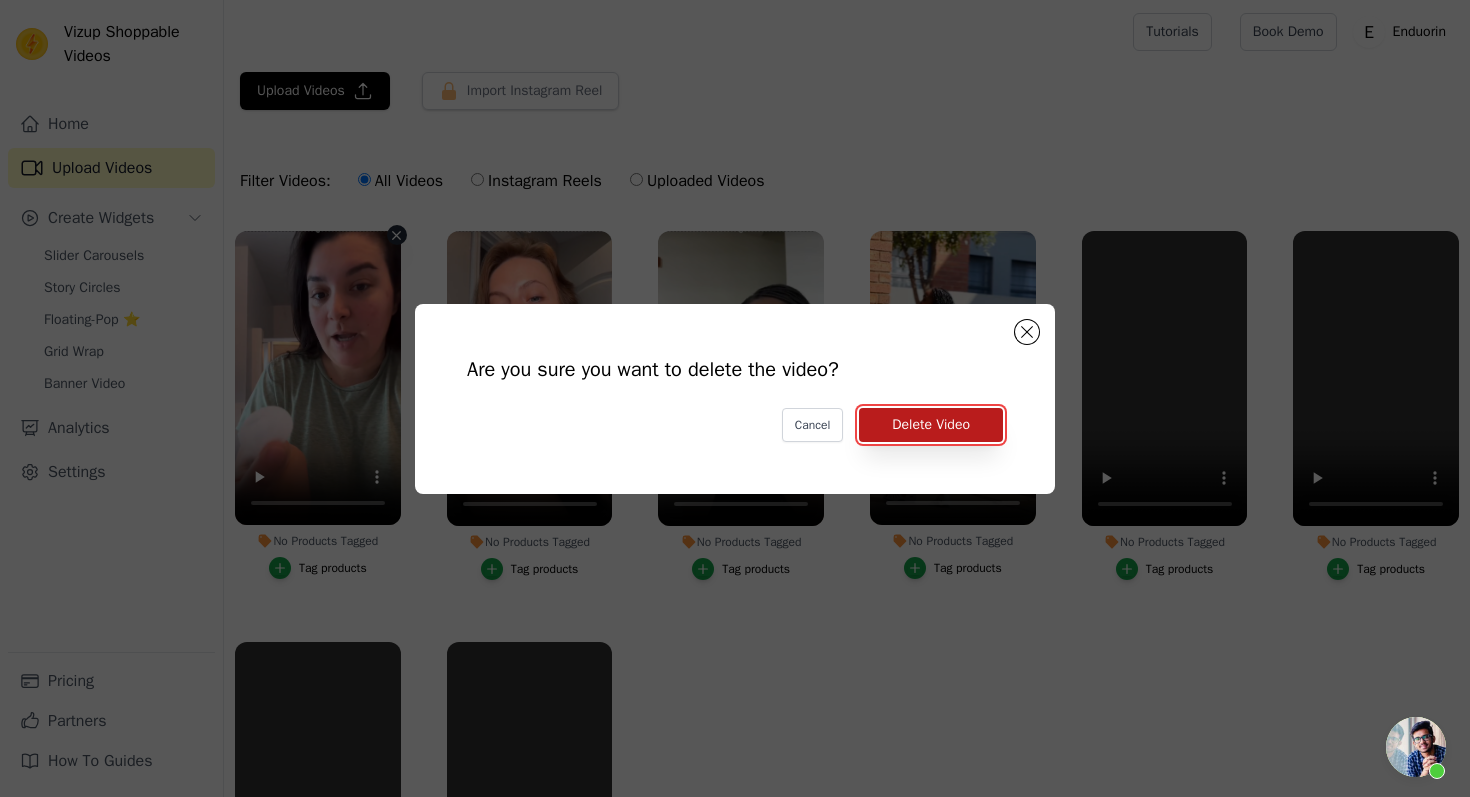click on "Delete Video" at bounding box center [931, 425] 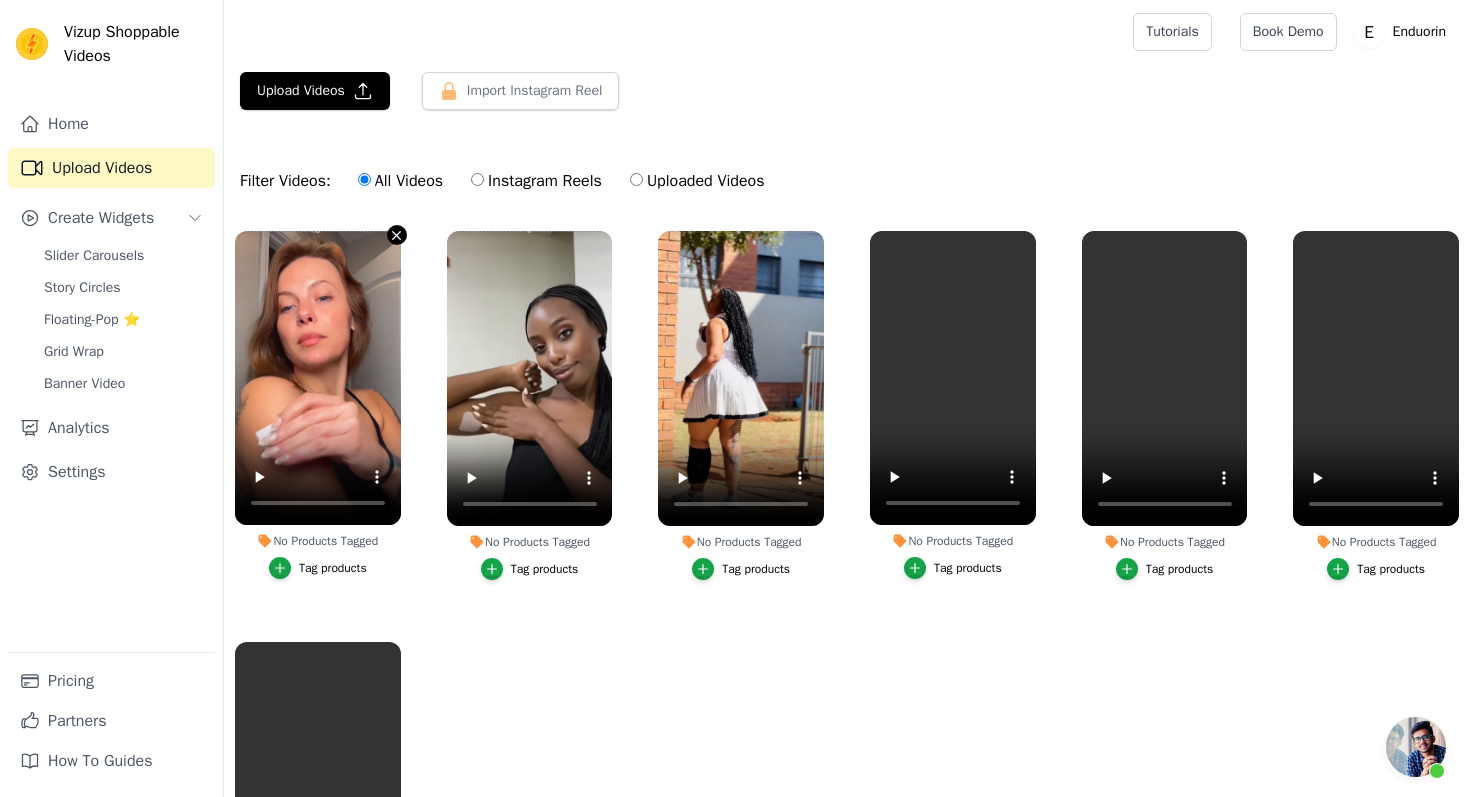 click 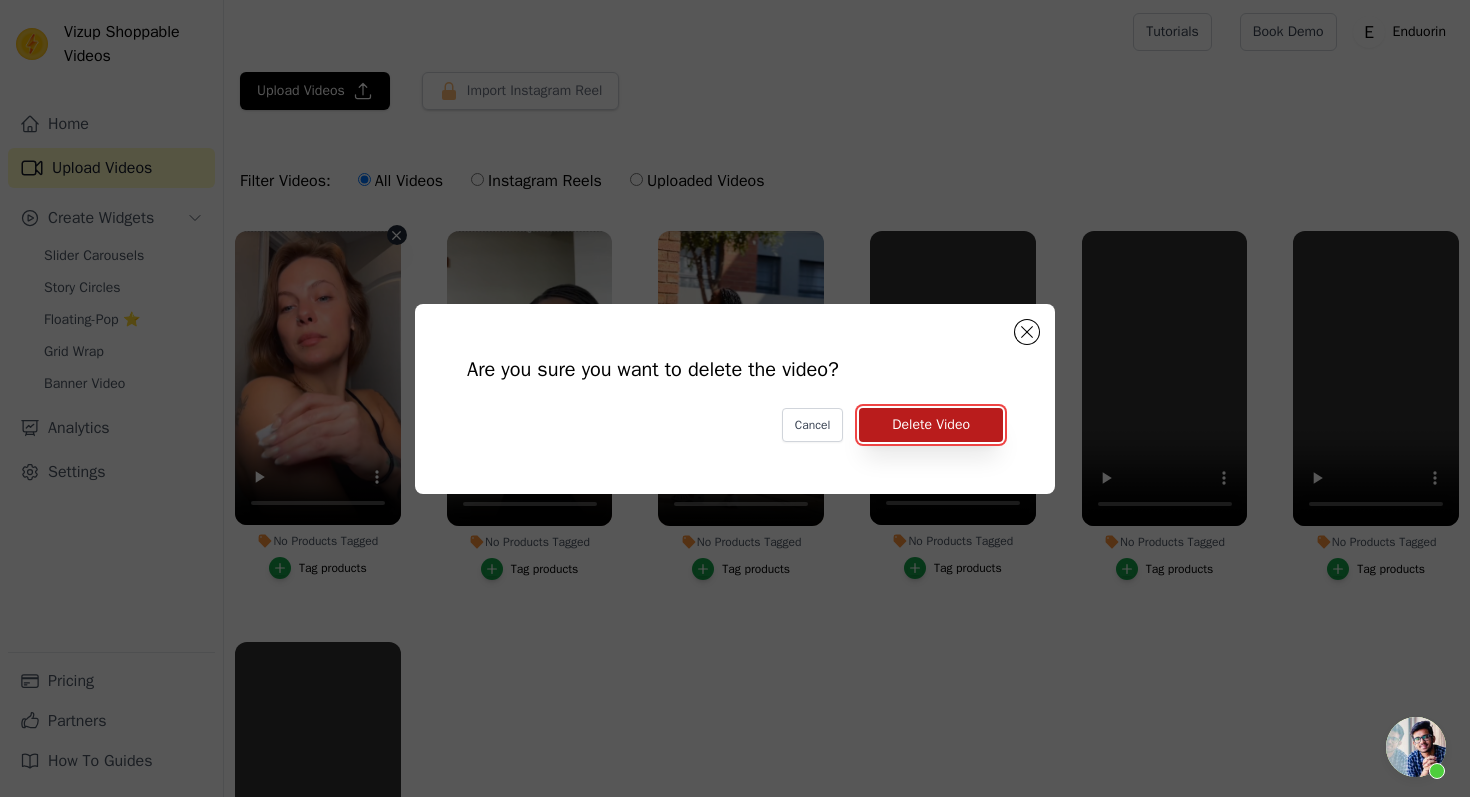 click on "Delete Video" at bounding box center [931, 425] 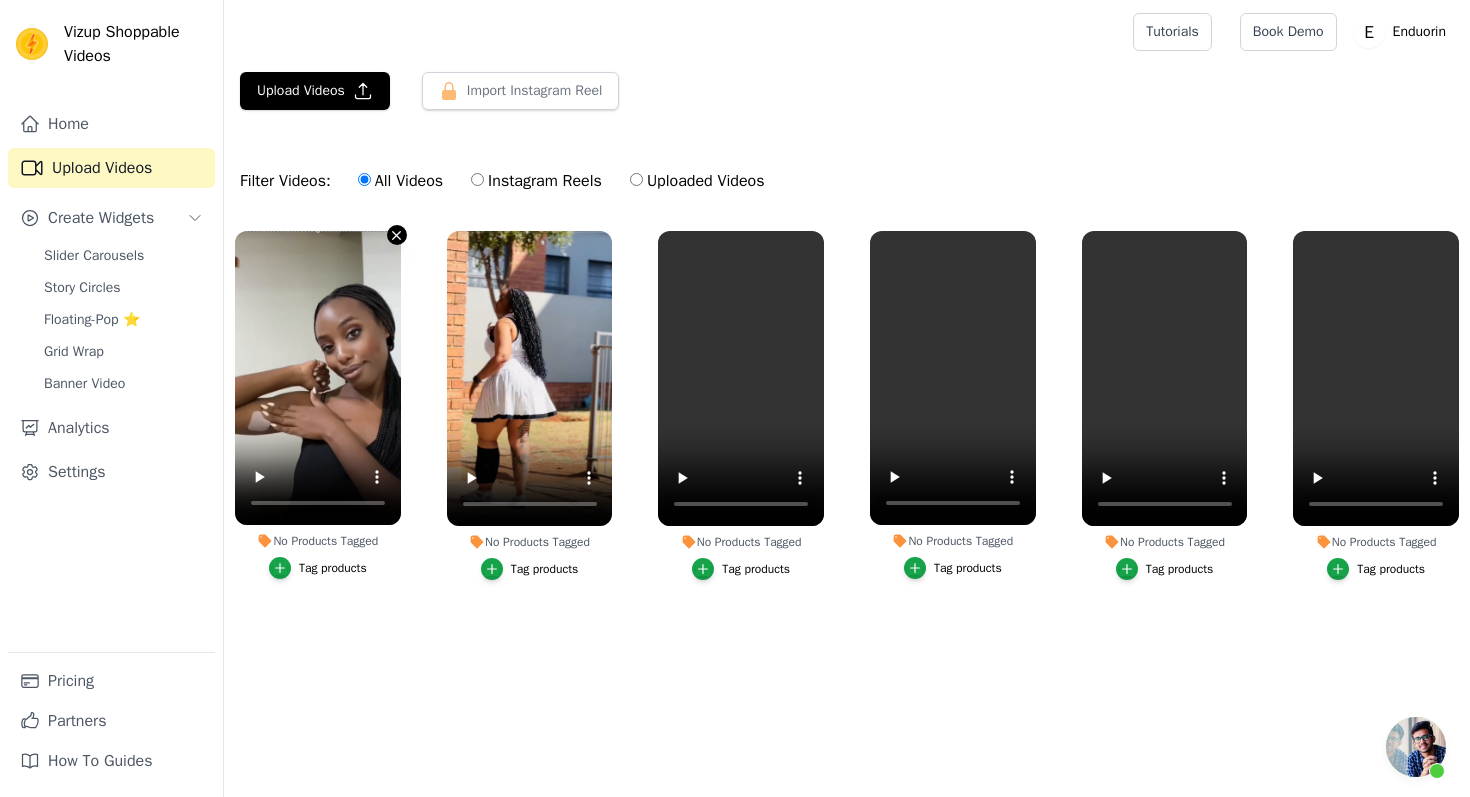click 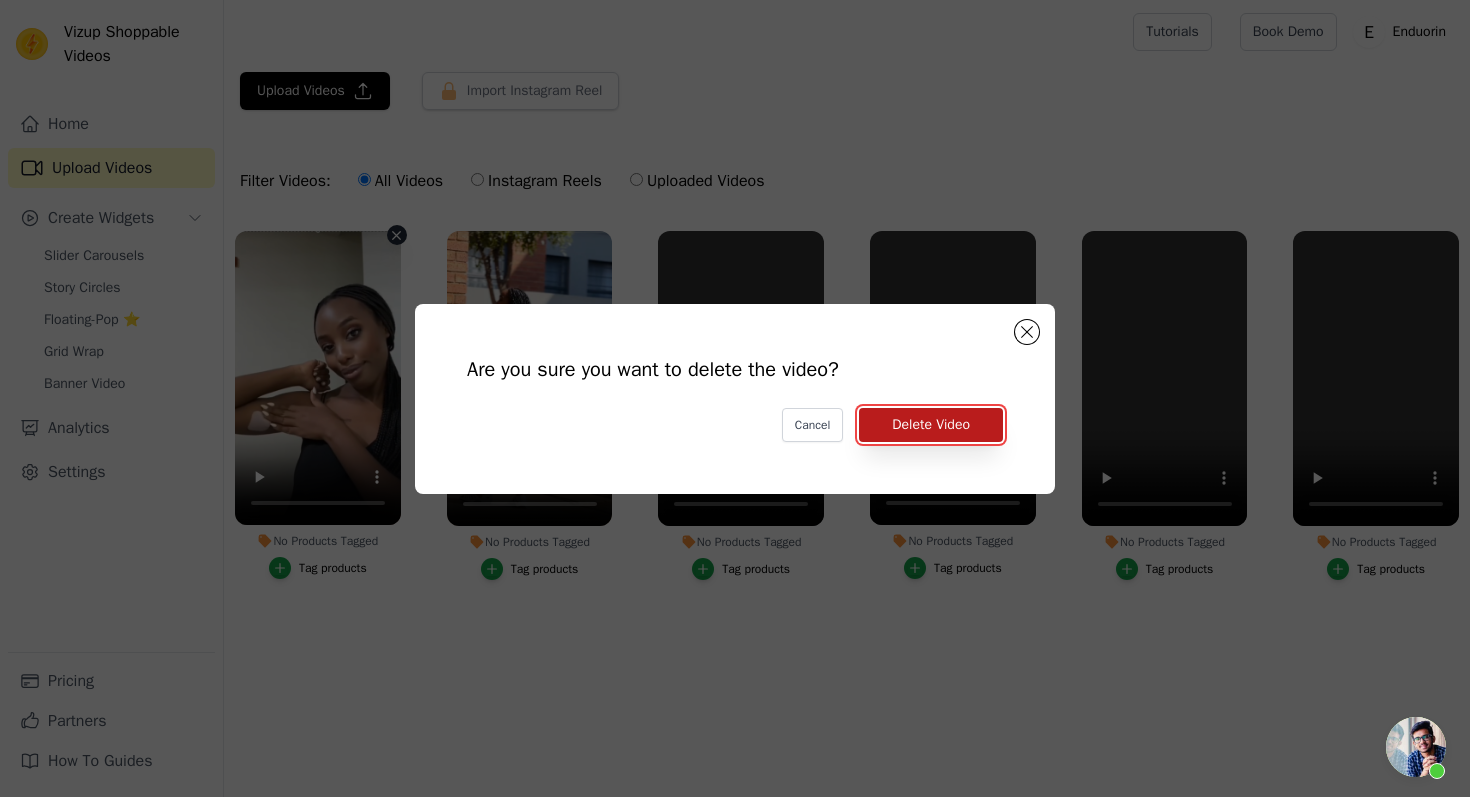 click on "Delete Video" at bounding box center (931, 425) 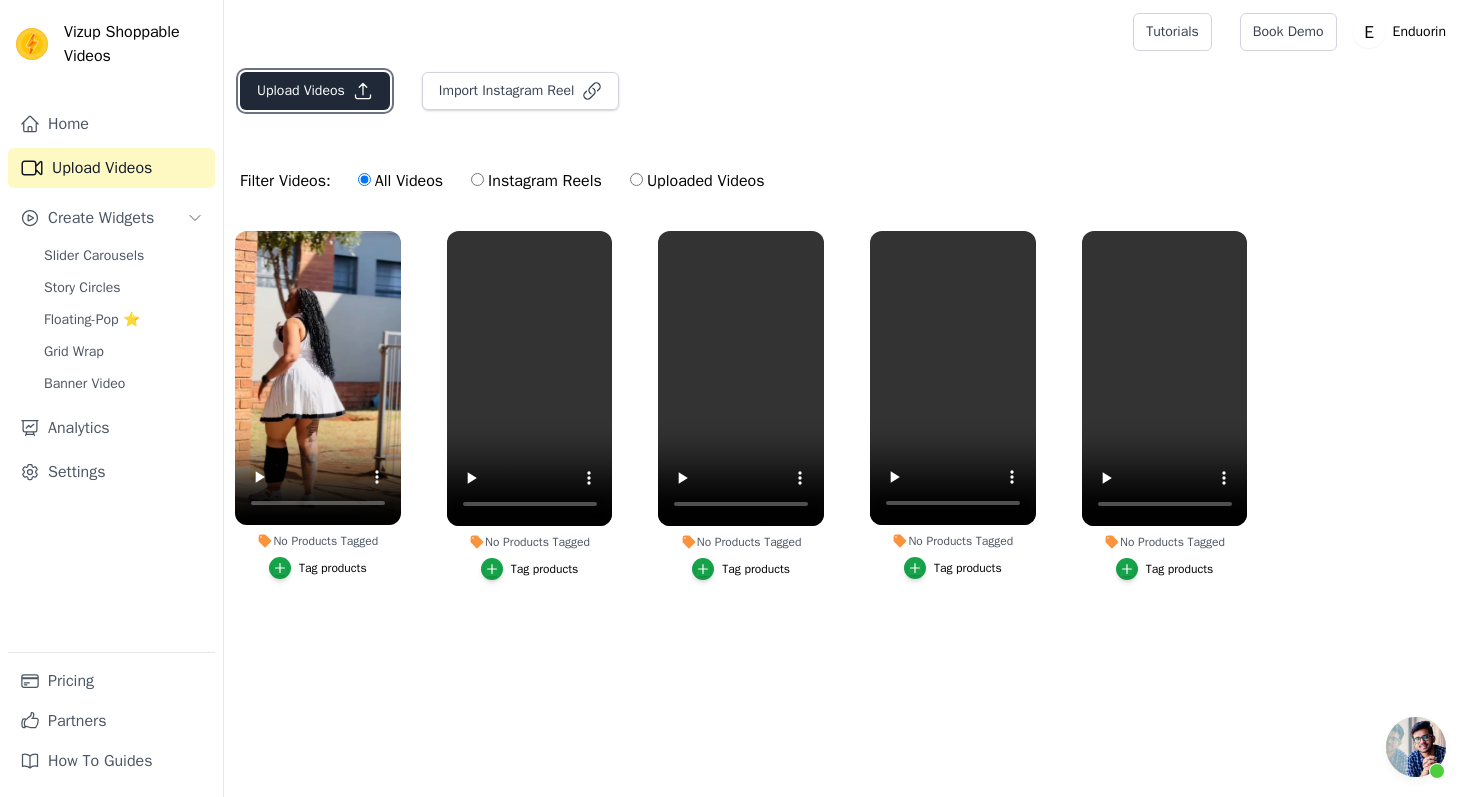 click on "Upload Videos" at bounding box center [315, 91] 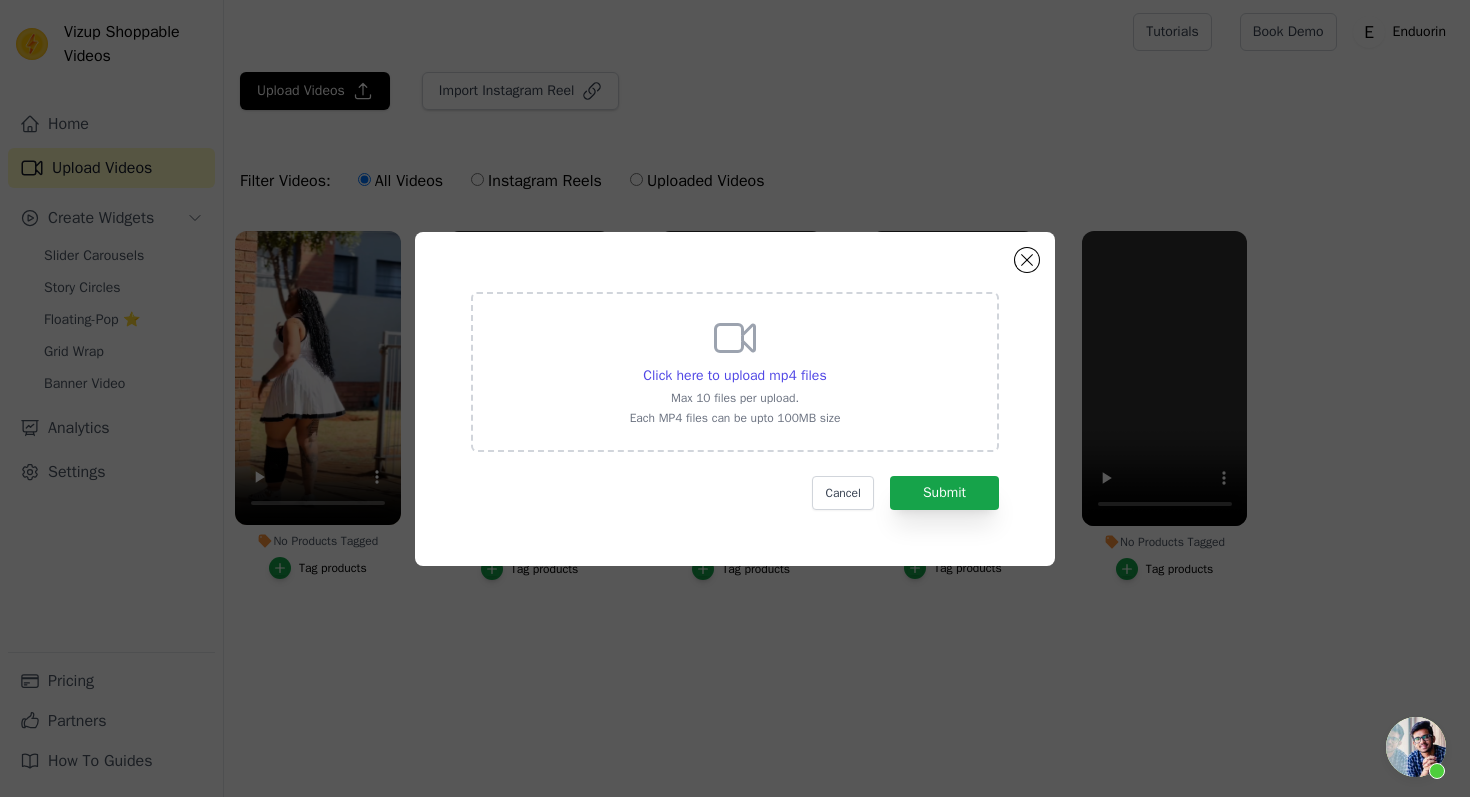 click on "Click here to upload mp4 files     Max 10 files per upload.   Each MP4 files can be upto 100MB size" at bounding box center (735, 370) 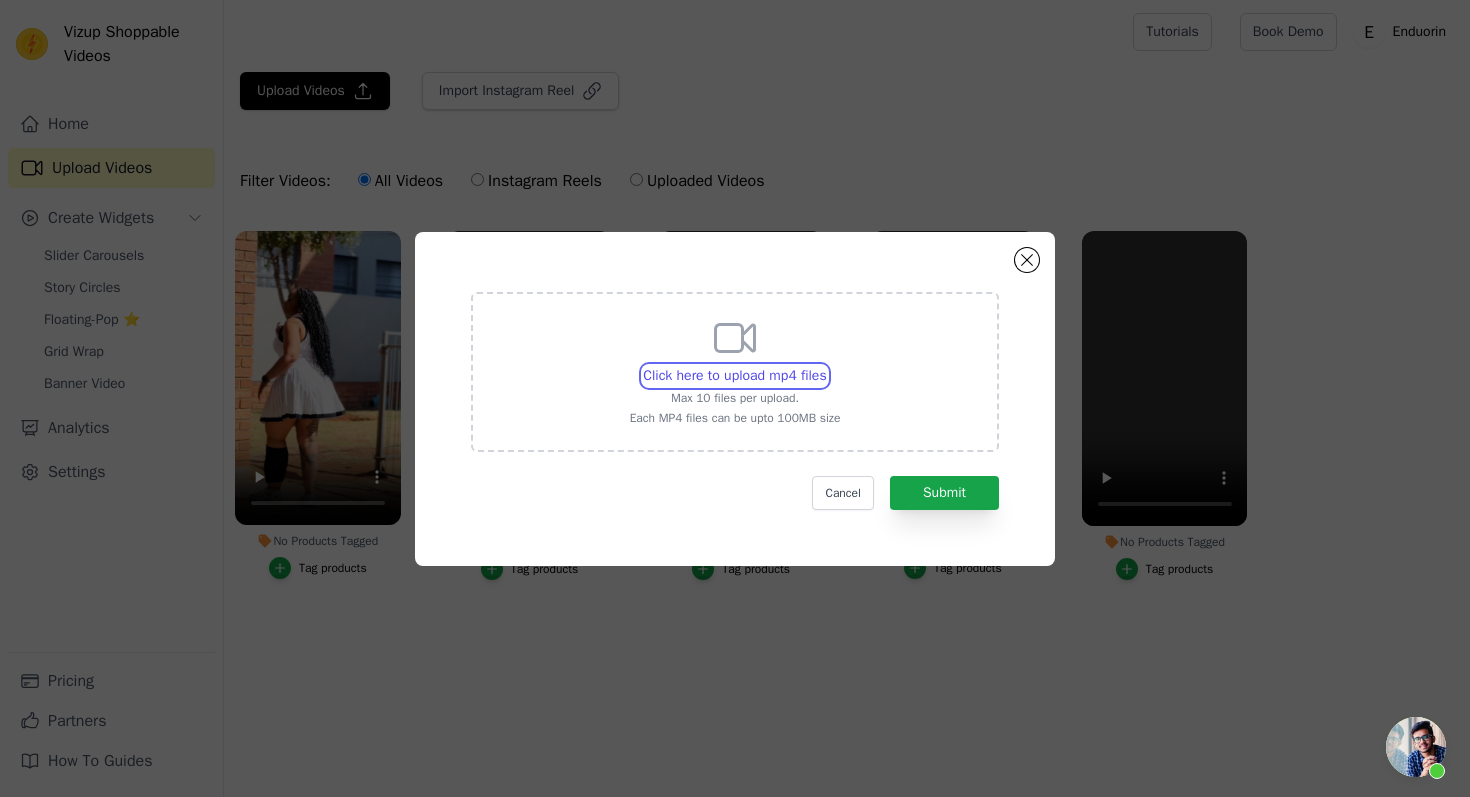 click on "Click here to upload mp4 files     Max 10 files per upload.   Each MP4 files can be upto 100MB size" at bounding box center [826, 365] 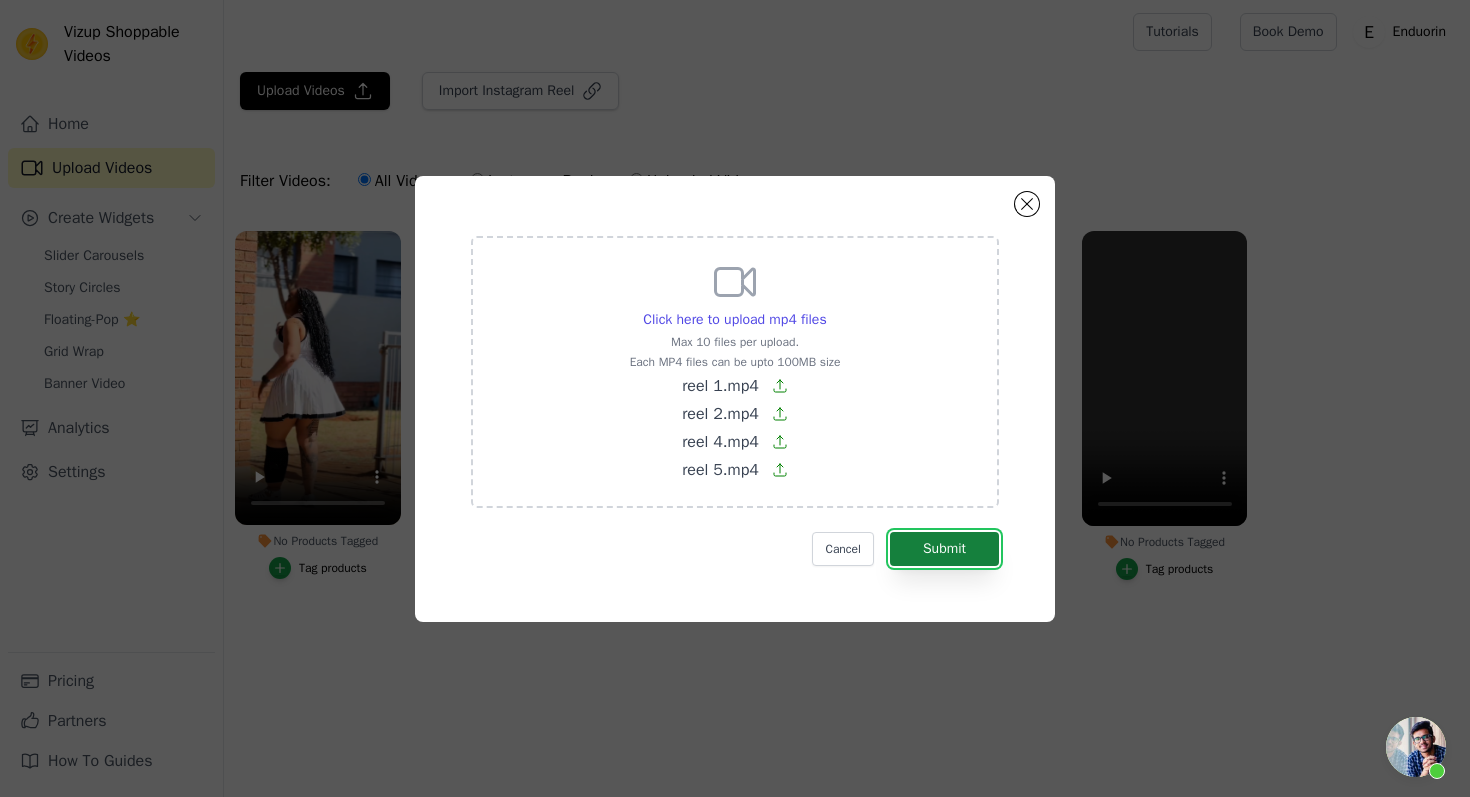 click on "Submit" at bounding box center [944, 549] 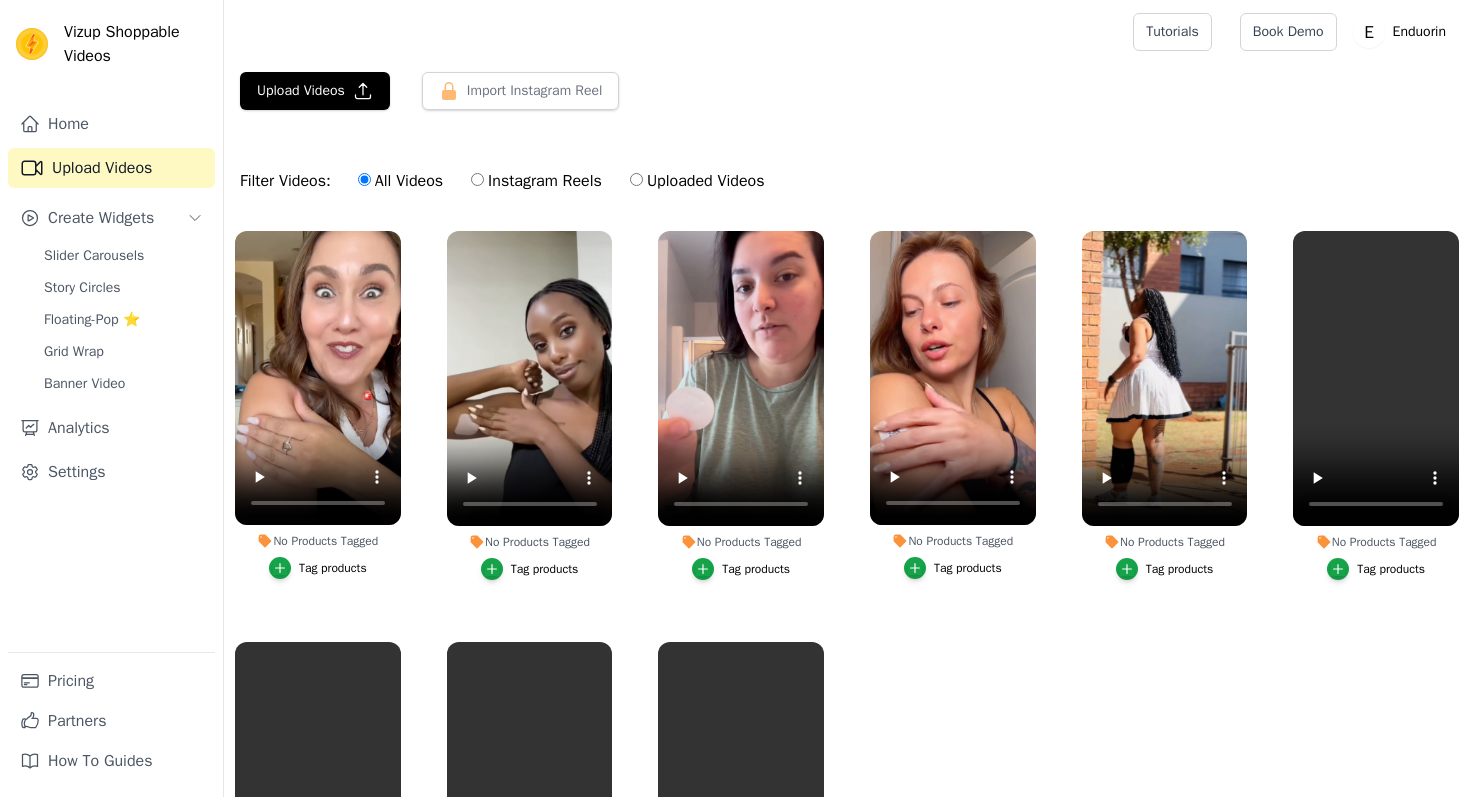 scroll, scrollTop: 0, scrollLeft: 0, axis: both 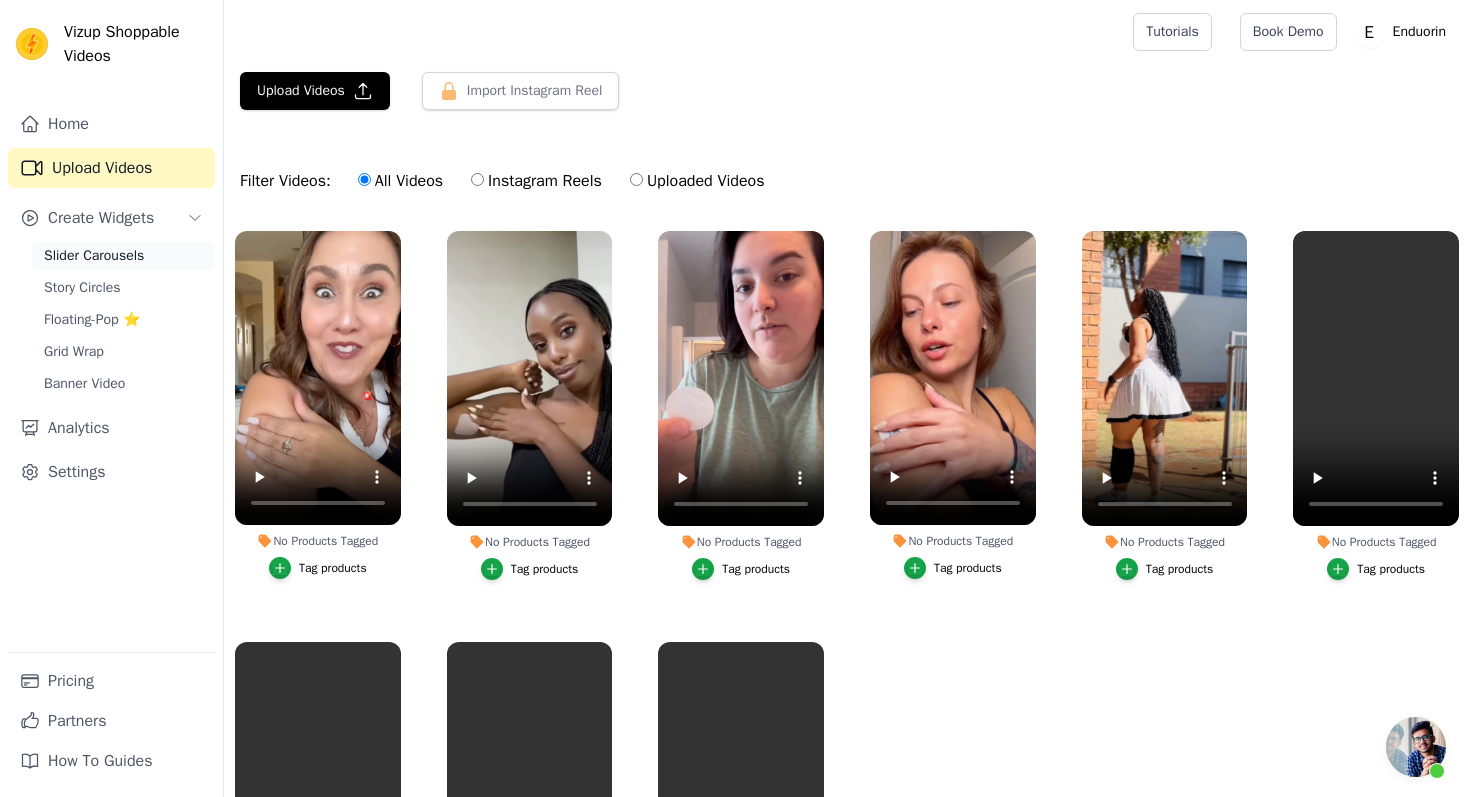 click on "Slider Carousels" at bounding box center (94, 256) 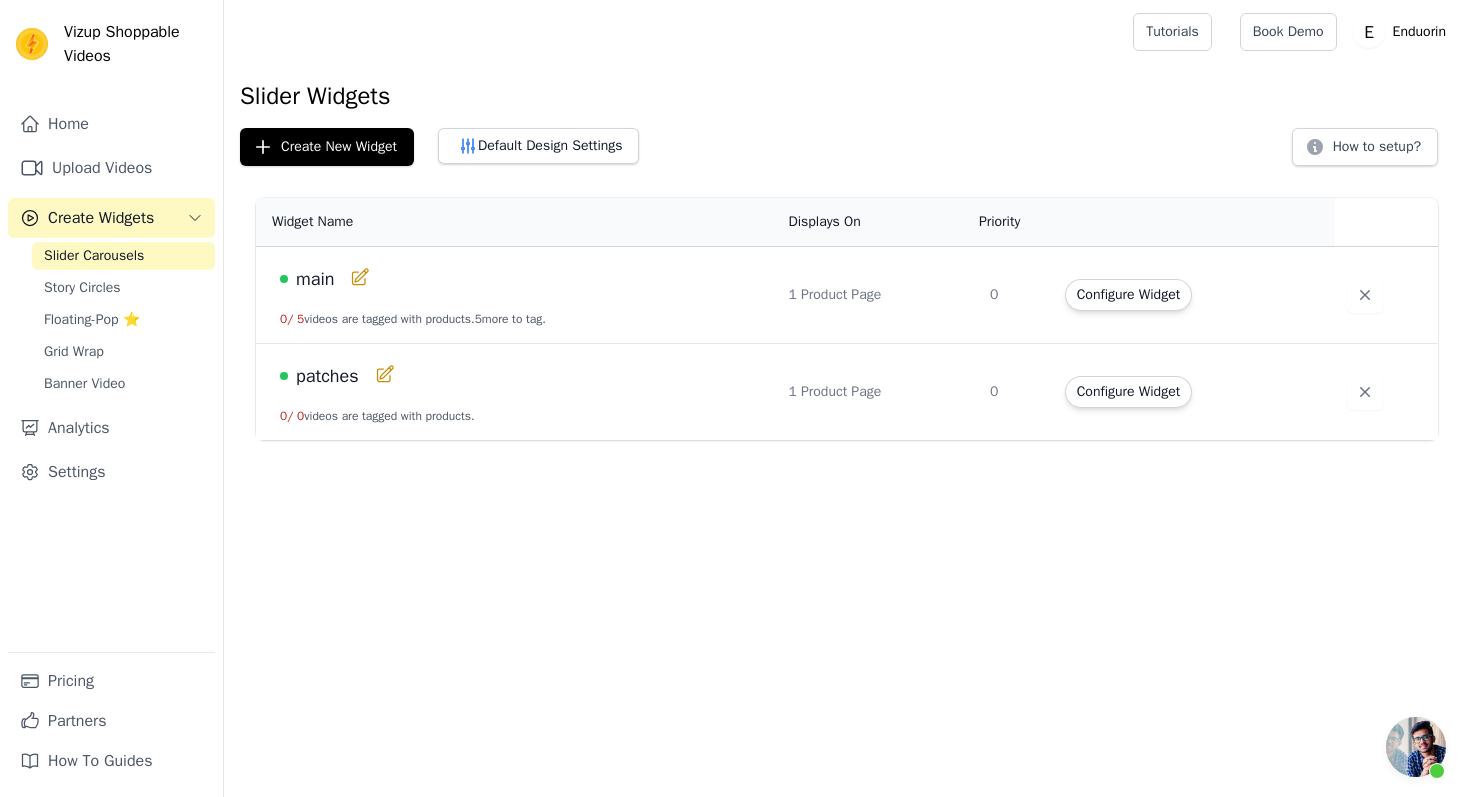 click on "patches" at bounding box center [327, 376] 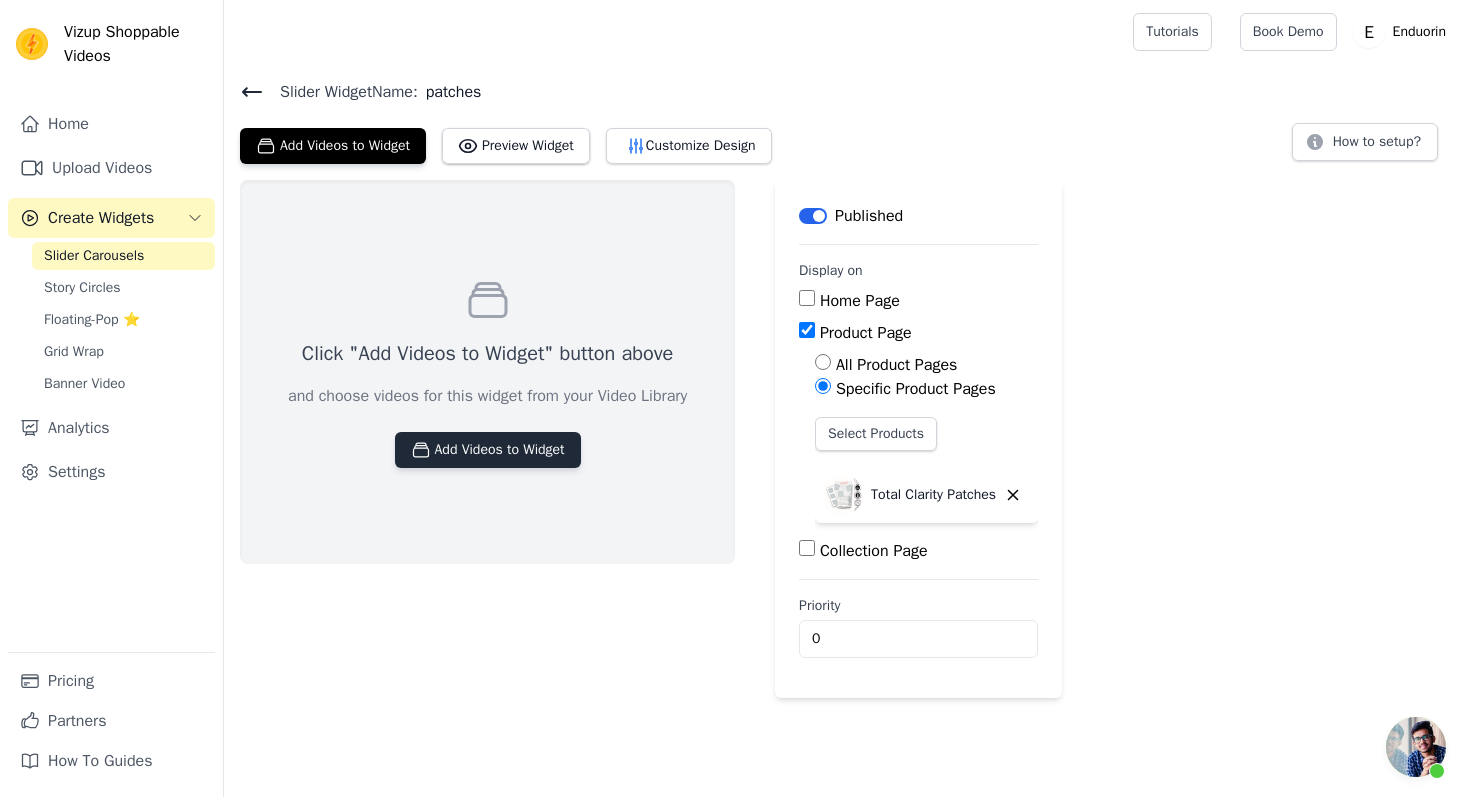 click on "Add Videos to Widget" at bounding box center [488, 450] 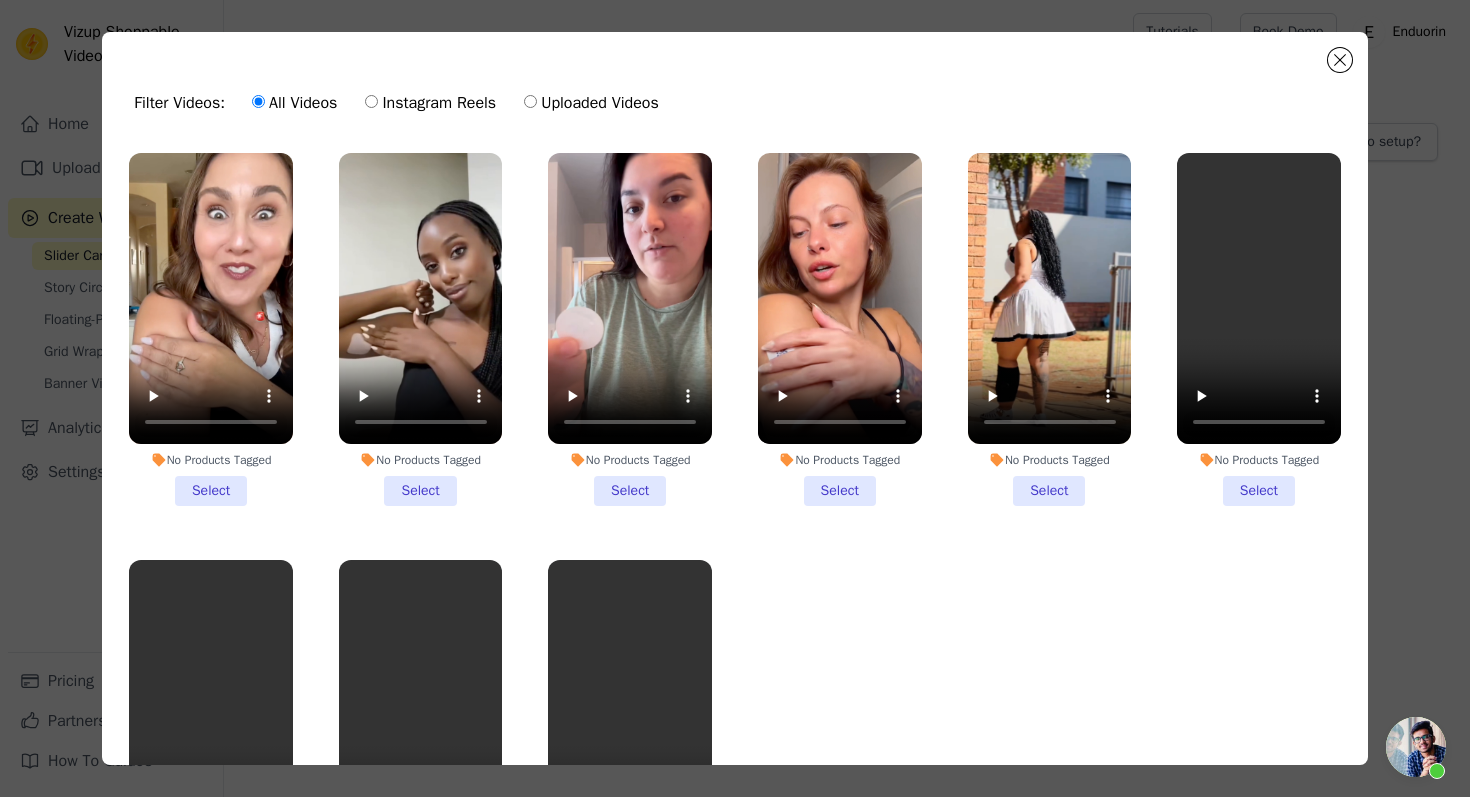 click on "No Products Tagged     Select" at bounding box center [211, 329] 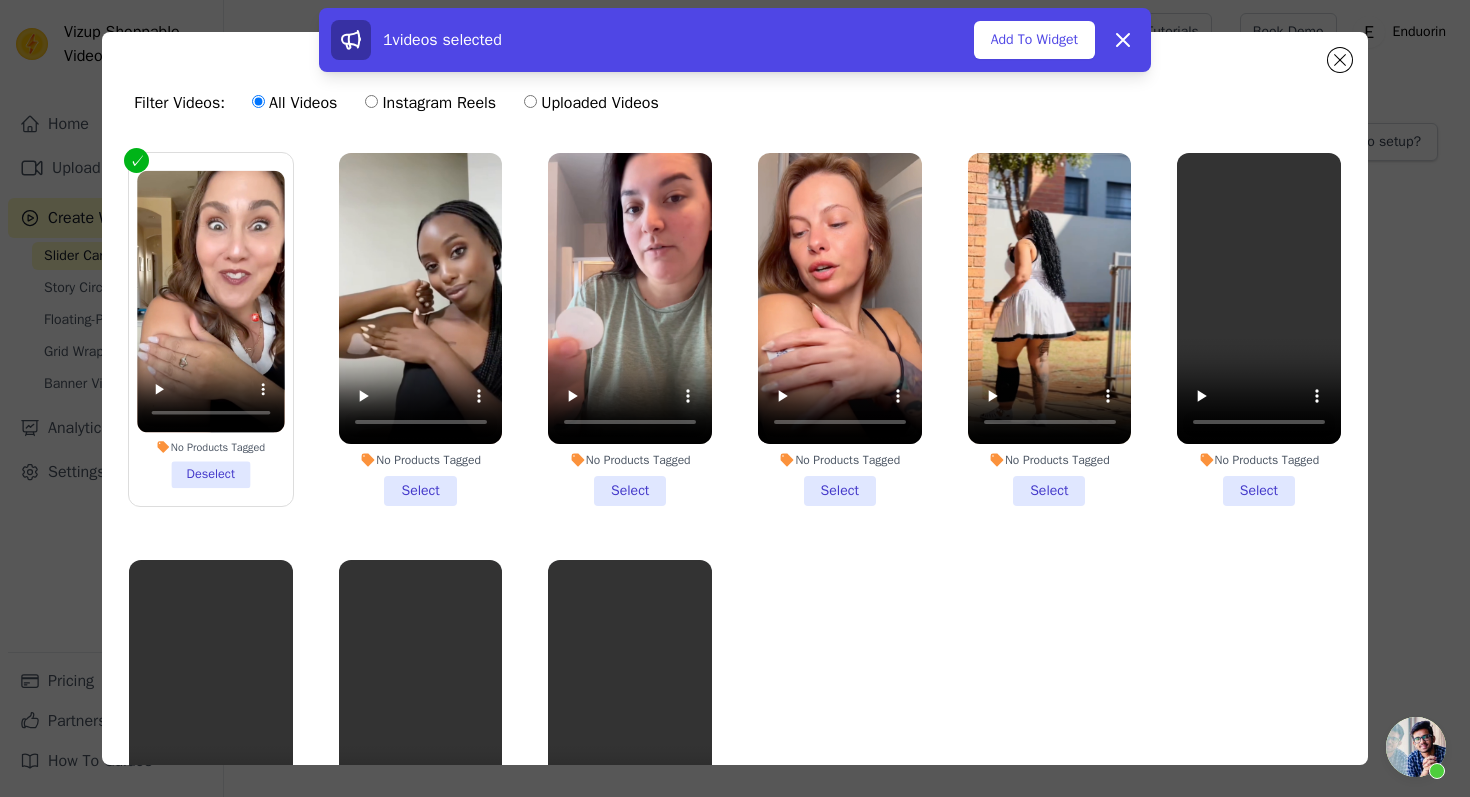 click on "No Products Tagged     Select" at bounding box center [421, 329] 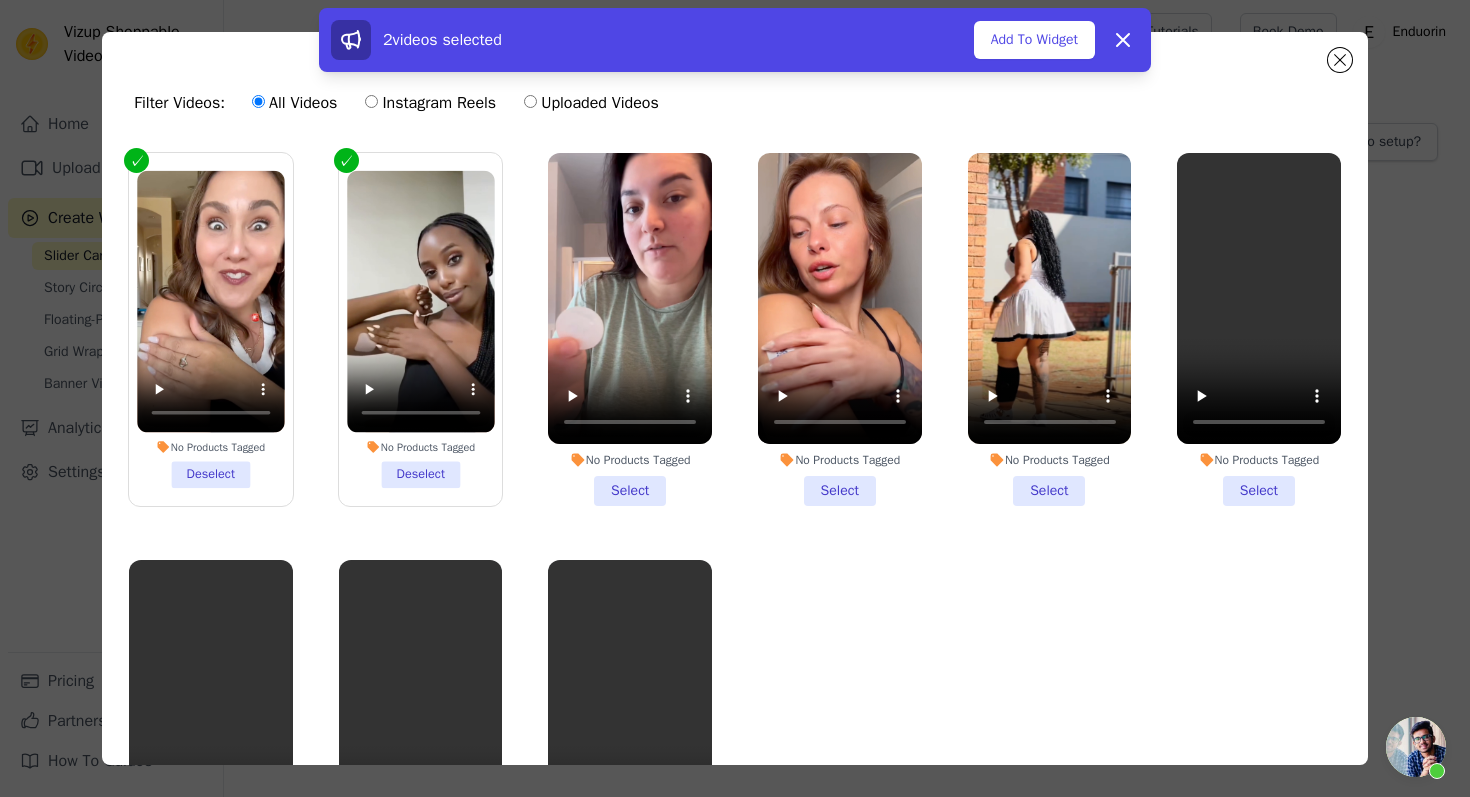 click on "No Products Tagged     Select" at bounding box center [630, 329] 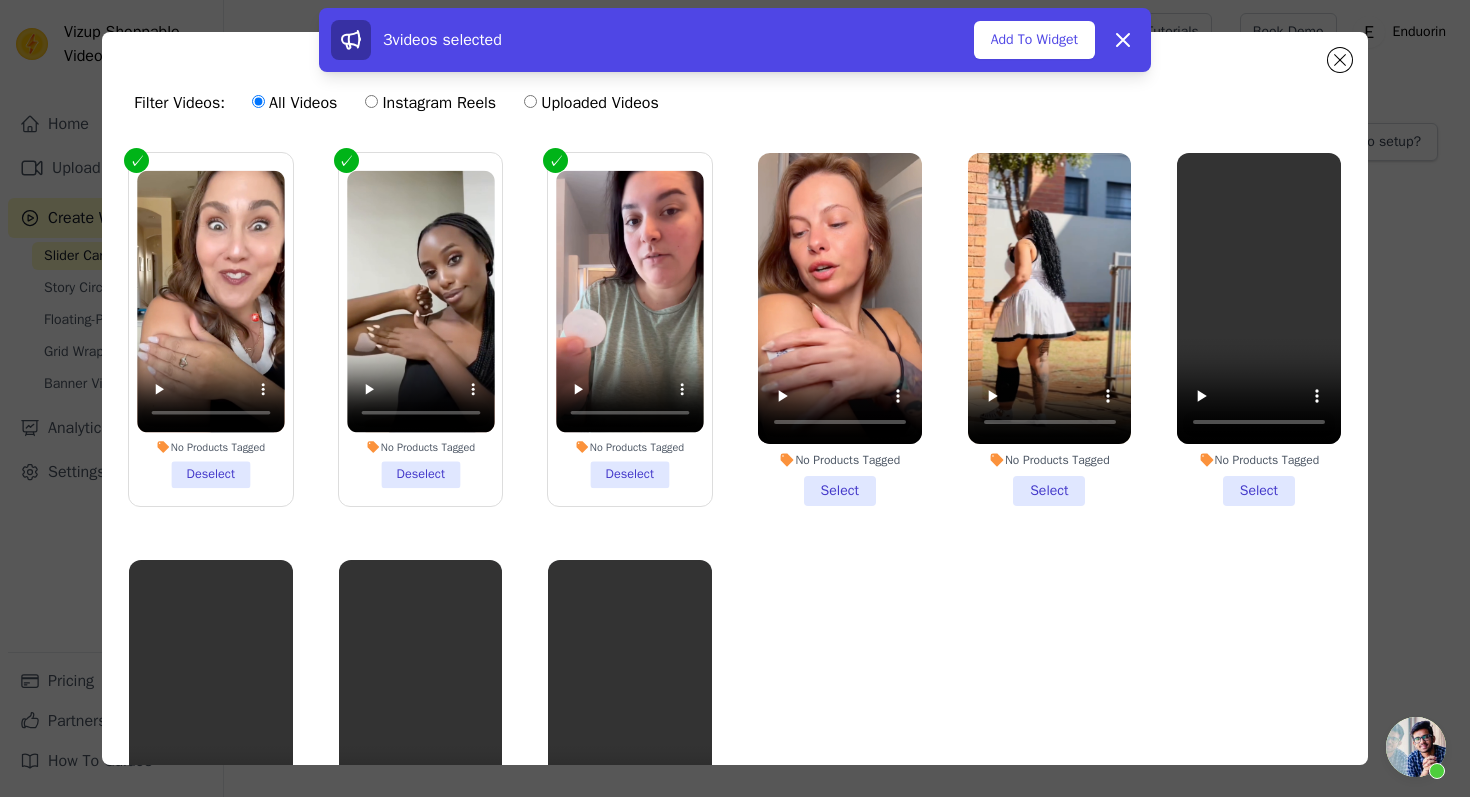 click on "No Products Tagged     Select" at bounding box center [840, 329] 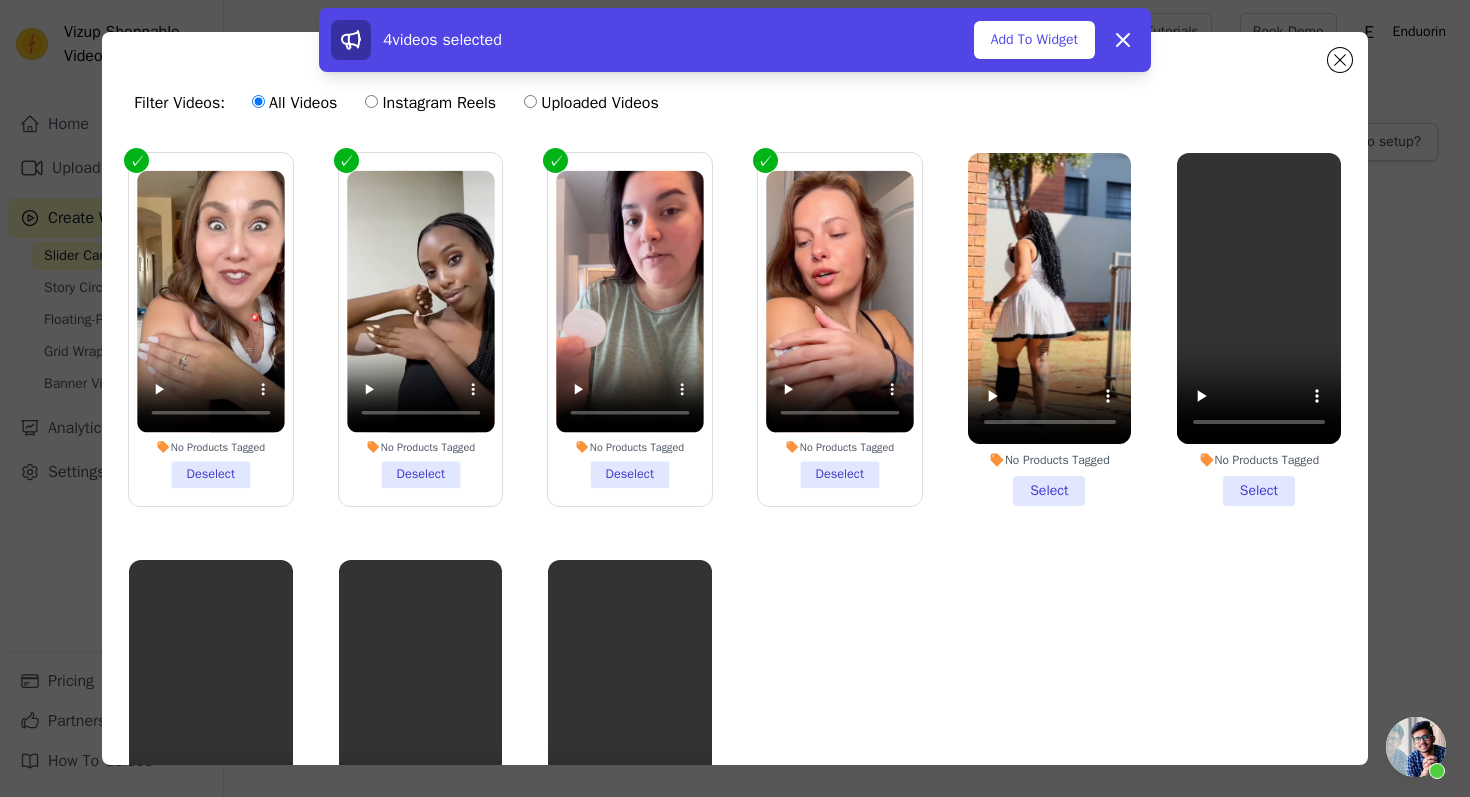 scroll, scrollTop: 80, scrollLeft: 0, axis: vertical 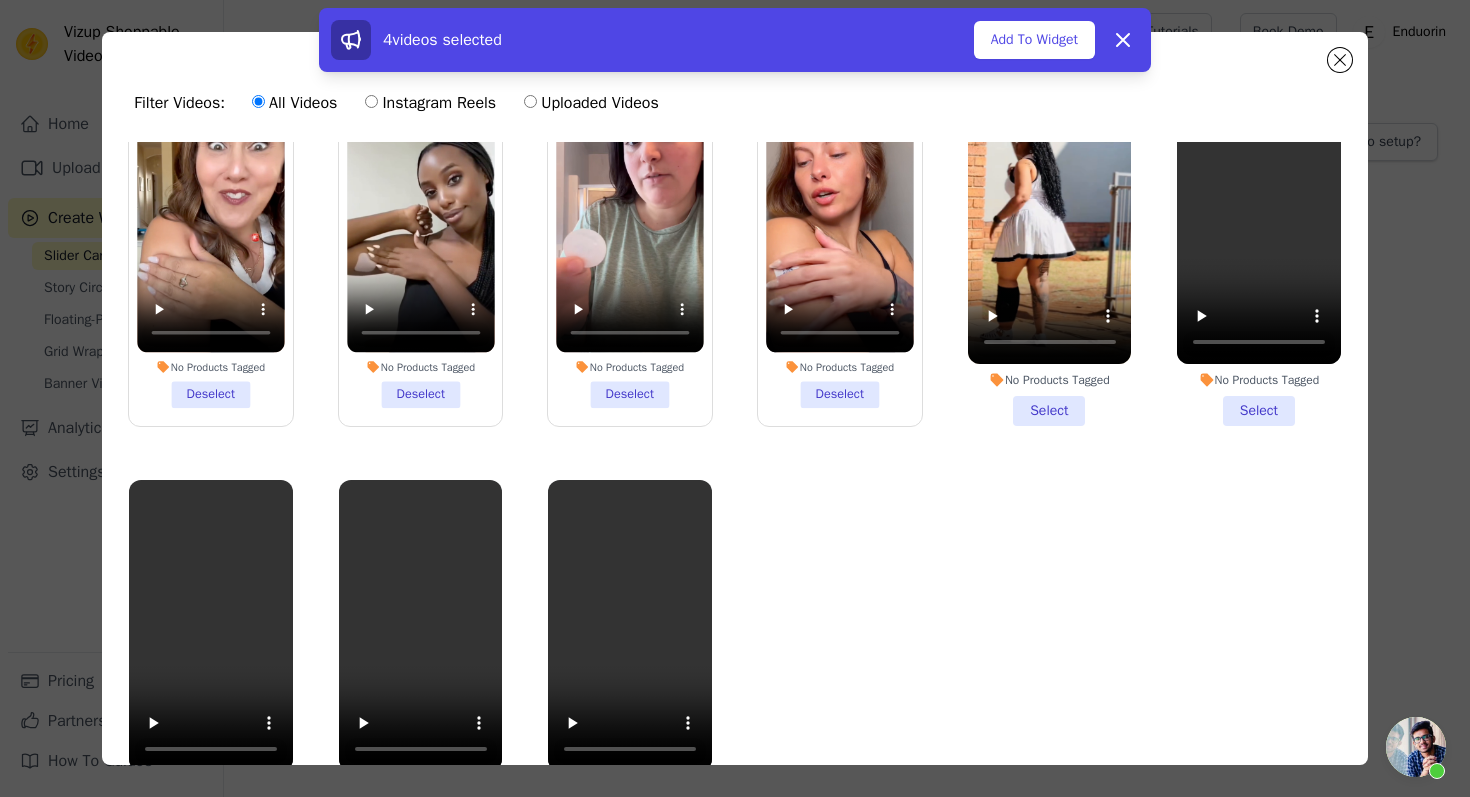 click on "Filter Videos:
All Videos
Instagram Reels
Uploaded Videos
No Products Tagged     Deselect
No Products Tagged     Deselect
No Products Tagged     Deselect
No Products Tagged     Deselect
No Products Tagged     Select
No Products Tagged     Select
No Products Tagged     Select
No Products Tagged     Select
No Products Tagged     Select       4  videos selected     Add To Widget   Dismiss" 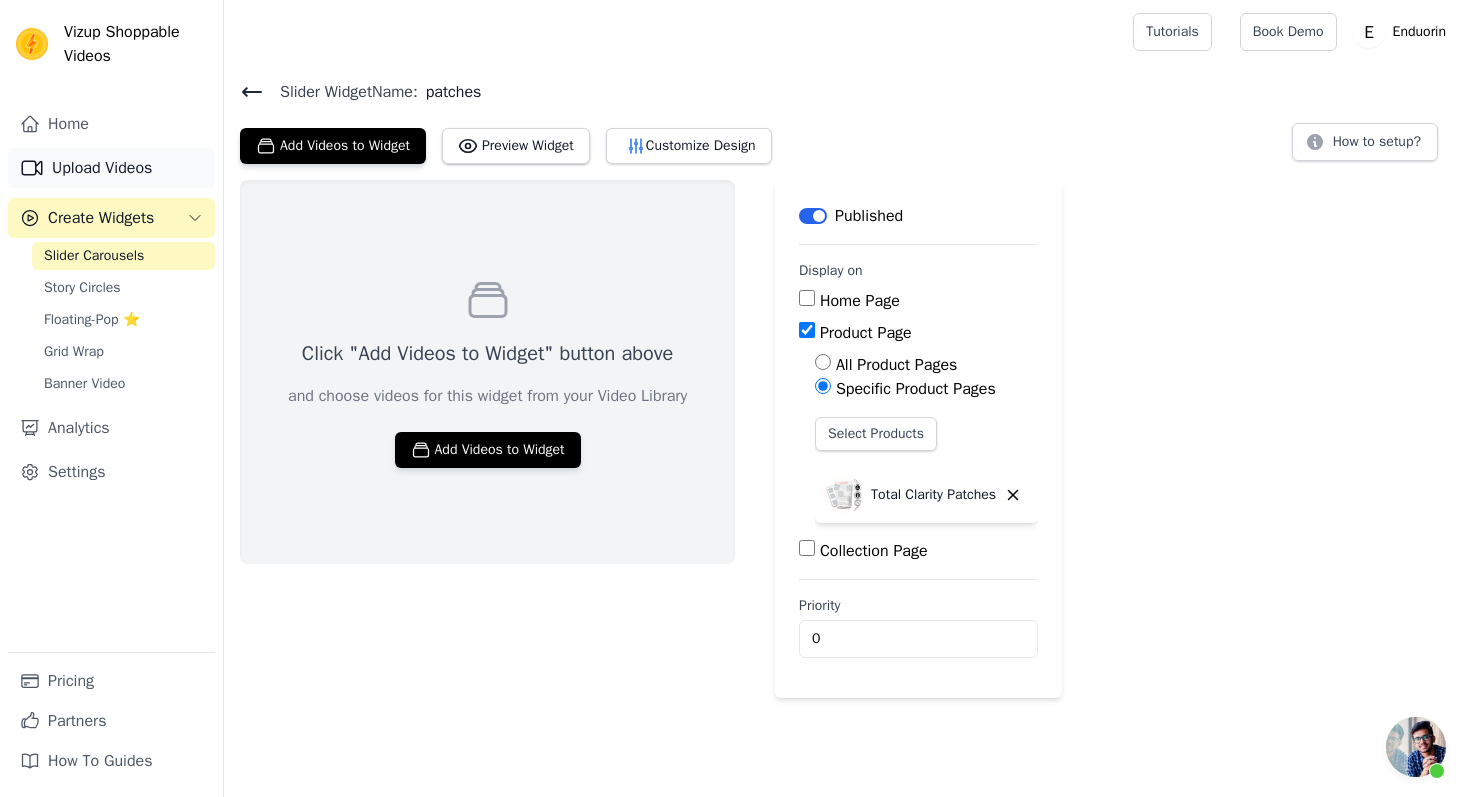 click on "Upload Videos" at bounding box center (111, 168) 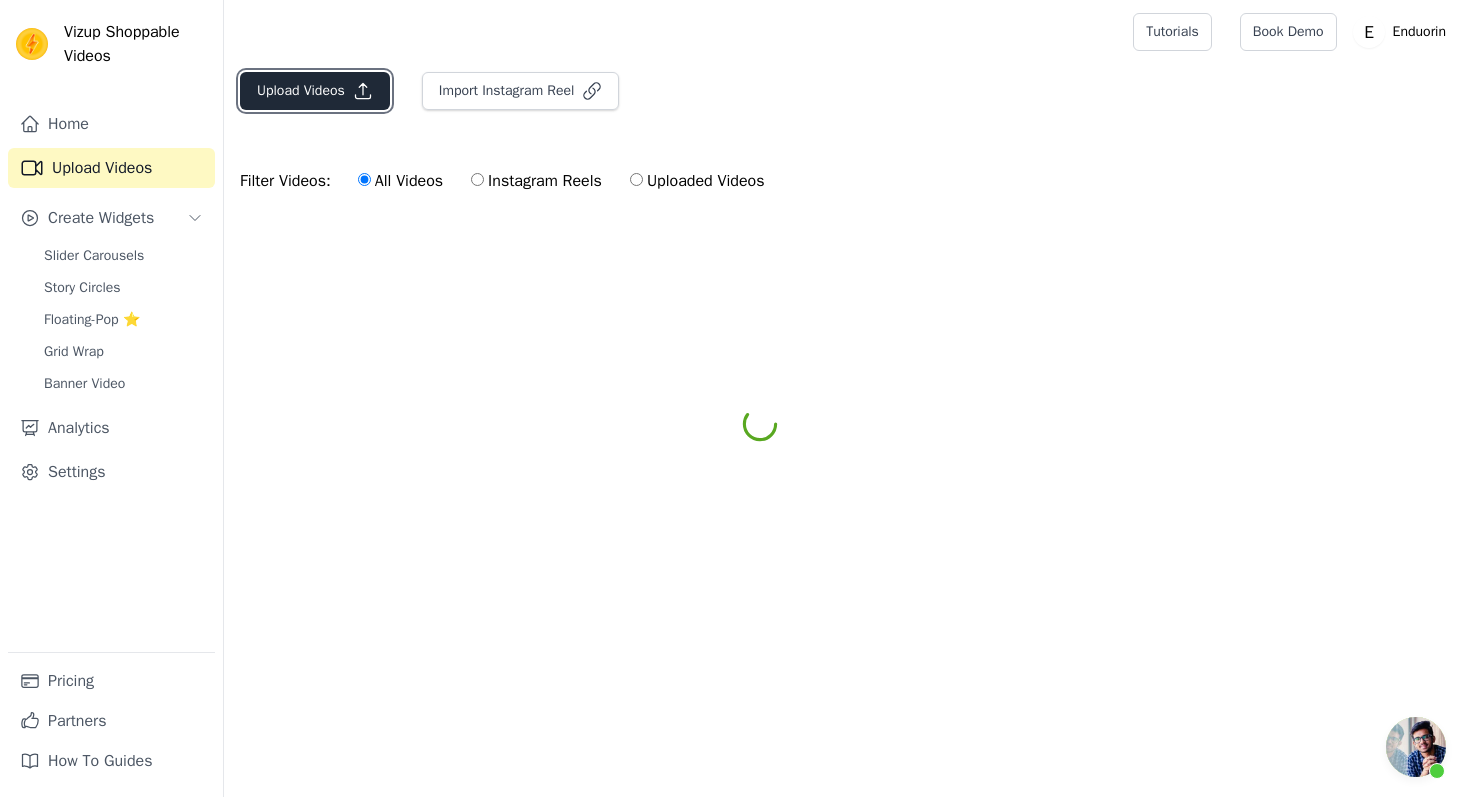 click on "Upload Videos" at bounding box center [315, 91] 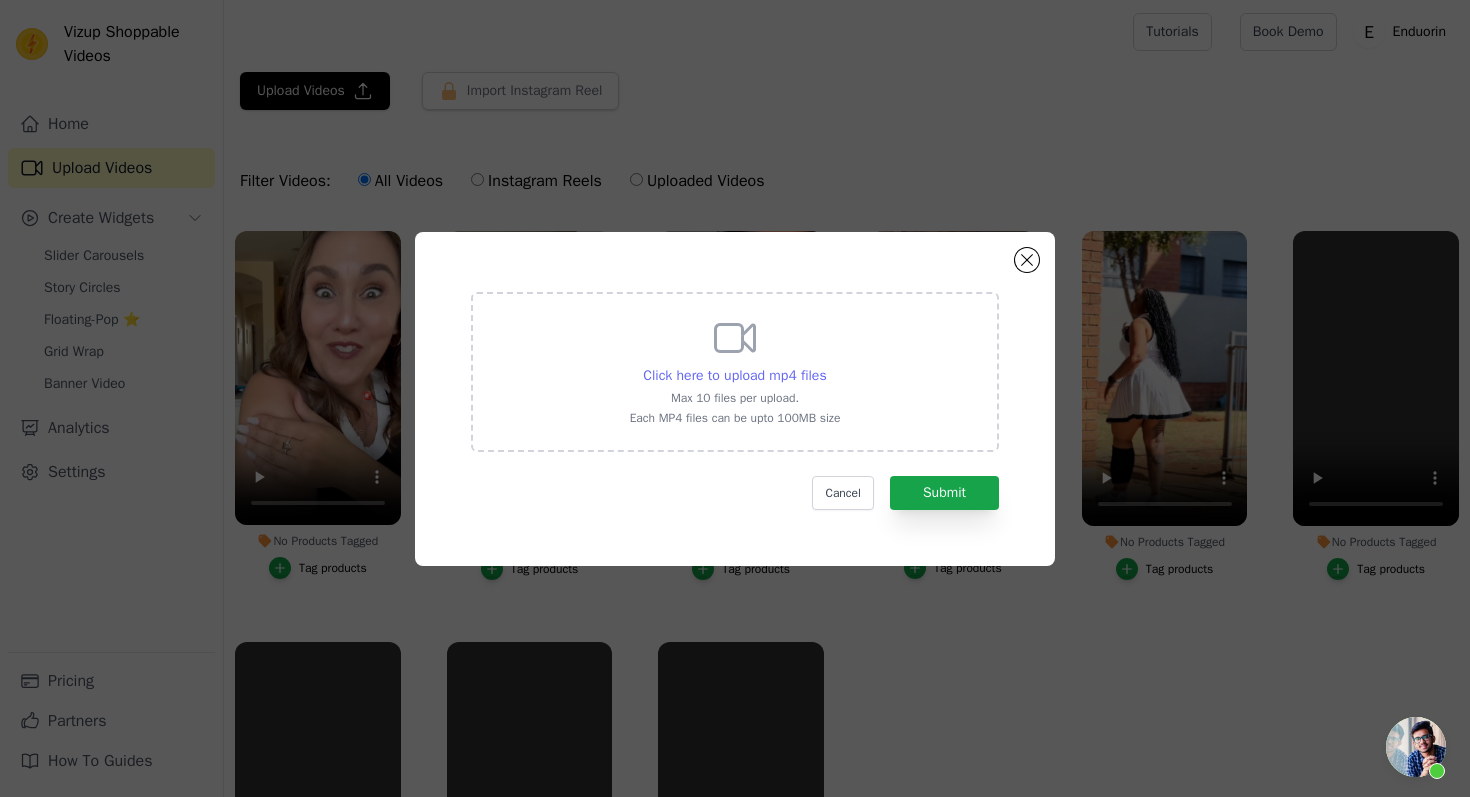click on "Click here to upload mp4 files" at bounding box center [734, 375] 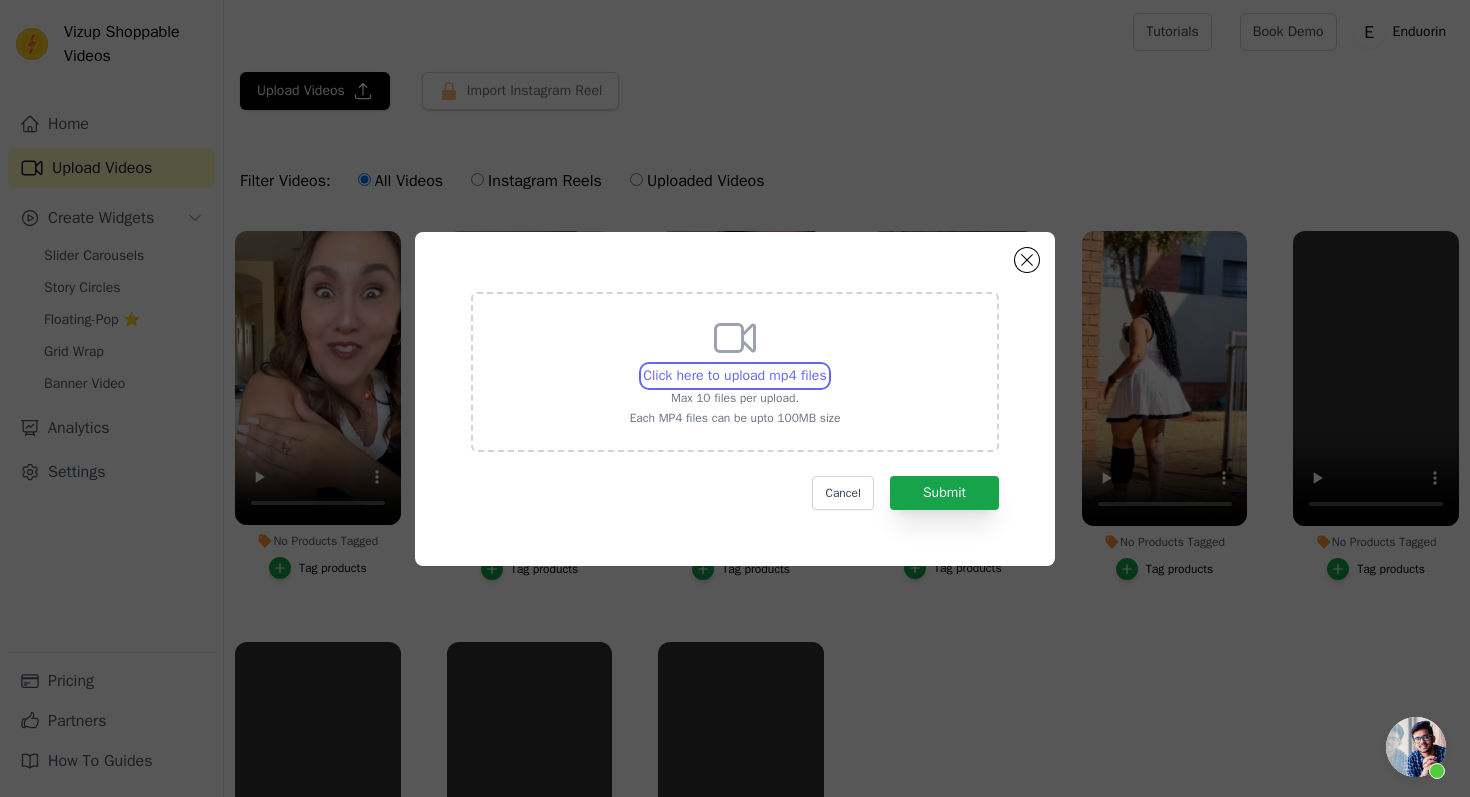 type on "C:\fakepath\use 3 ready.mp4" 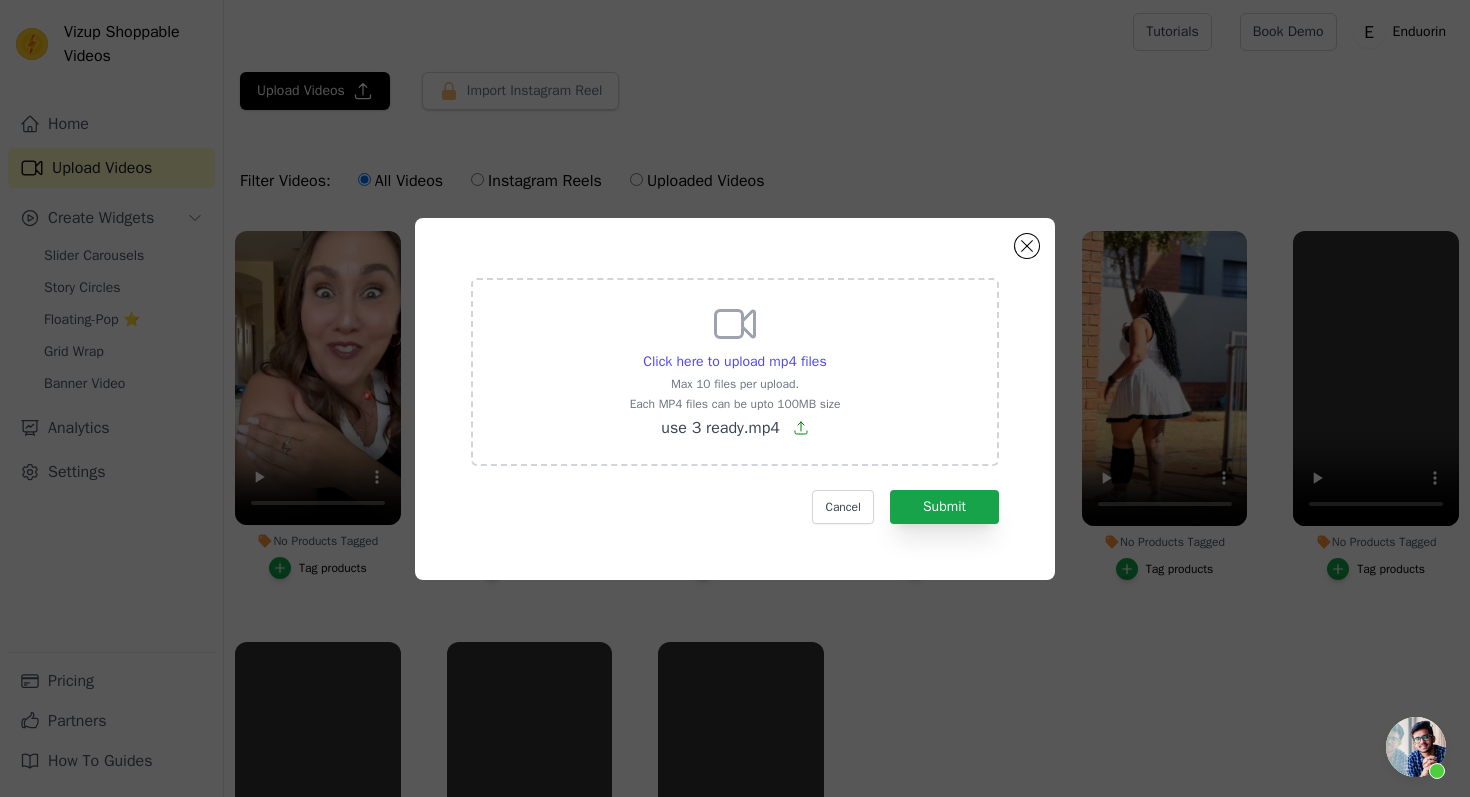 click on "Click here to upload mp4 files     Max 10 files per upload.   Each MP4 files can be upto 100MB size   use 3 ready.mp4       Cancel   Submit" at bounding box center (735, 399) 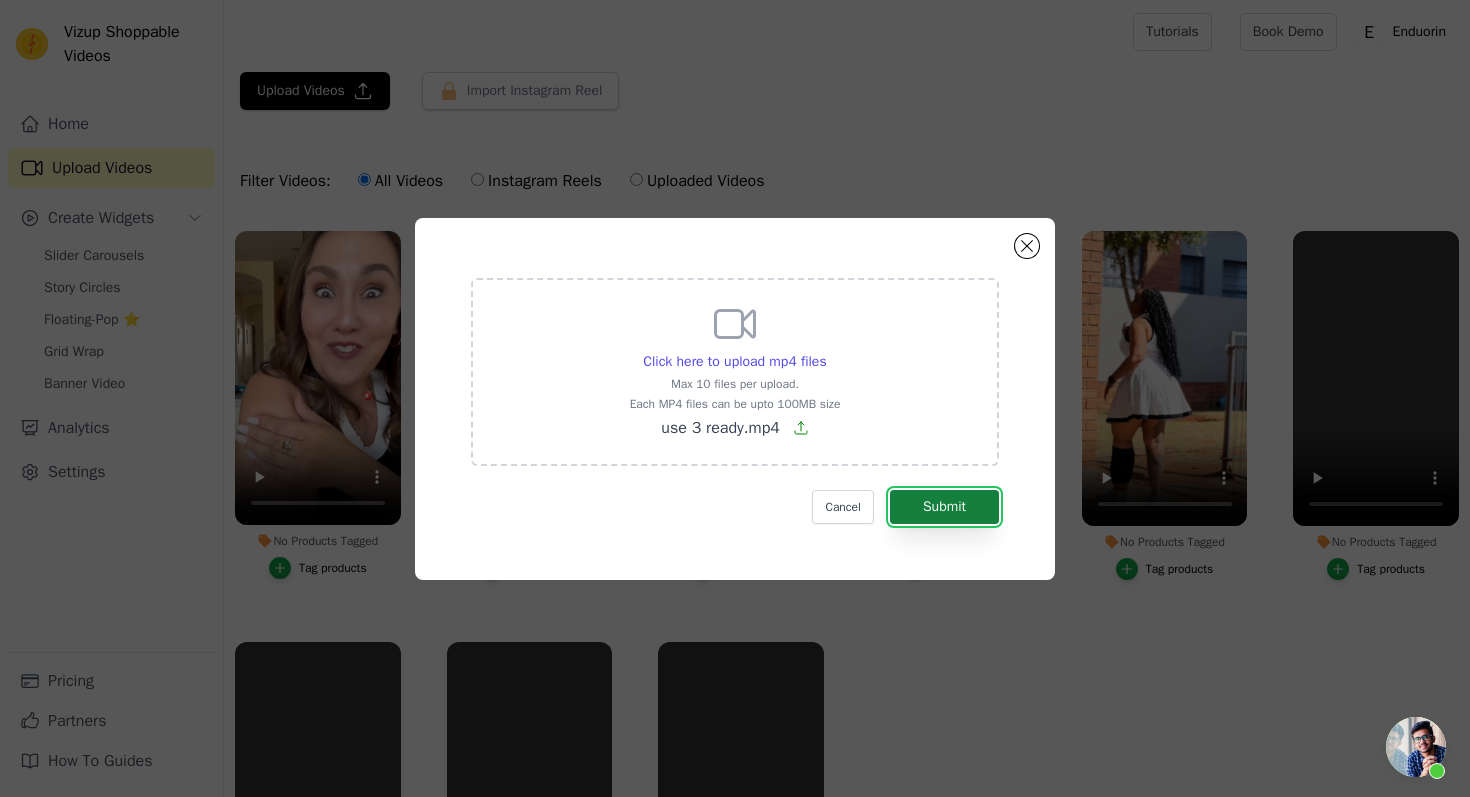 click on "Submit" at bounding box center [944, 507] 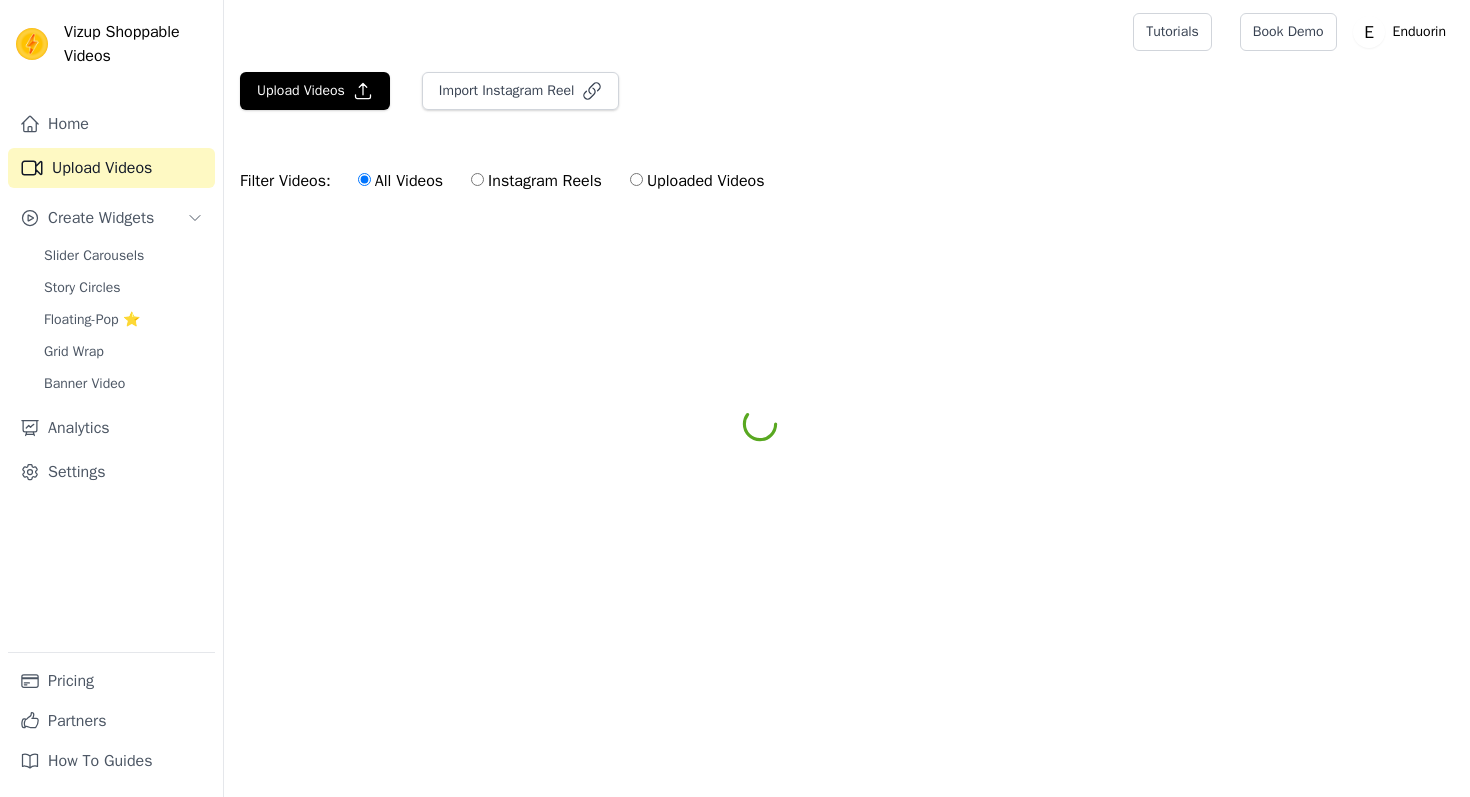 scroll, scrollTop: 0, scrollLeft: 0, axis: both 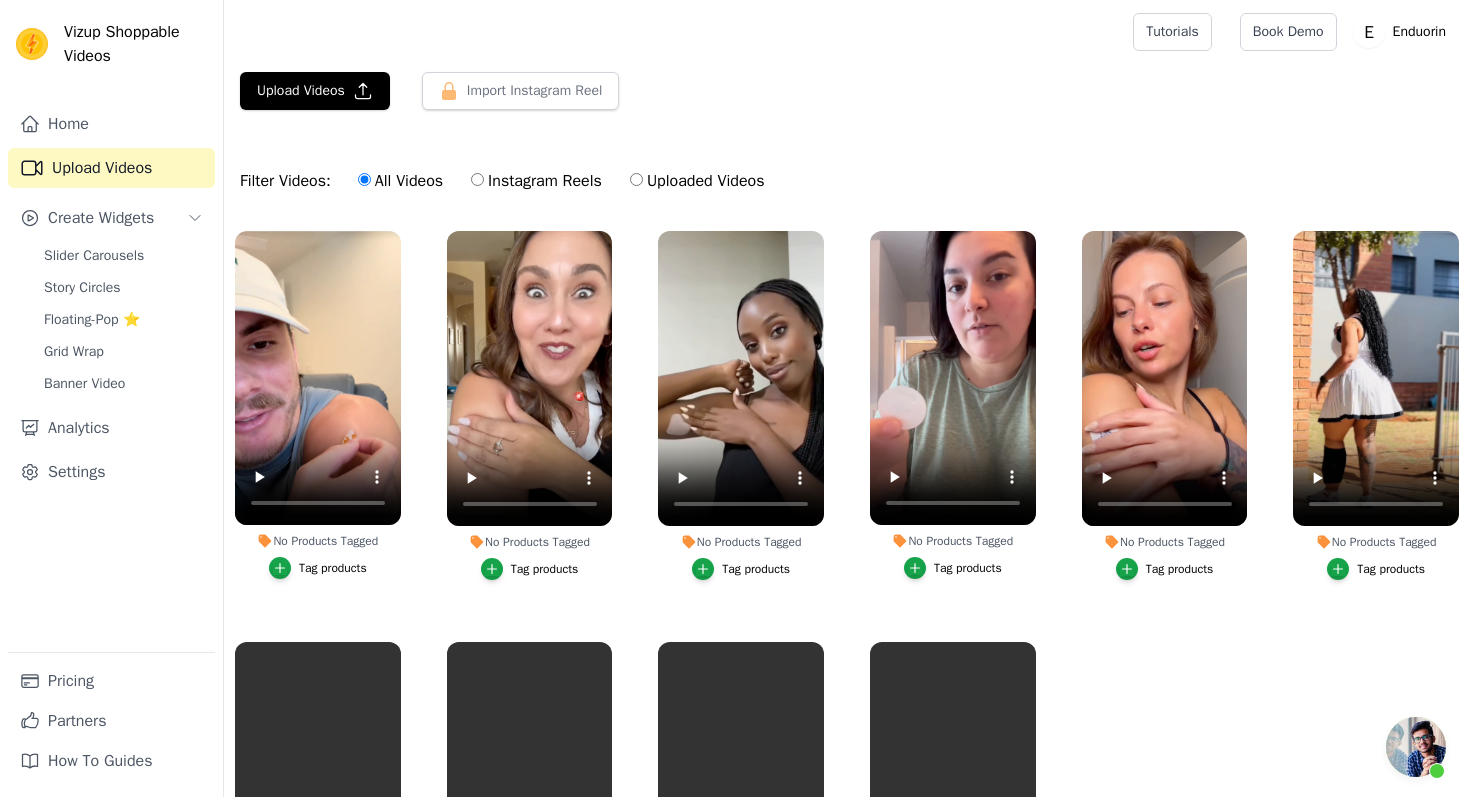 click on "Slider Carousels" at bounding box center [94, 256] 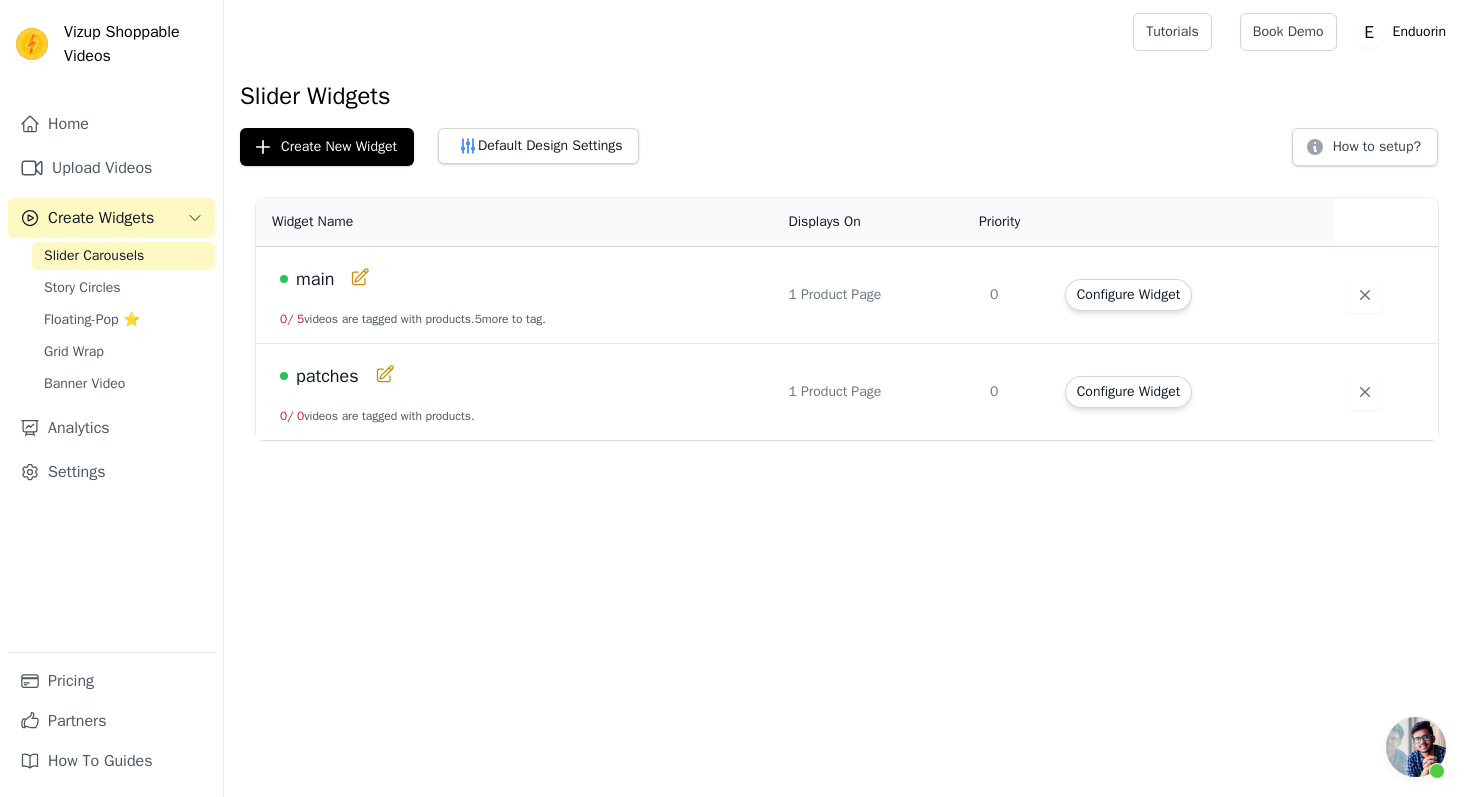 click on "patches" at bounding box center (327, 376) 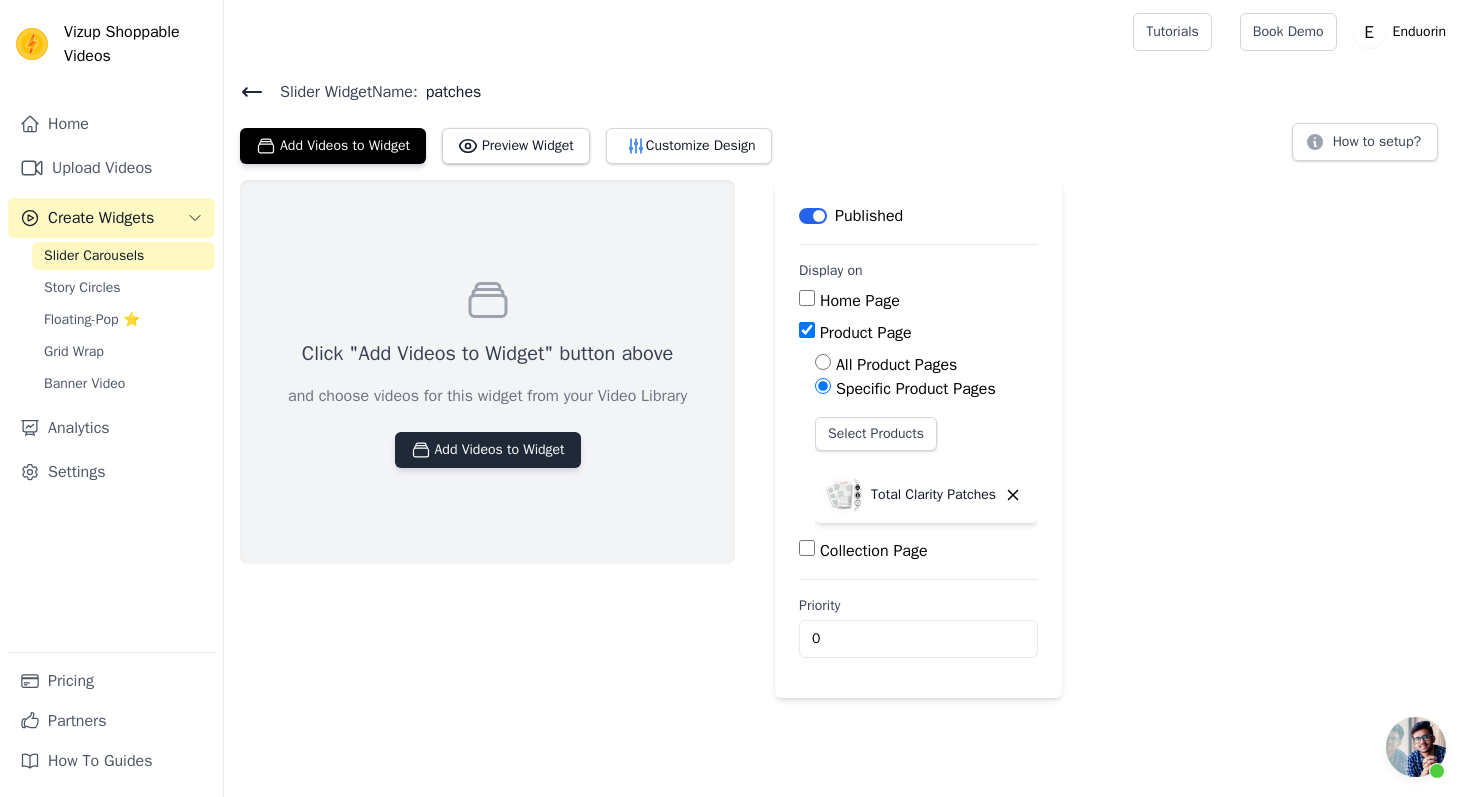 click on "Add Videos to Widget" at bounding box center [488, 450] 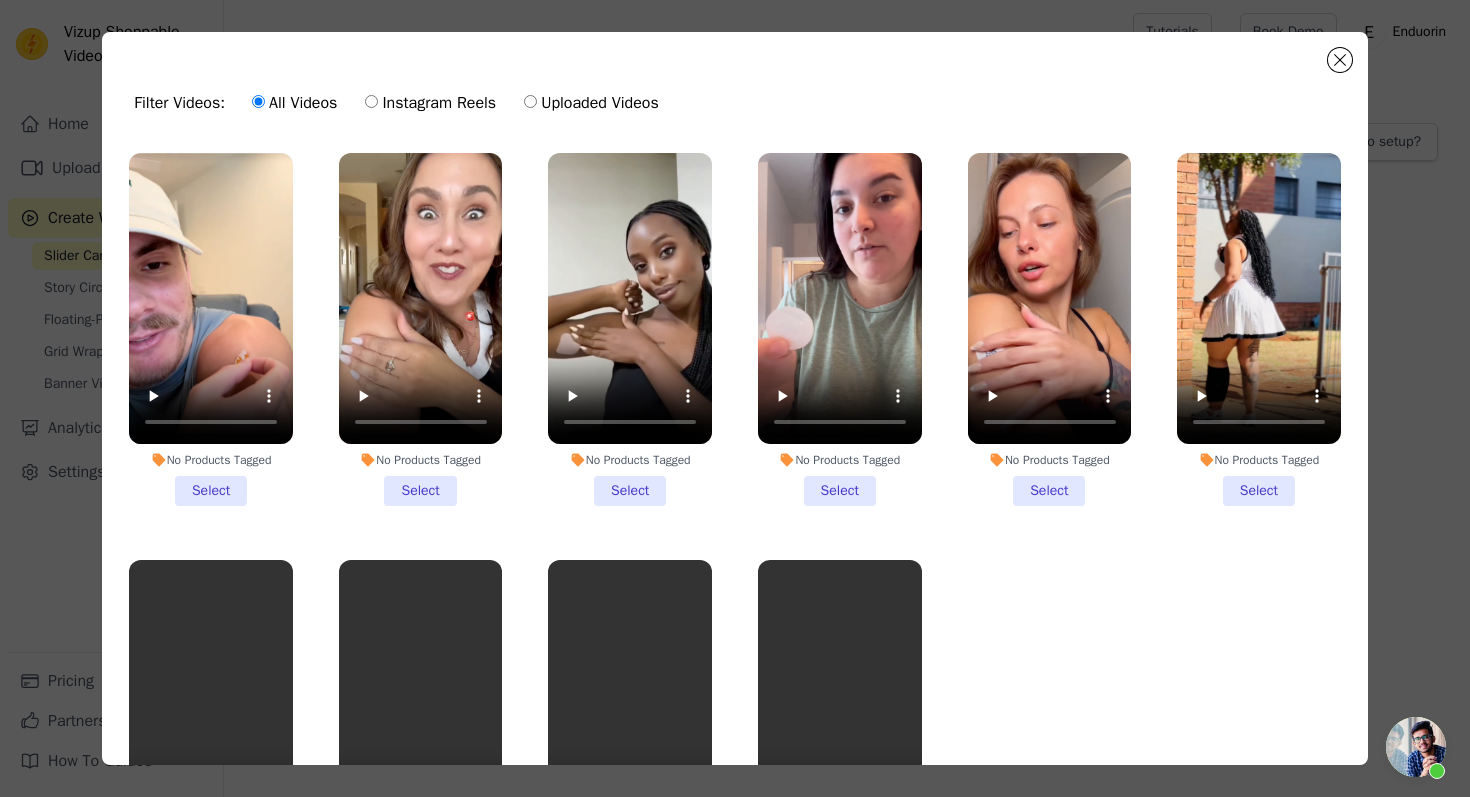 click on "No Products Tagged     Select" at bounding box center (211, 329) 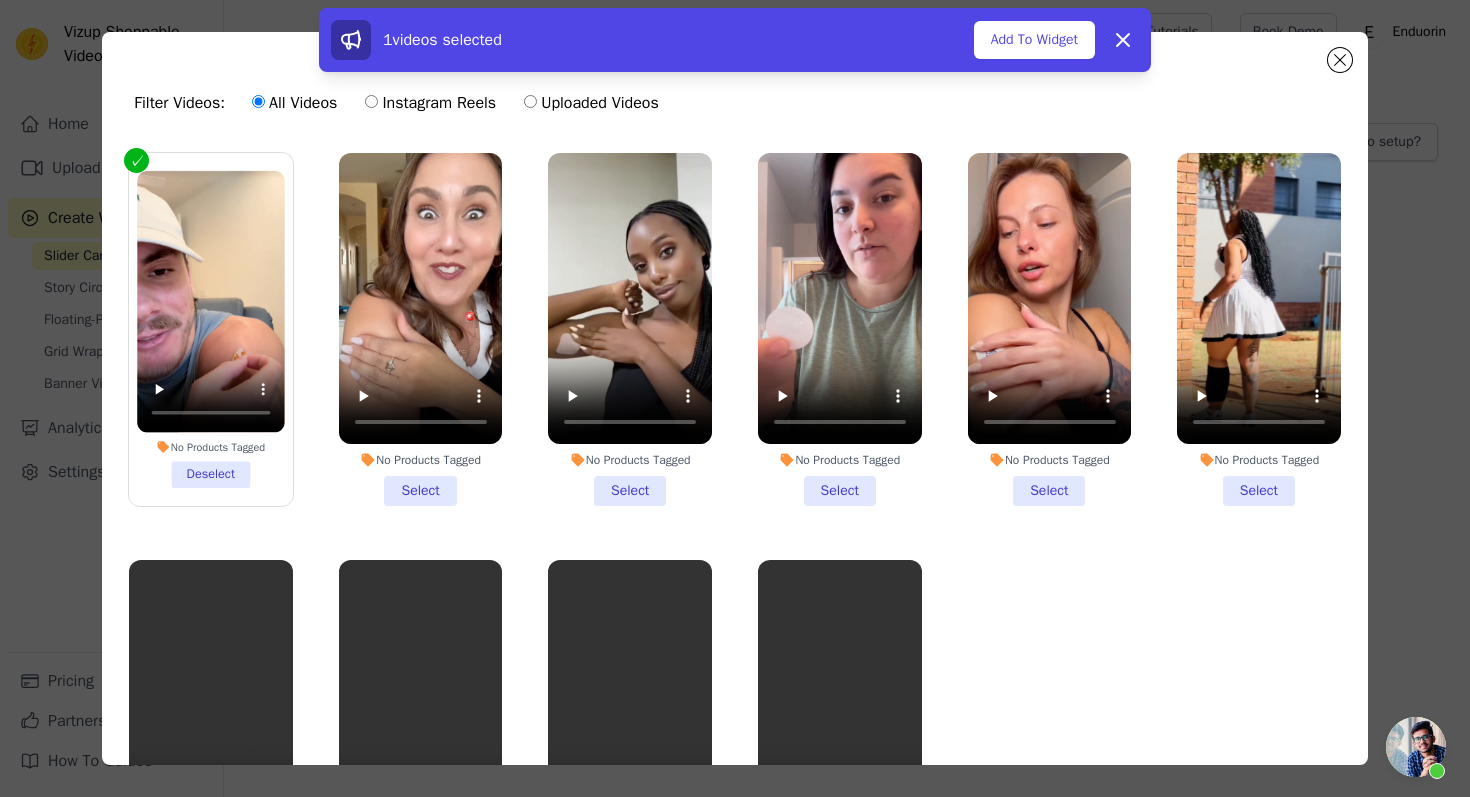 click on "No Products Tagged     Select" at bounding box center [421, 329] 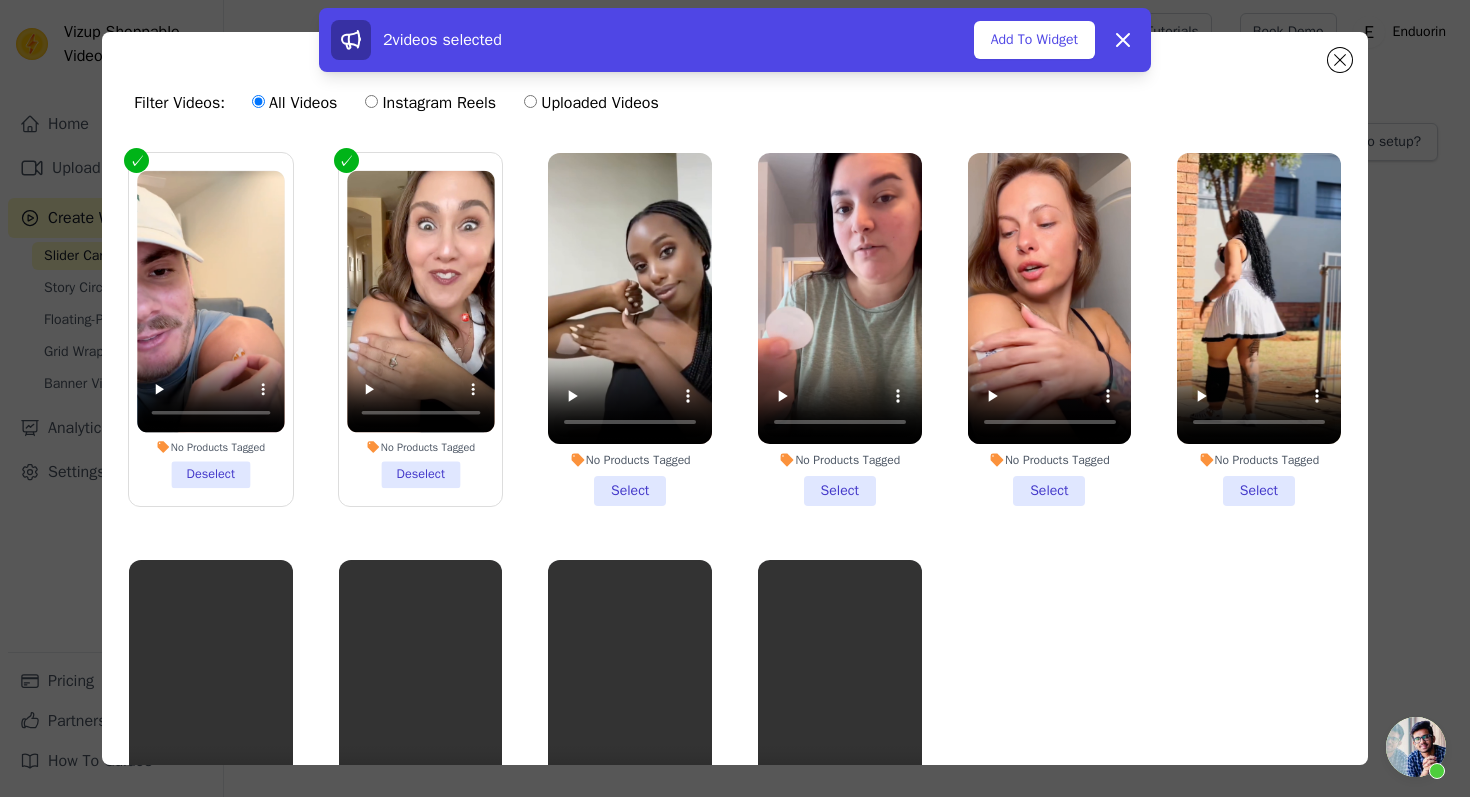 click on "No Products Tagged     Select" at bounding box center [630, 329] 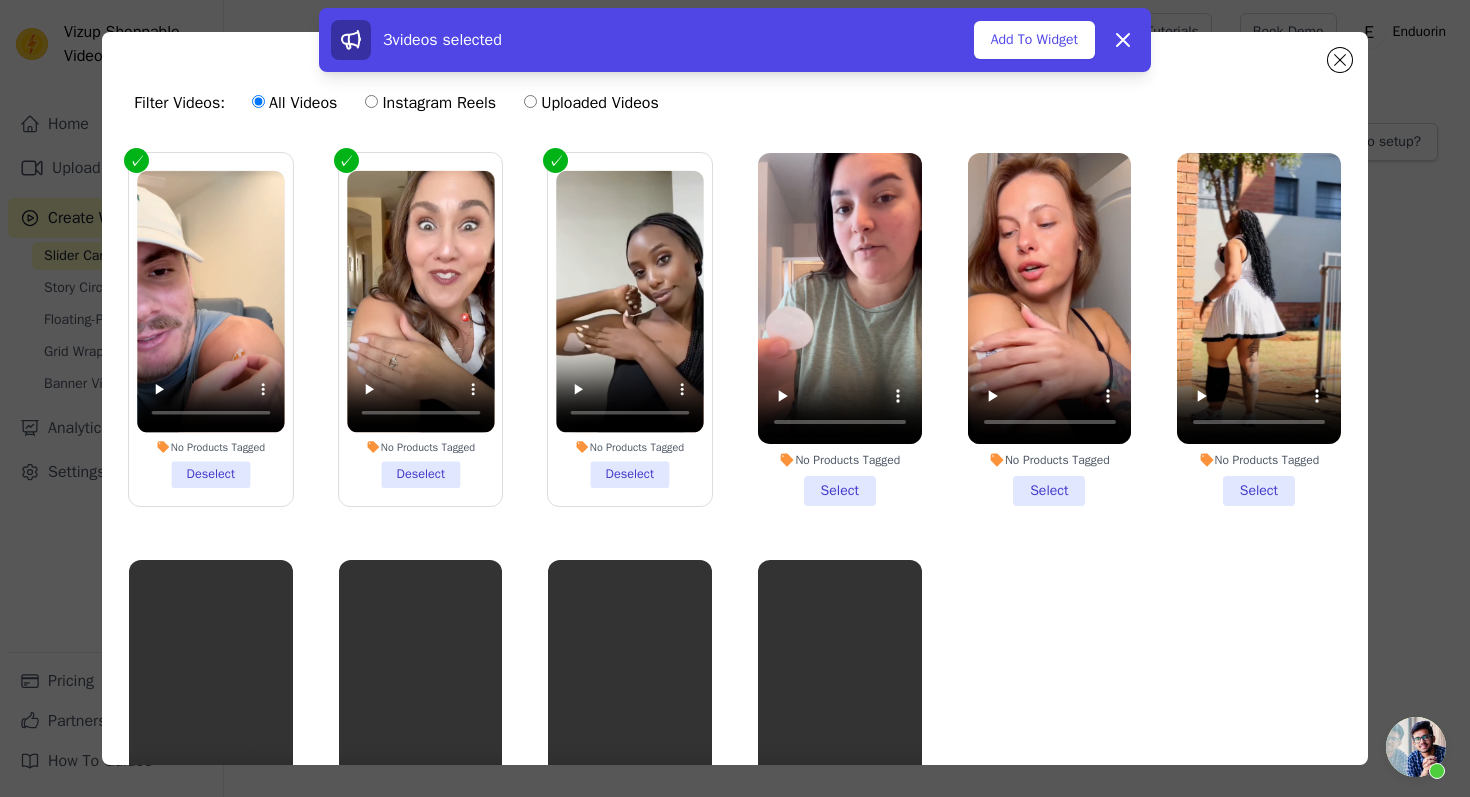 click on "No Products Tagged     Select" at bounding box center [840, 329] 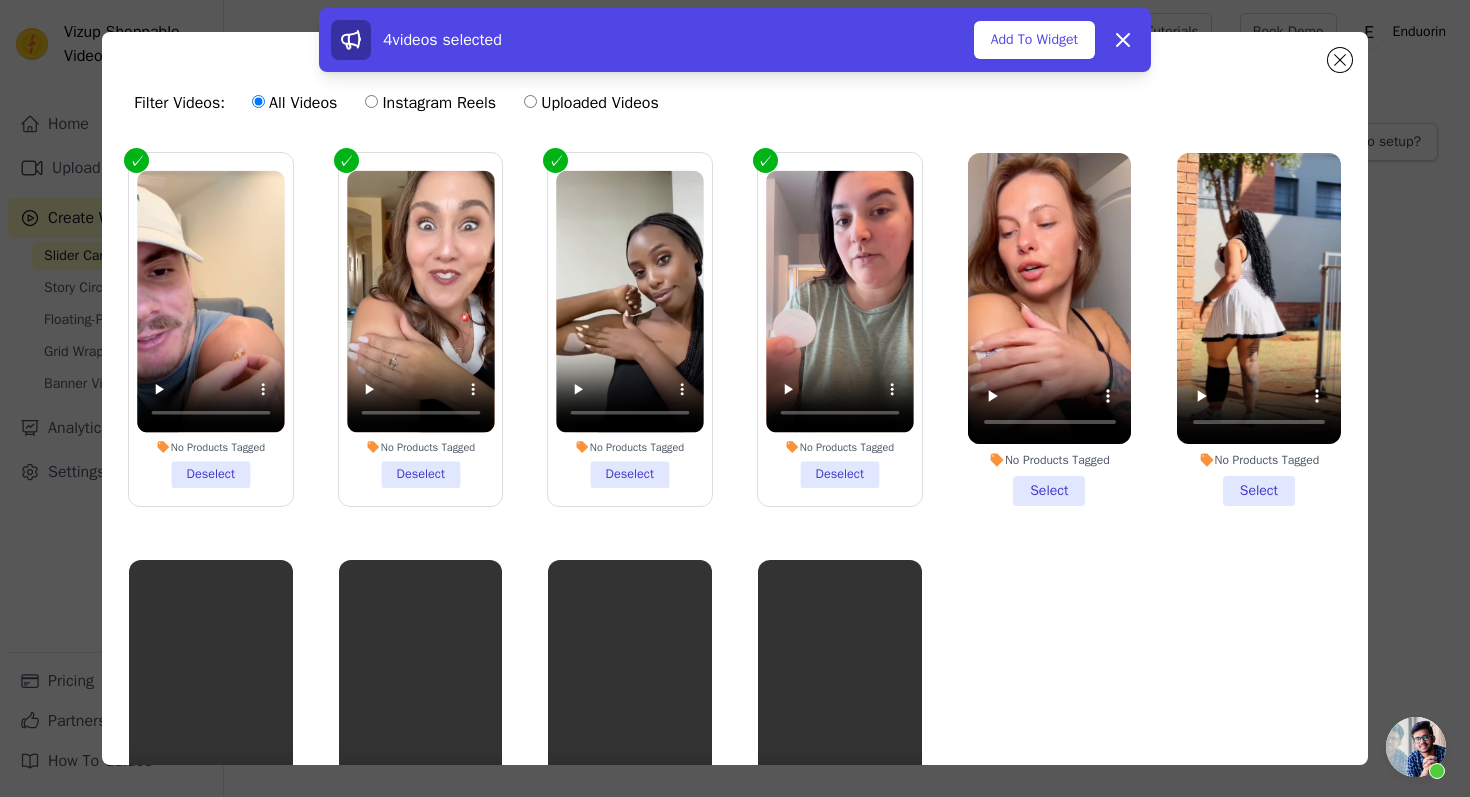 click on "No Products Tagged     Select" at bounding box center (1050, 329) 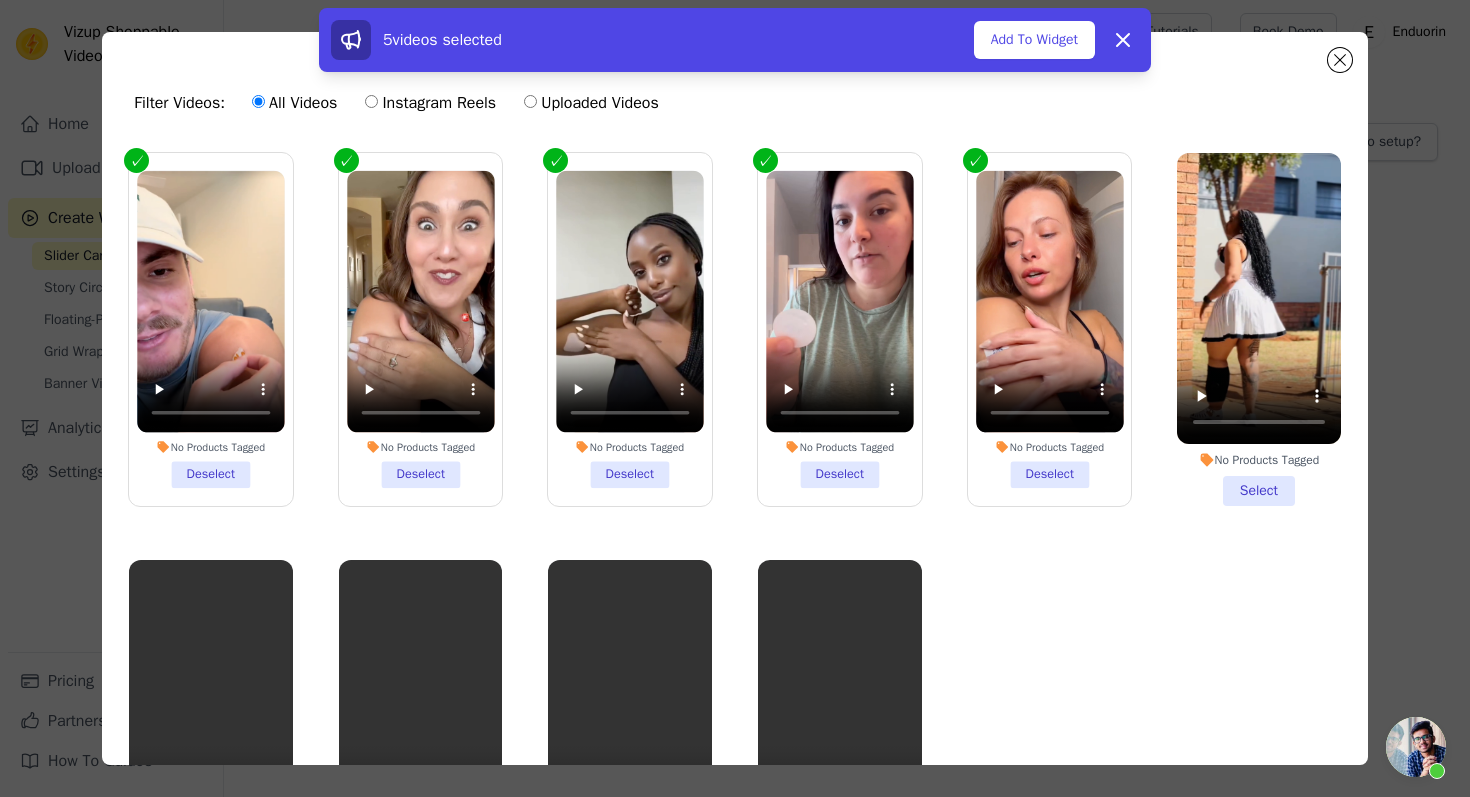 click on "5  videos selected" at bounding box center [652, 40] 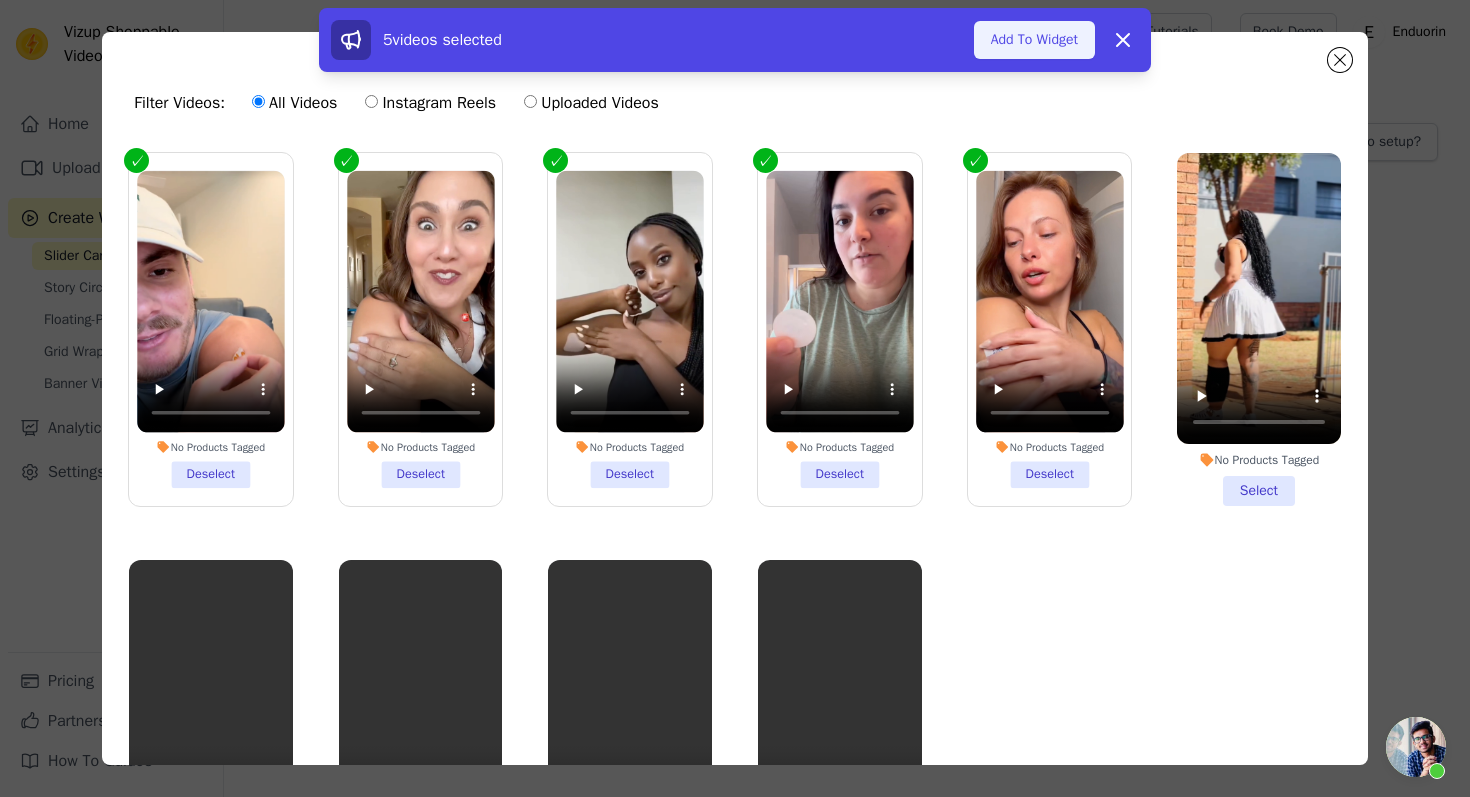 click on "Add To Widget" at bounding box center [1034, 40] 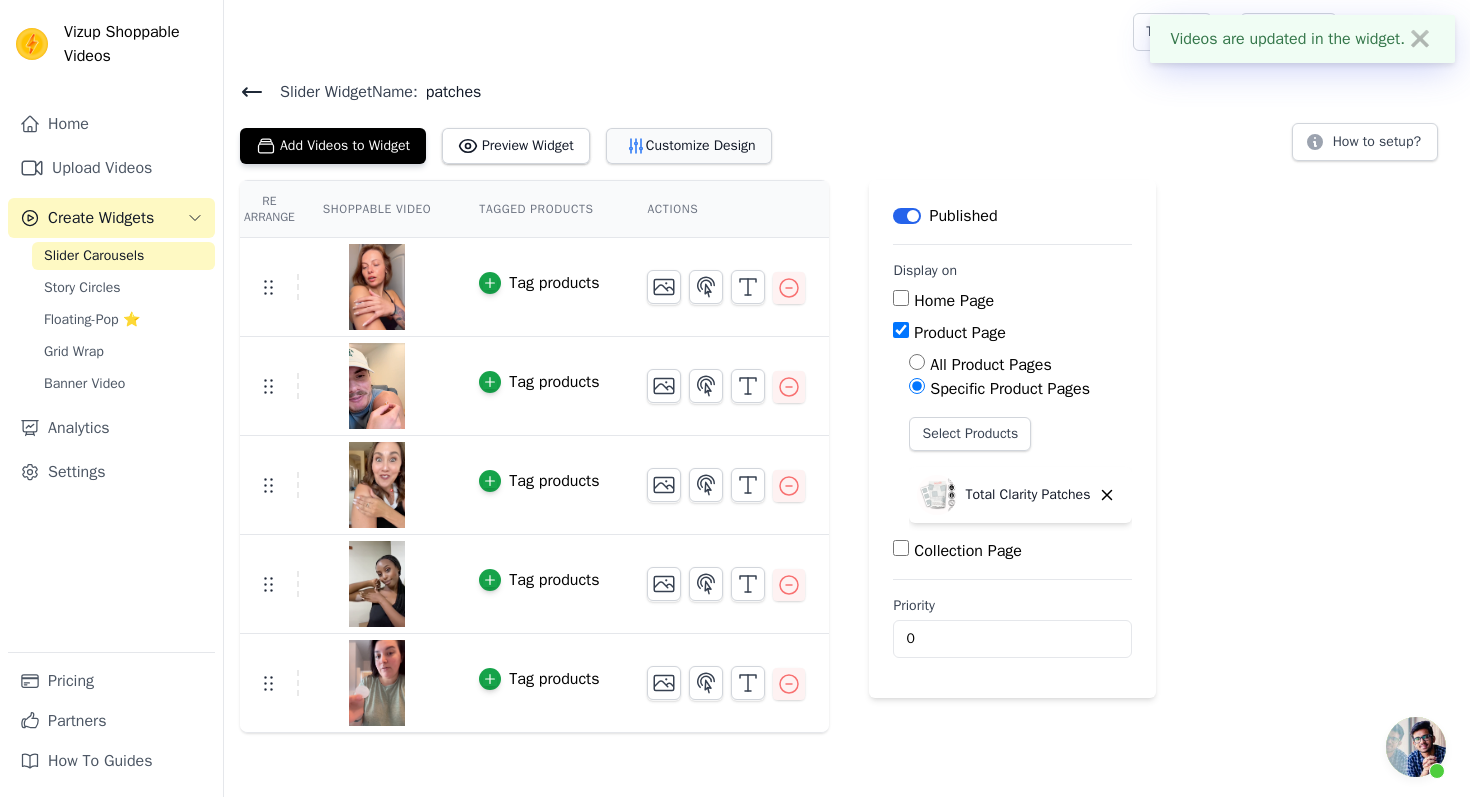 click on "Customize Design" at bounding box center [689, 146] 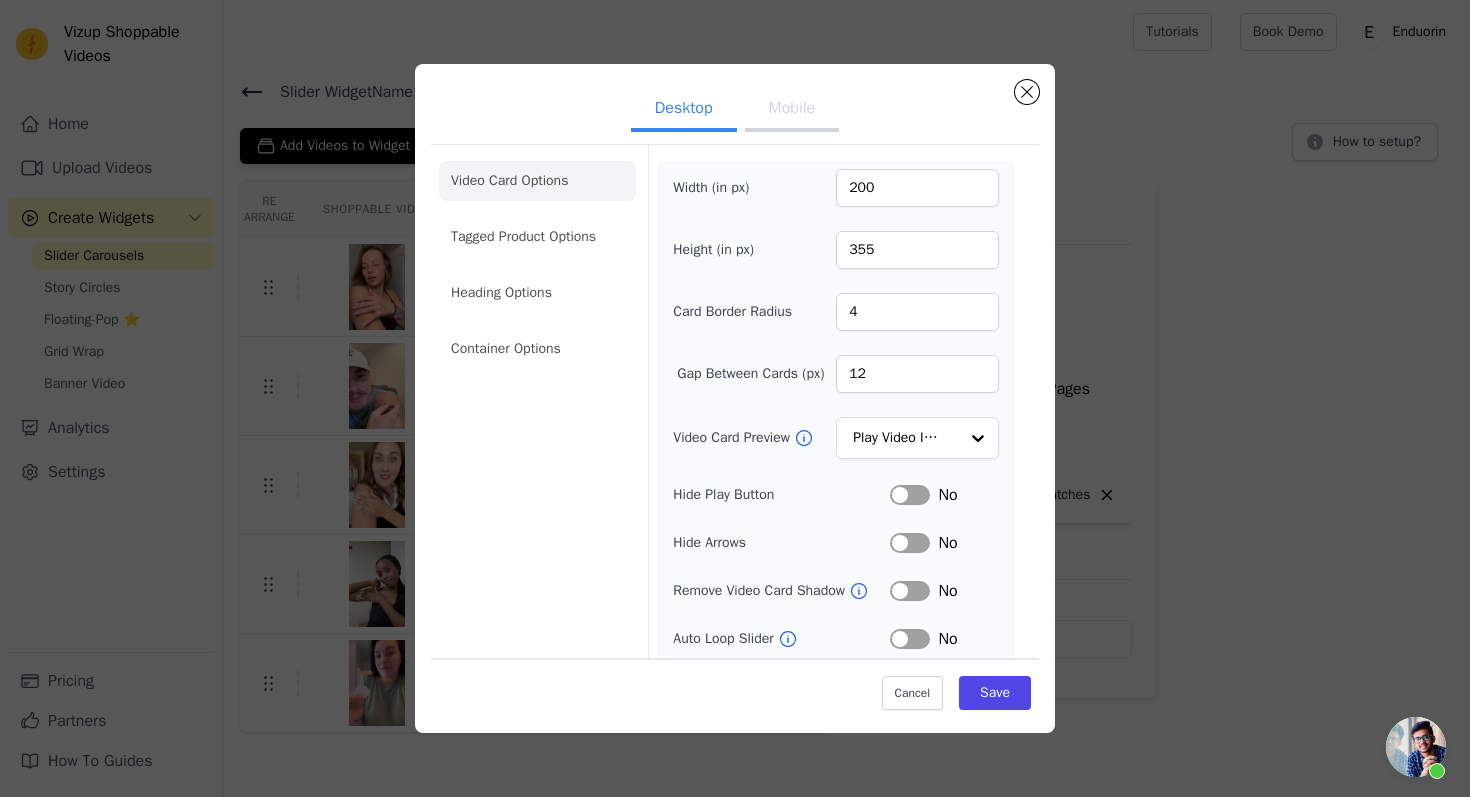 click on "Mobile" at bounding box center (792, 110) 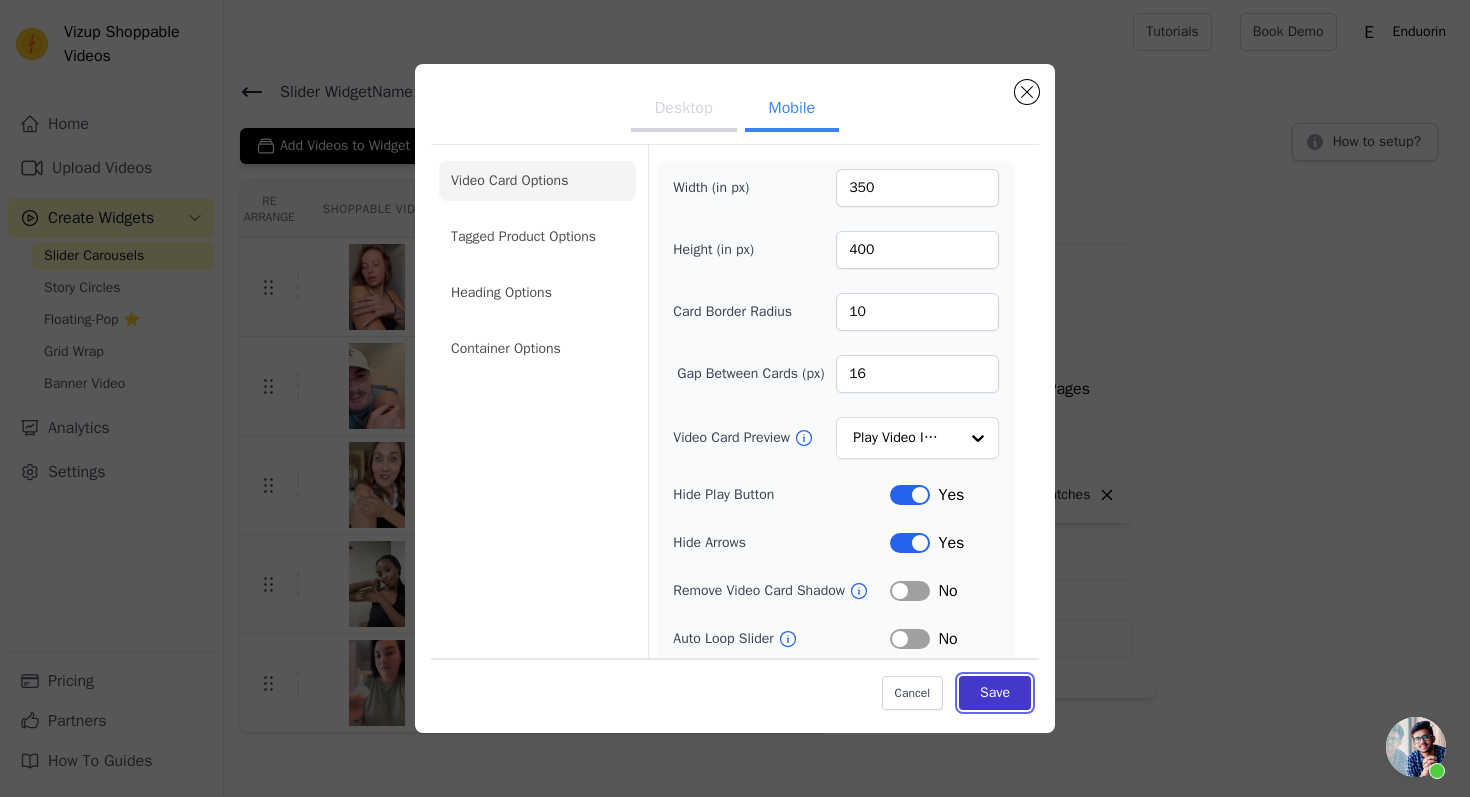 click on "Save" at bounding box center (995, 692) 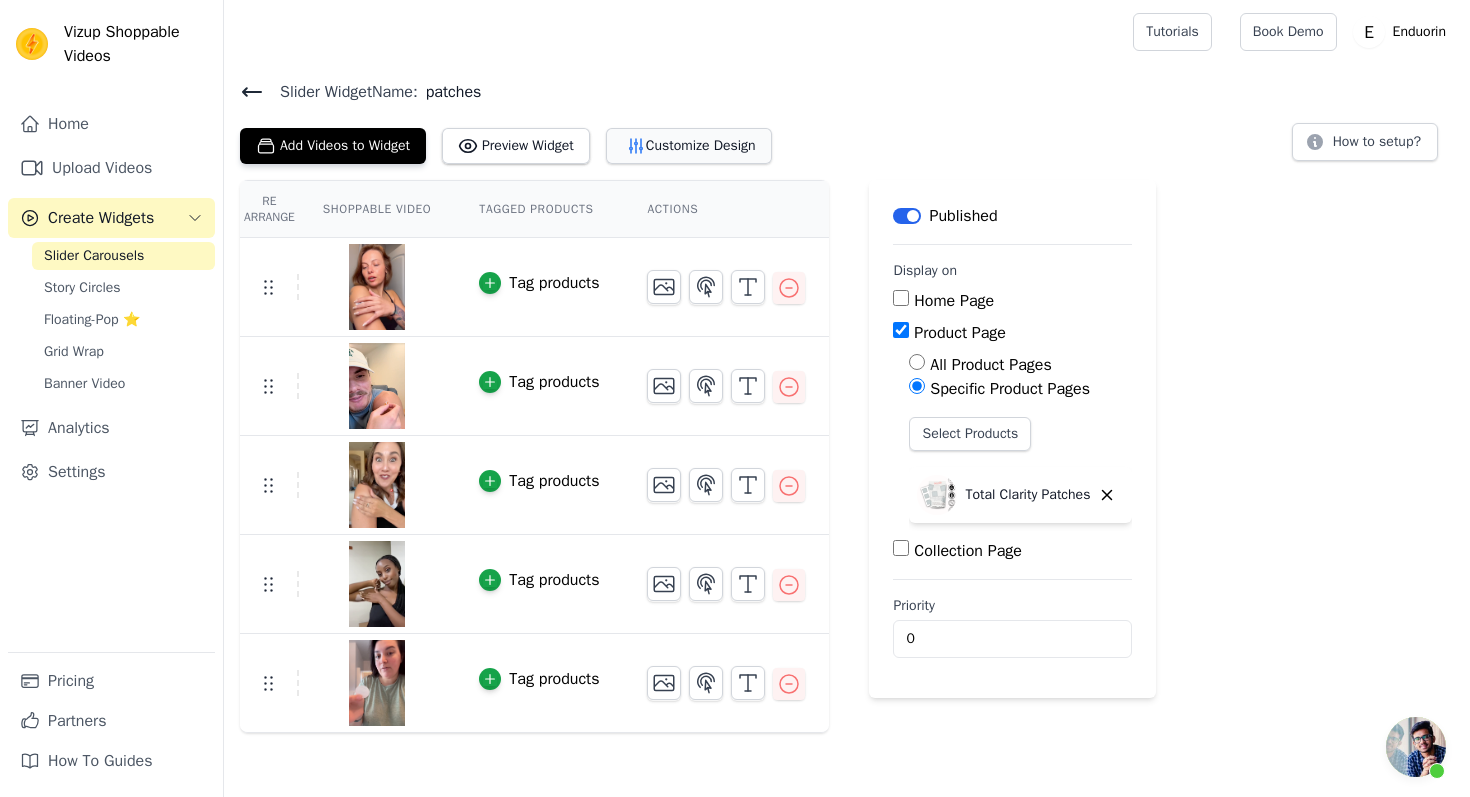 click on "Customize Design" at bounding box center [689, 146] 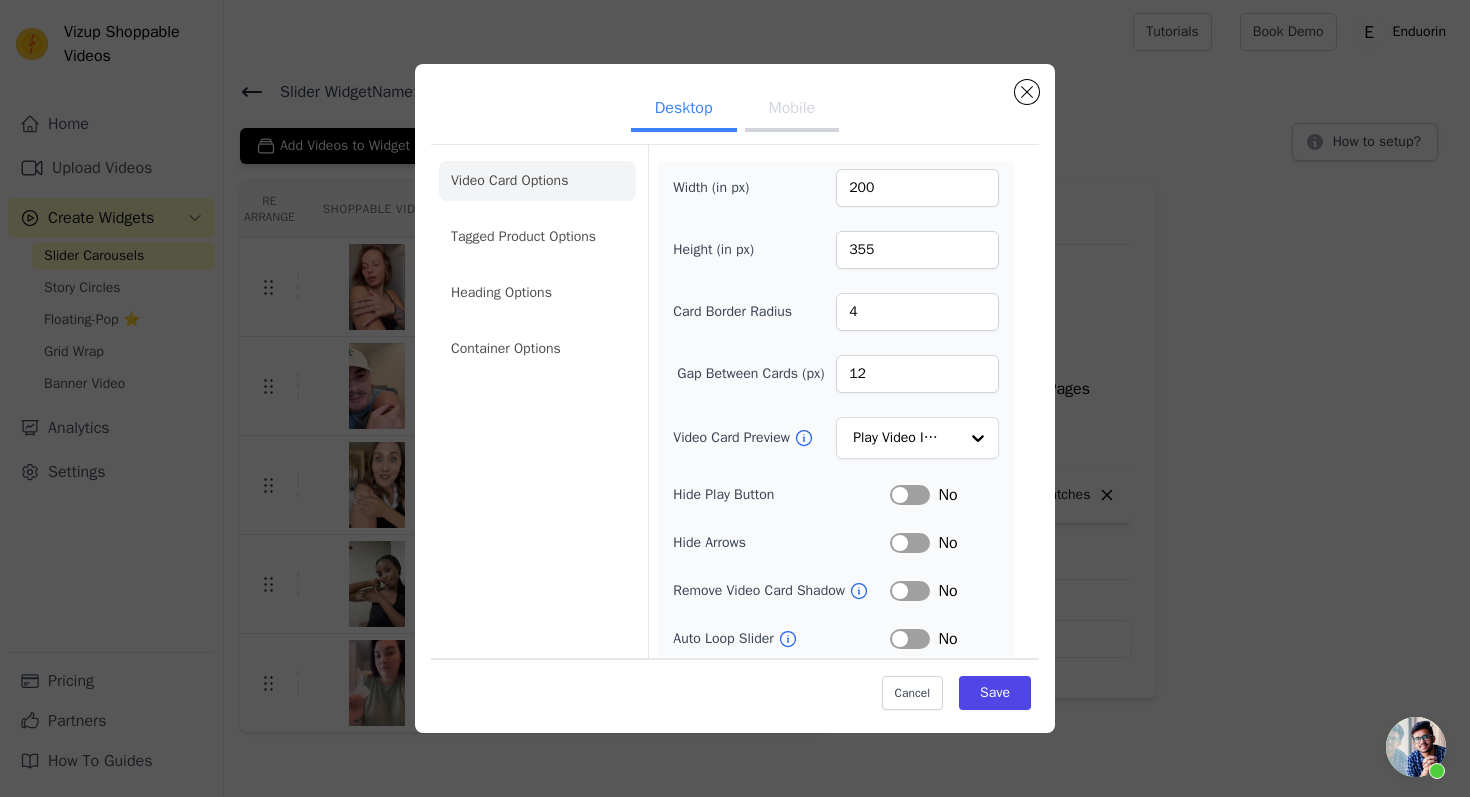 click on "Mobile" at bounding box center (792, 110) 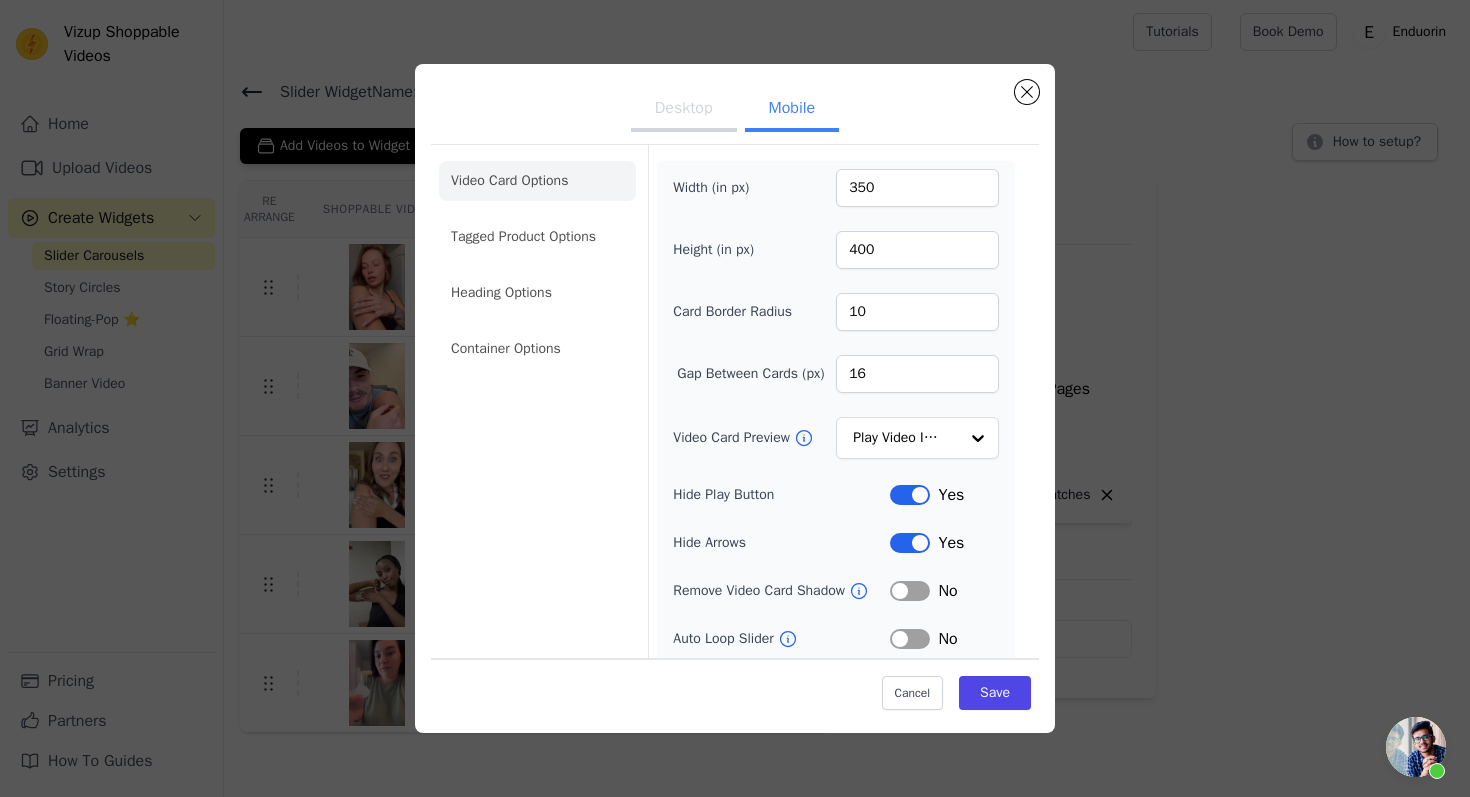 click on "Desktop" at bounding box center (684, 110) 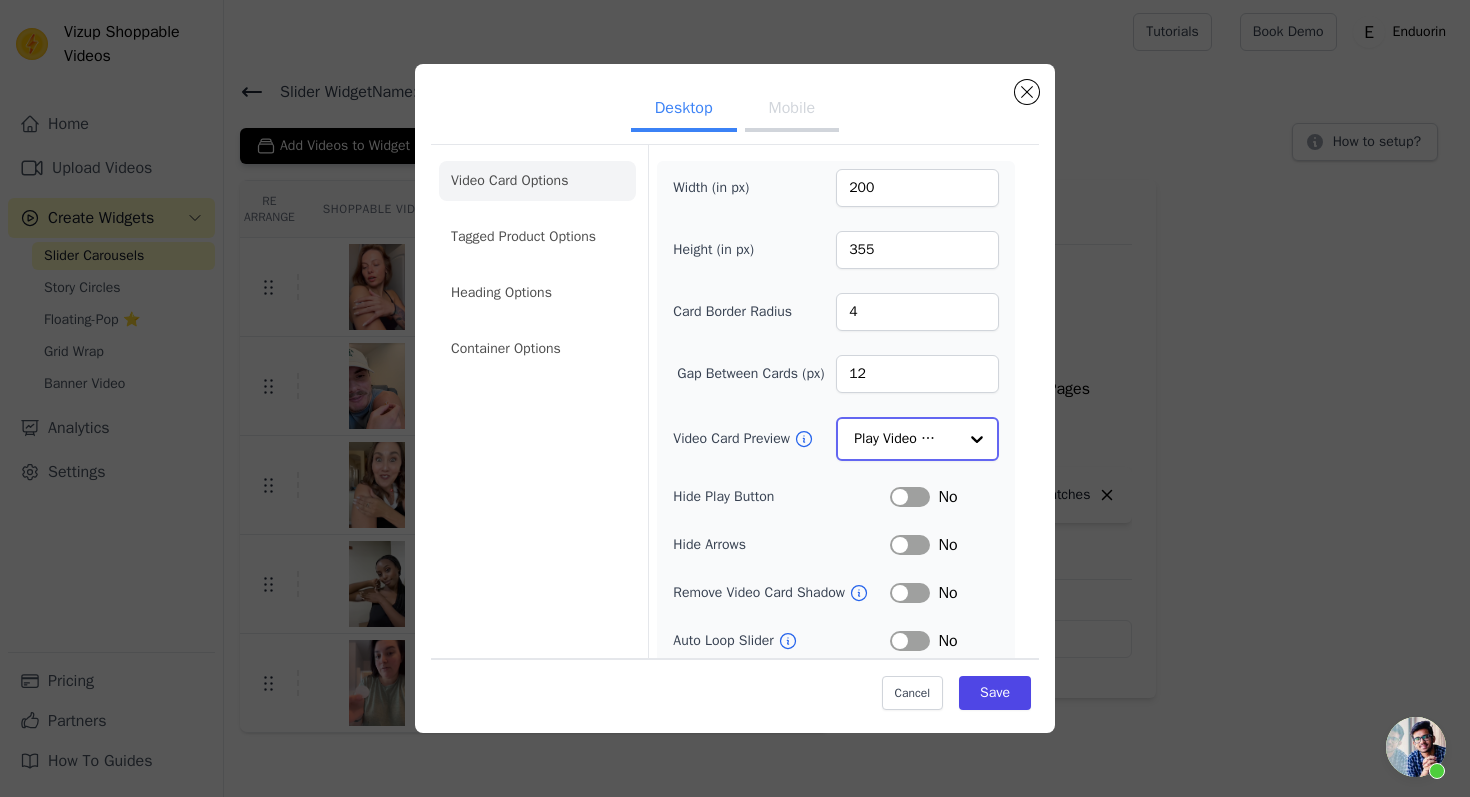 click on "Video Card Preview" 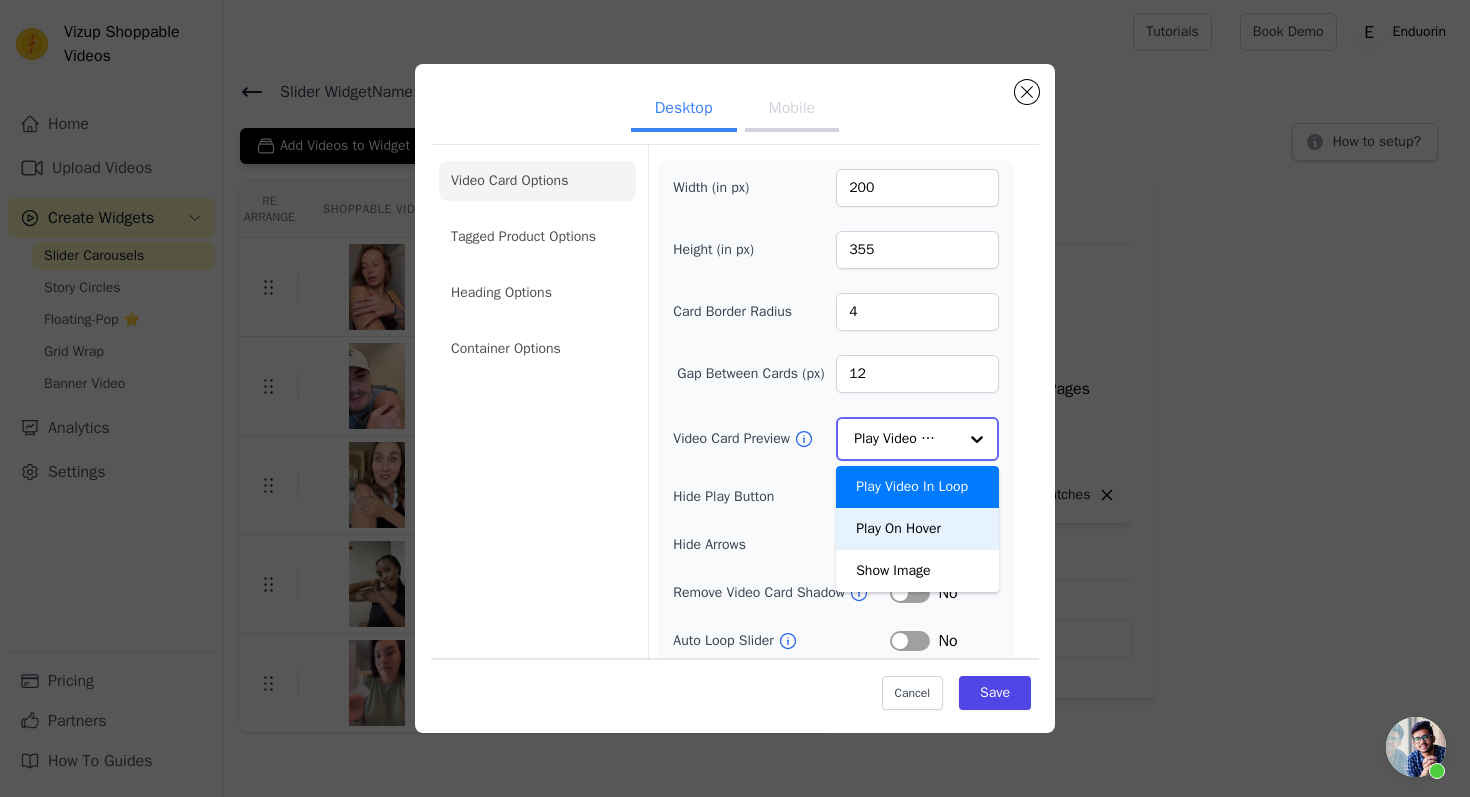click on "Play On Hover" at bounding box center (917, 529) 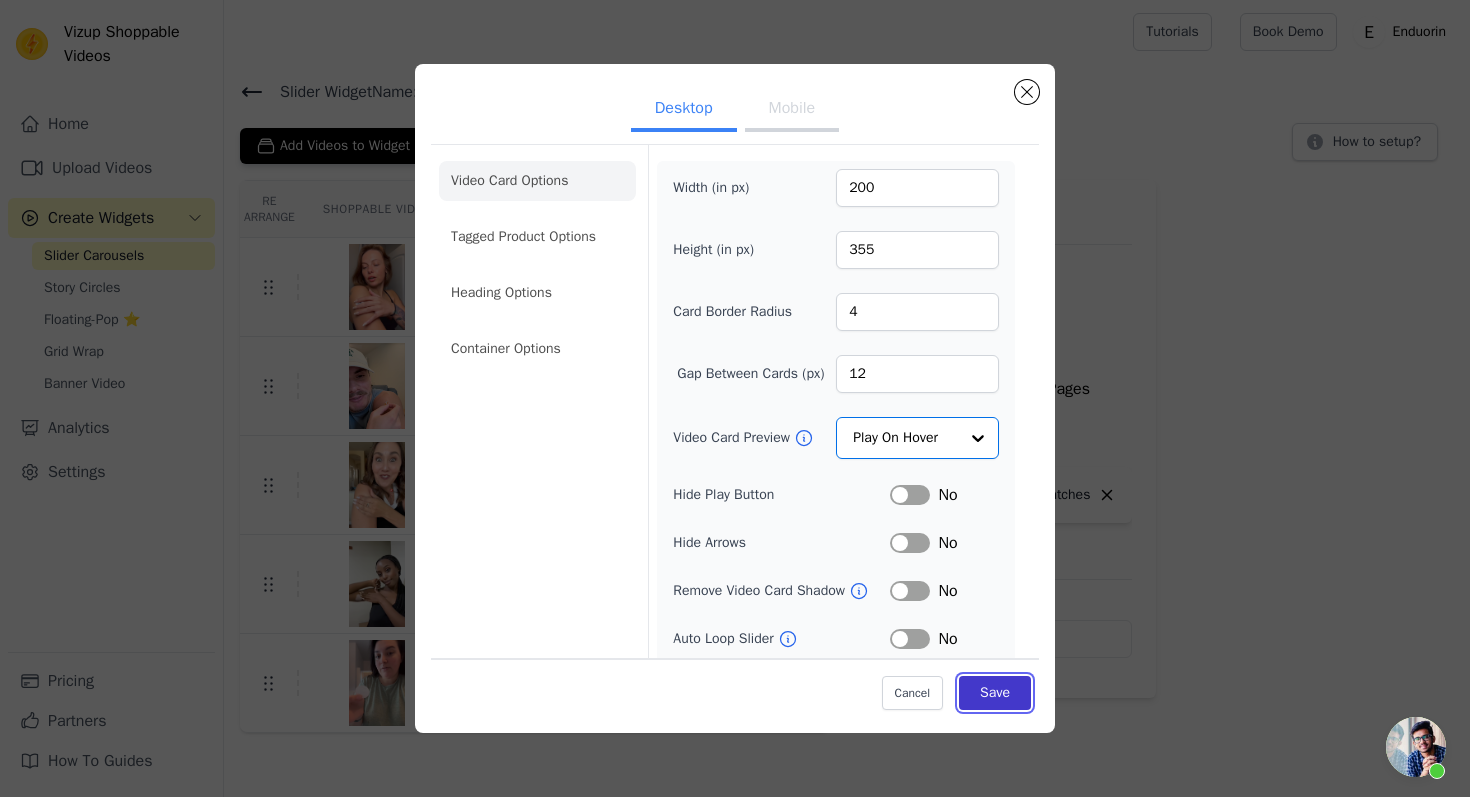 click on "Save" at bounding box center (995, 692) 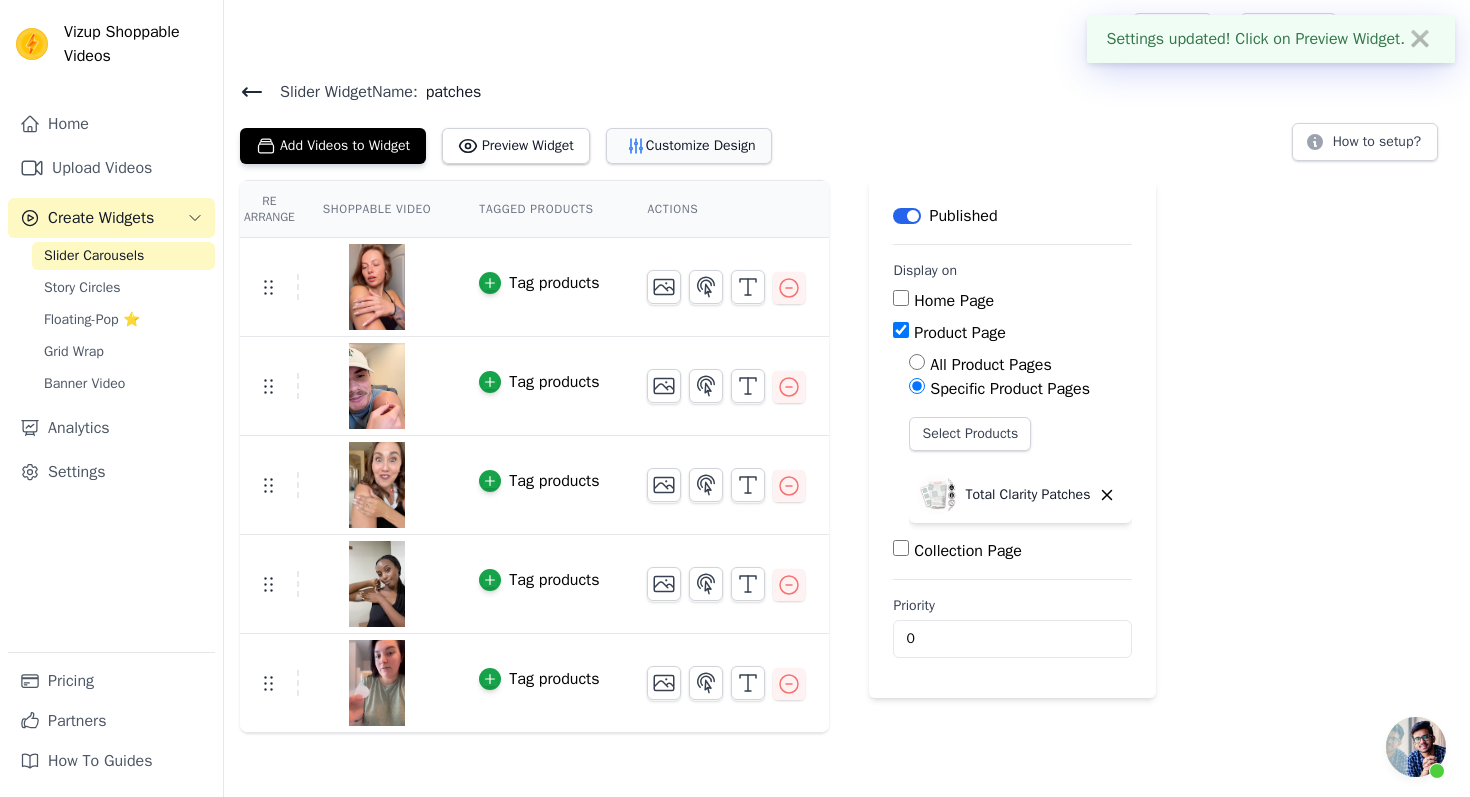 click on "Customize Design" at bounding box center (689, 146) 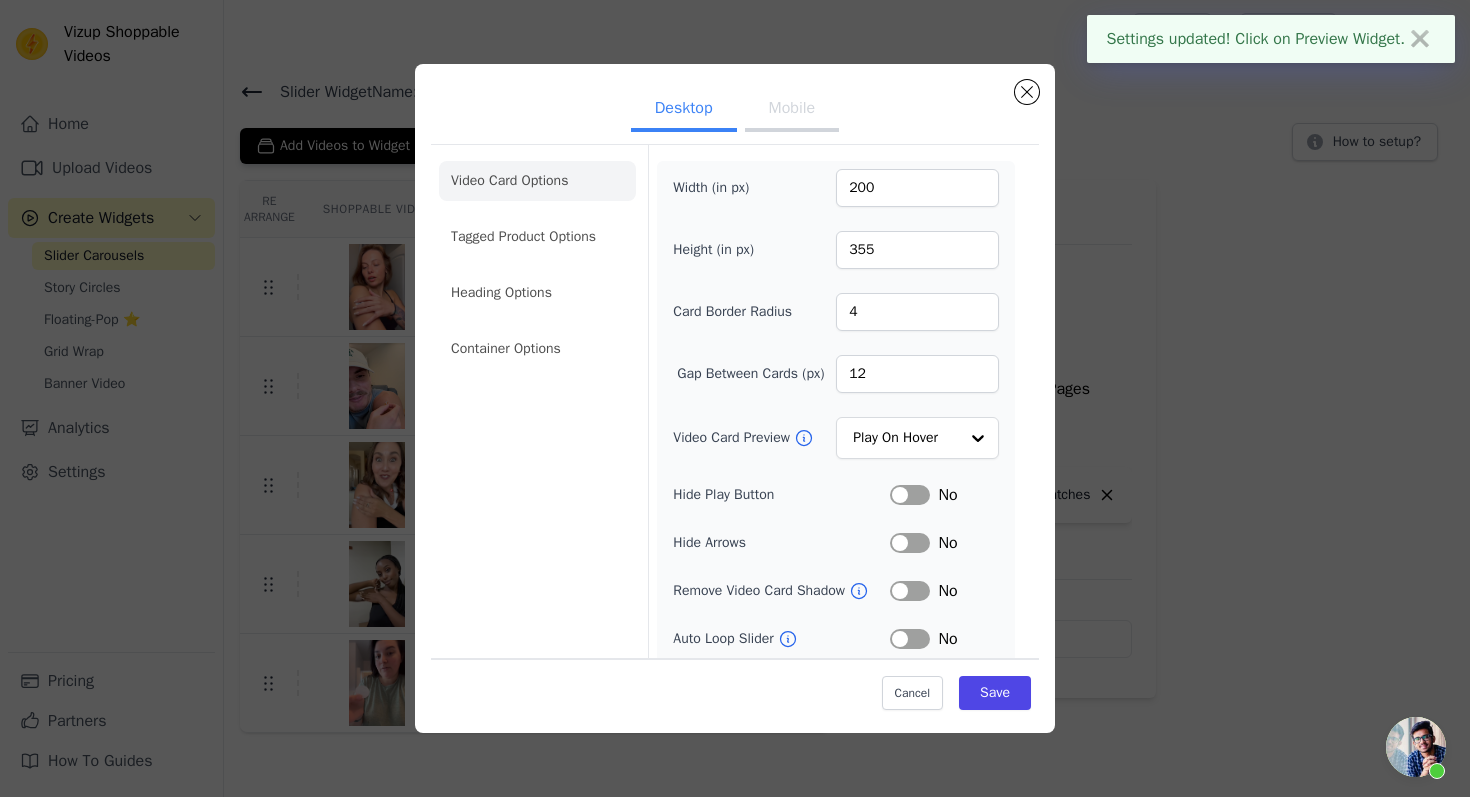 click on "Label" at bounding box center [910, 495] 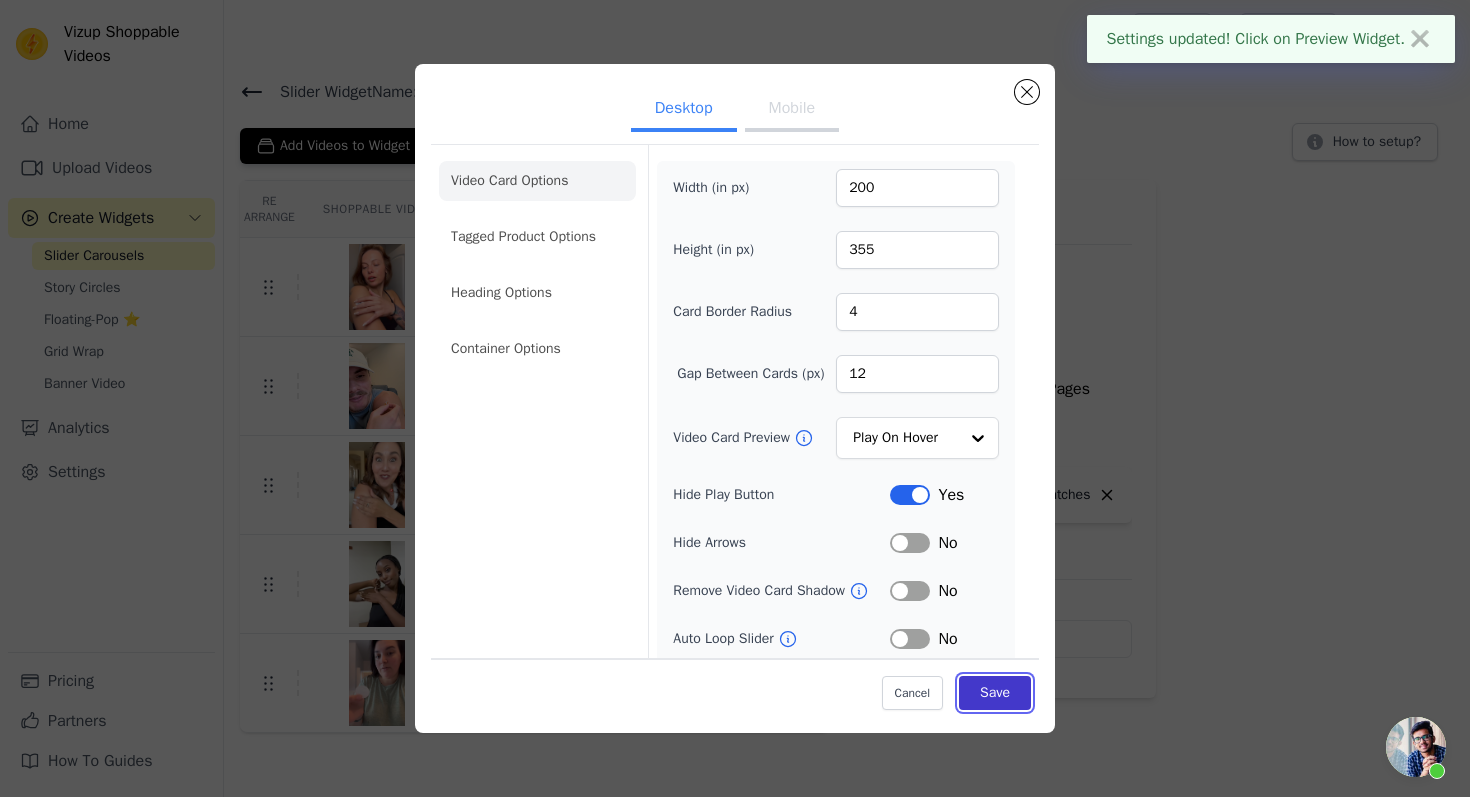 click on "Save" at bounding box center [995, 692] 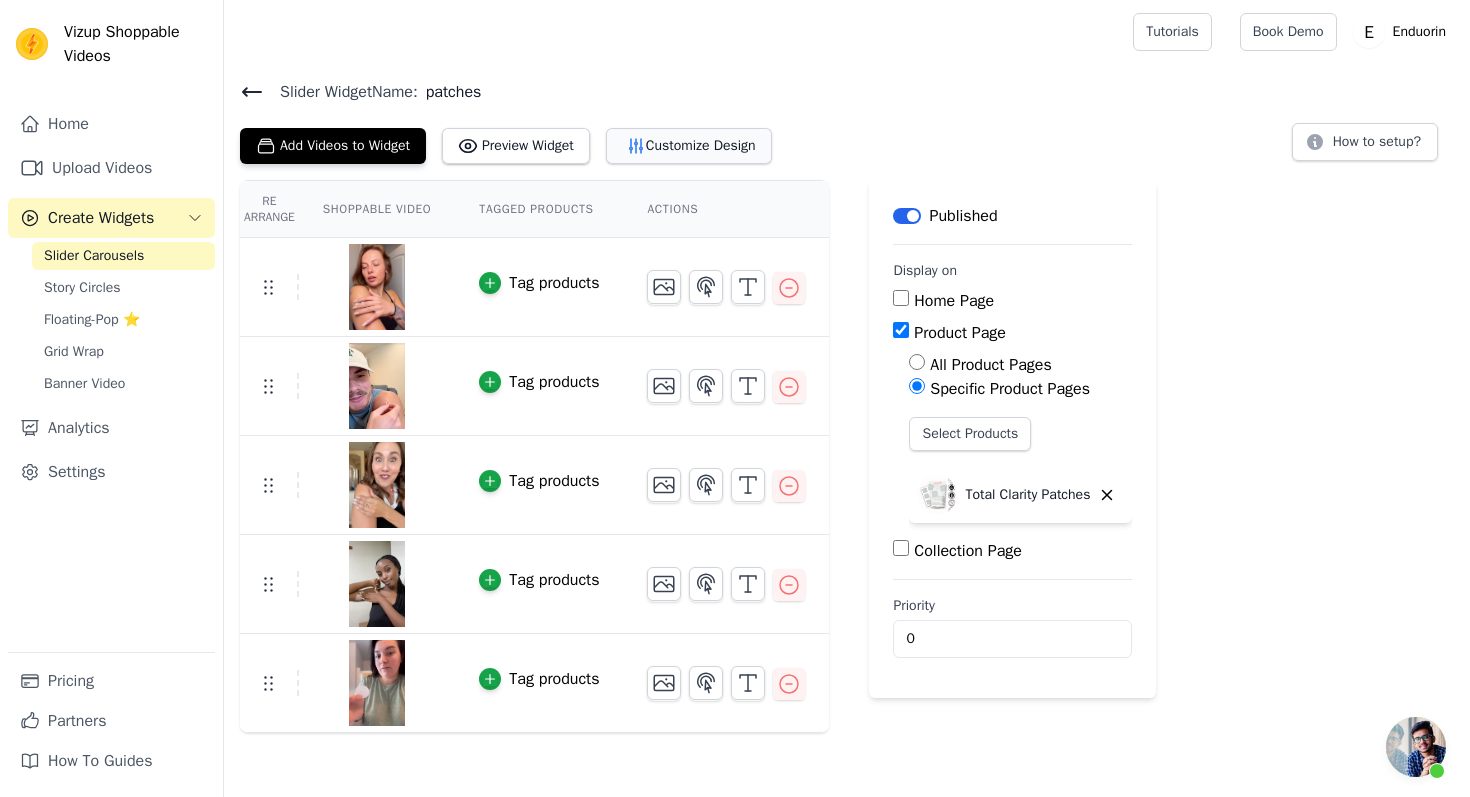 click on "Customize Design" at bounding box center (689, 146) 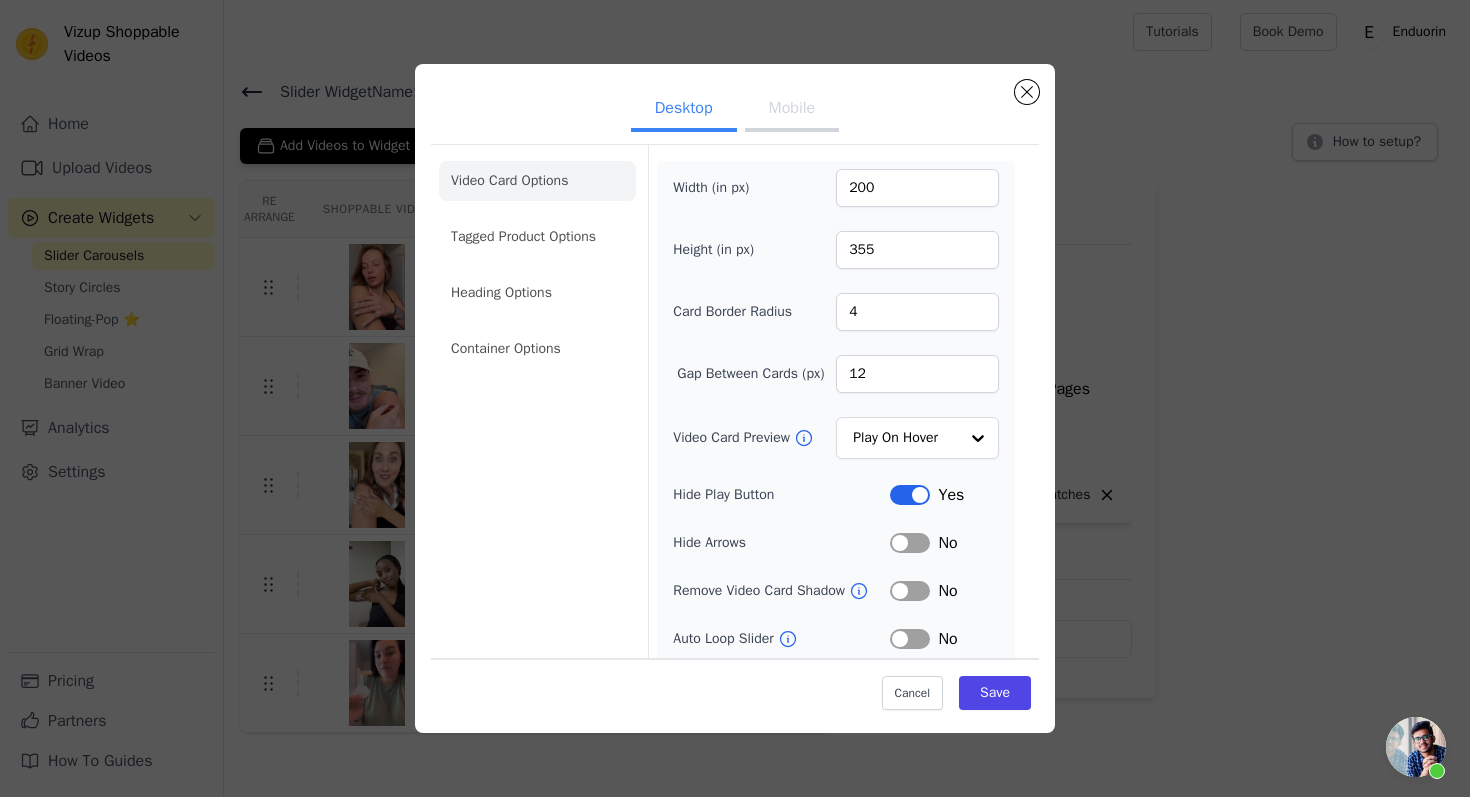 click on "Mobile" at bounding box center (792, 110) 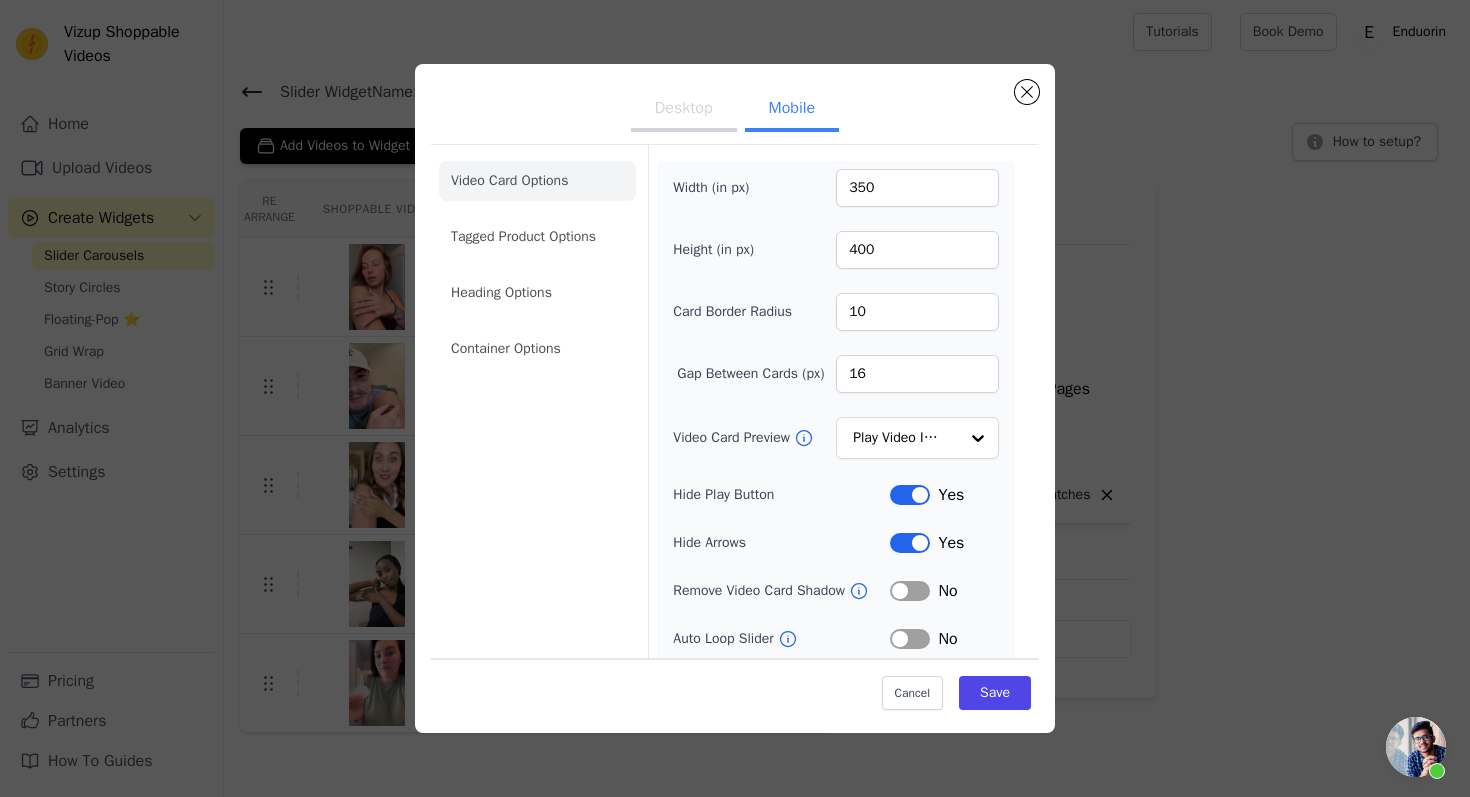 scroll, scrollTop: 155, scrollLeft: 0, axis: vertical 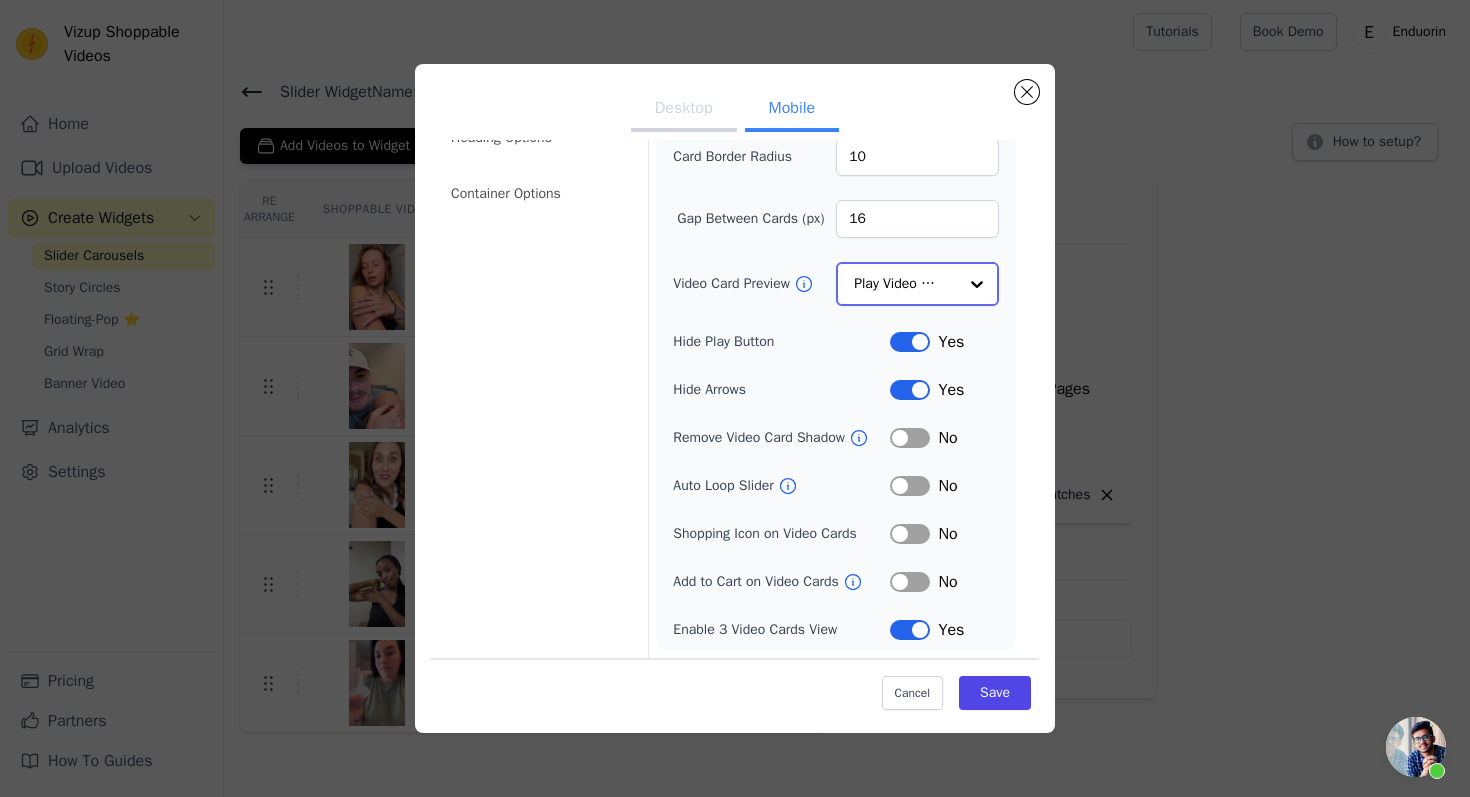 click on "Video Card Preview" 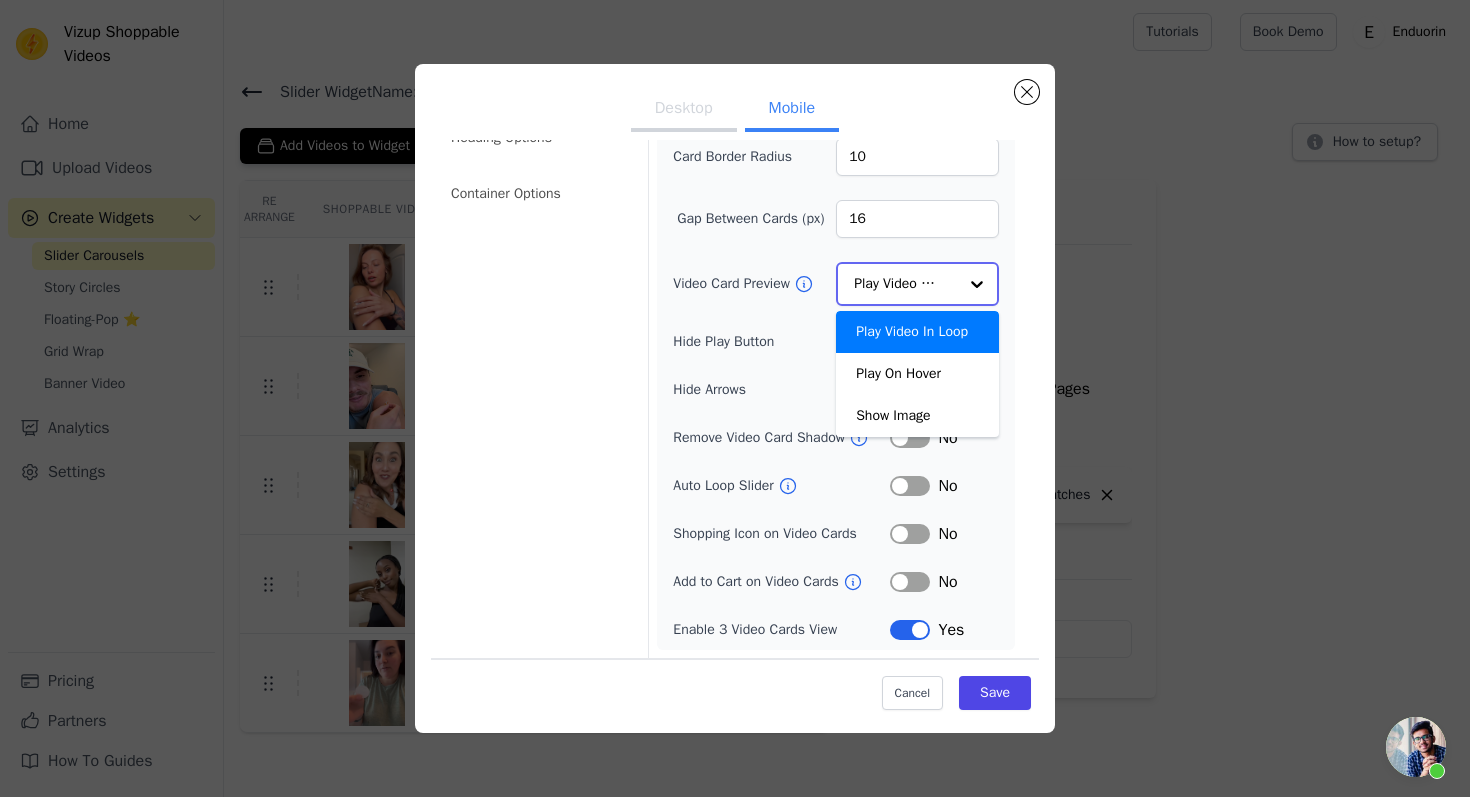 click on "Play Video In Loop" at bounding box center [917, 332] 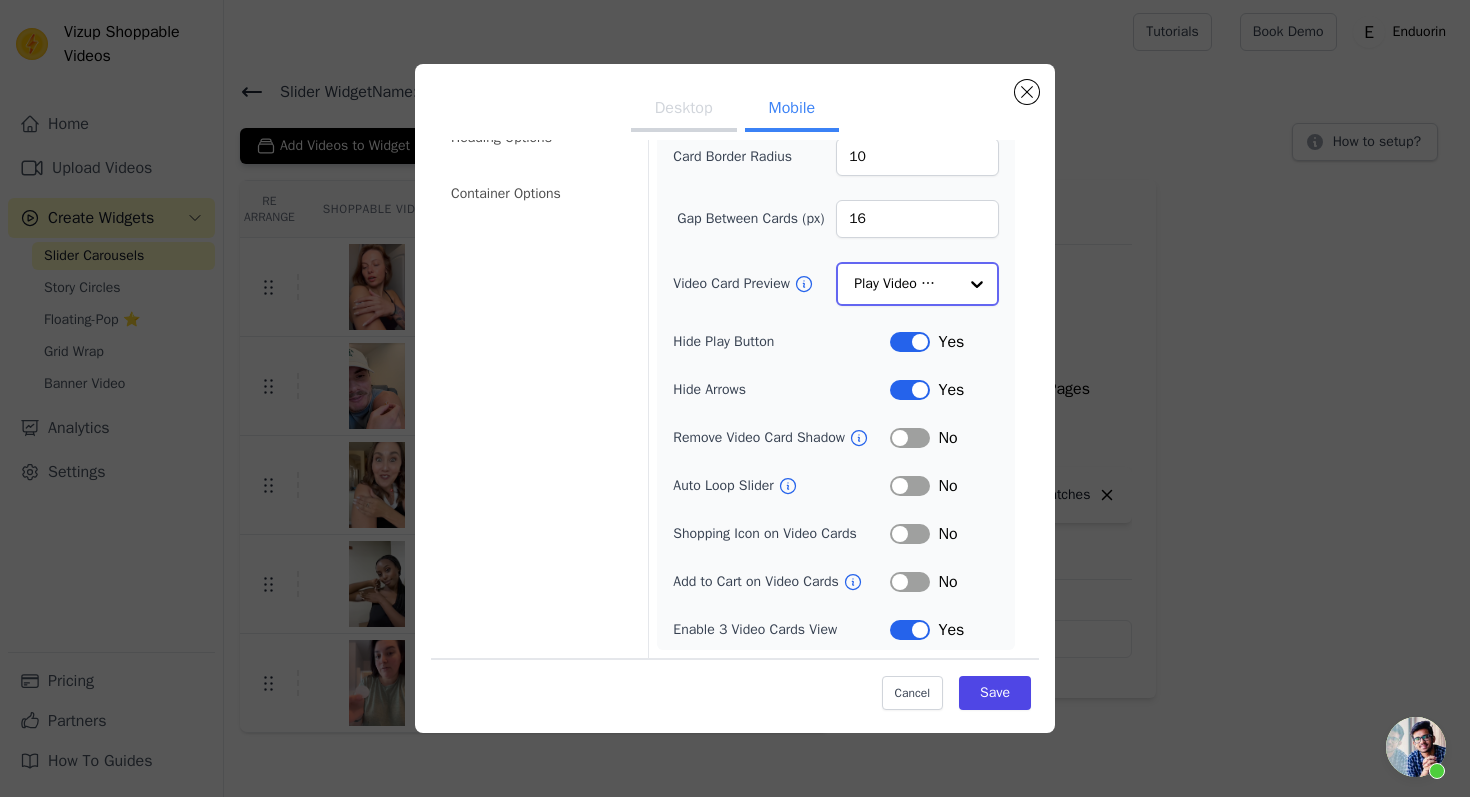 scroll, scrollTop: 157, scrollLeft: 0, axis: vertical 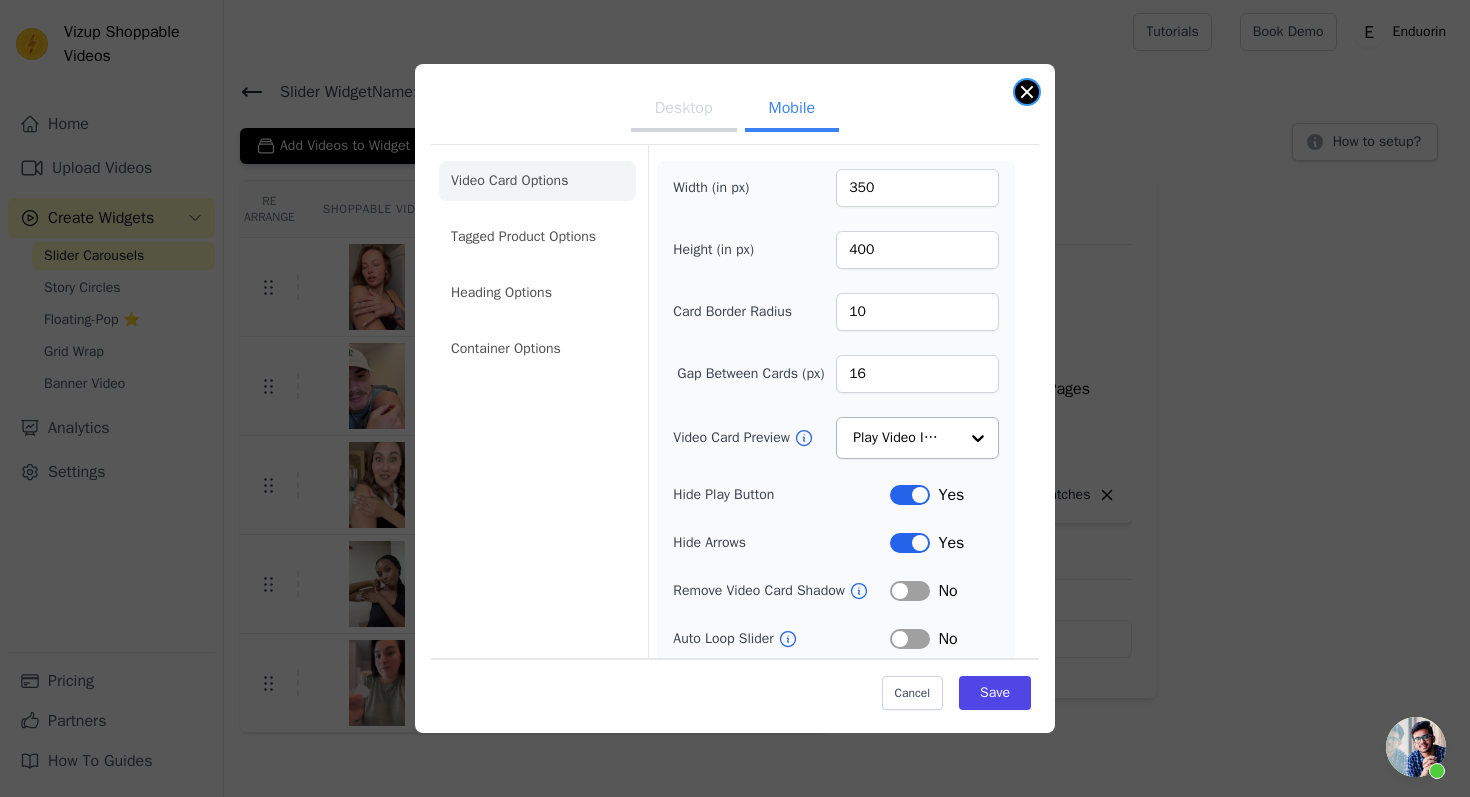 click on "Desktop Mobile   Video Card Options Tagged Product Options Heading Options Container Options   Width (in px)   350   Height (in px)   400   Card Border Radius   10   Gap Between Cards (px)   16   Video Card Preview           Play Video In Loop               Hide Play Button   Label     Yes   Hide Arrows   Label     Yes   Remove Video Card Shadow     Label     No   Auto Loop Slider     Label     No   Shopping Icon on Video Cards   Label     No   Add to Cart on Video Cards     Label     No   Enable 3 Video Cards View   Label     Yes   Cancel     Save" at bounding box center [735, 399] 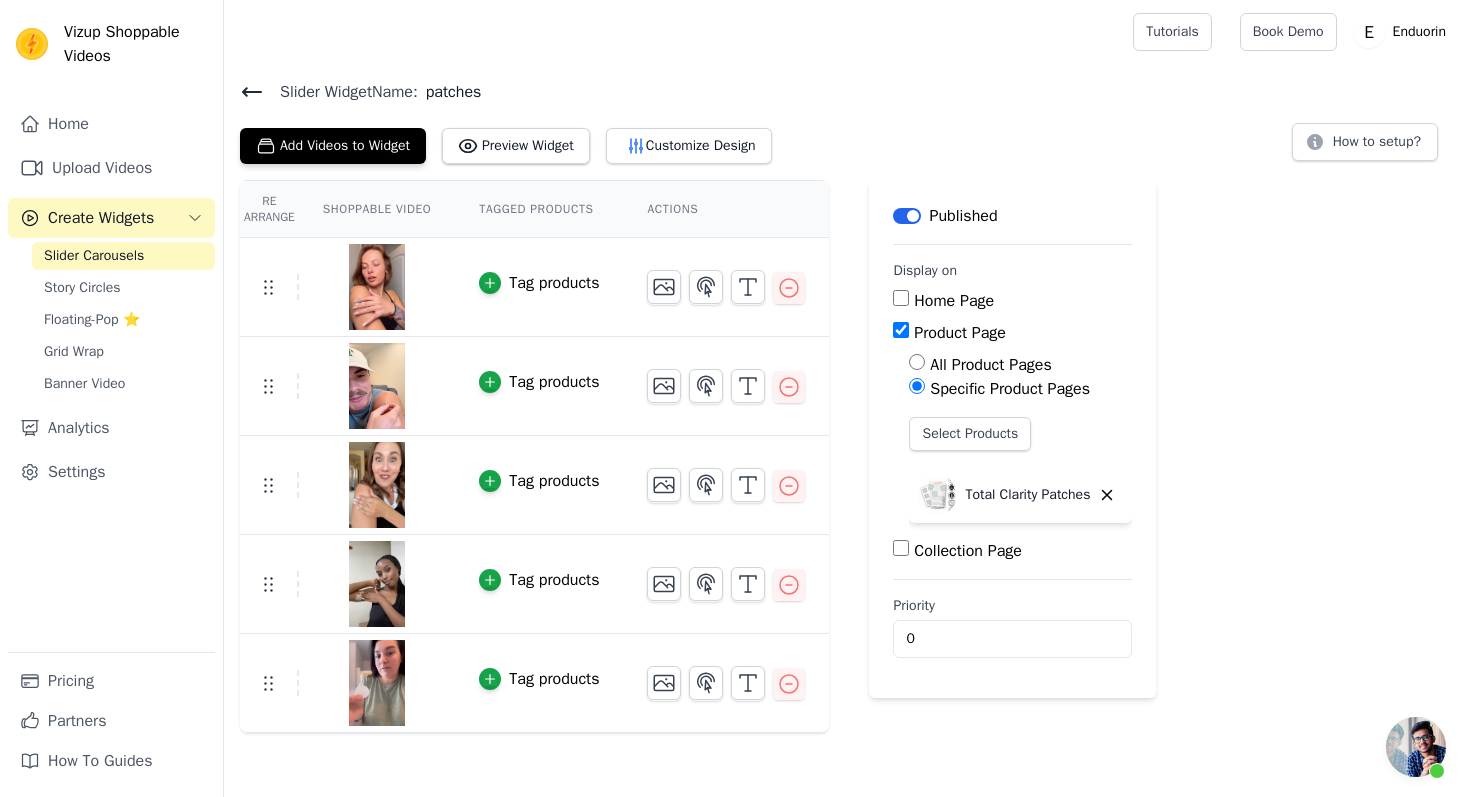 click at bounding box center [1416, 747] 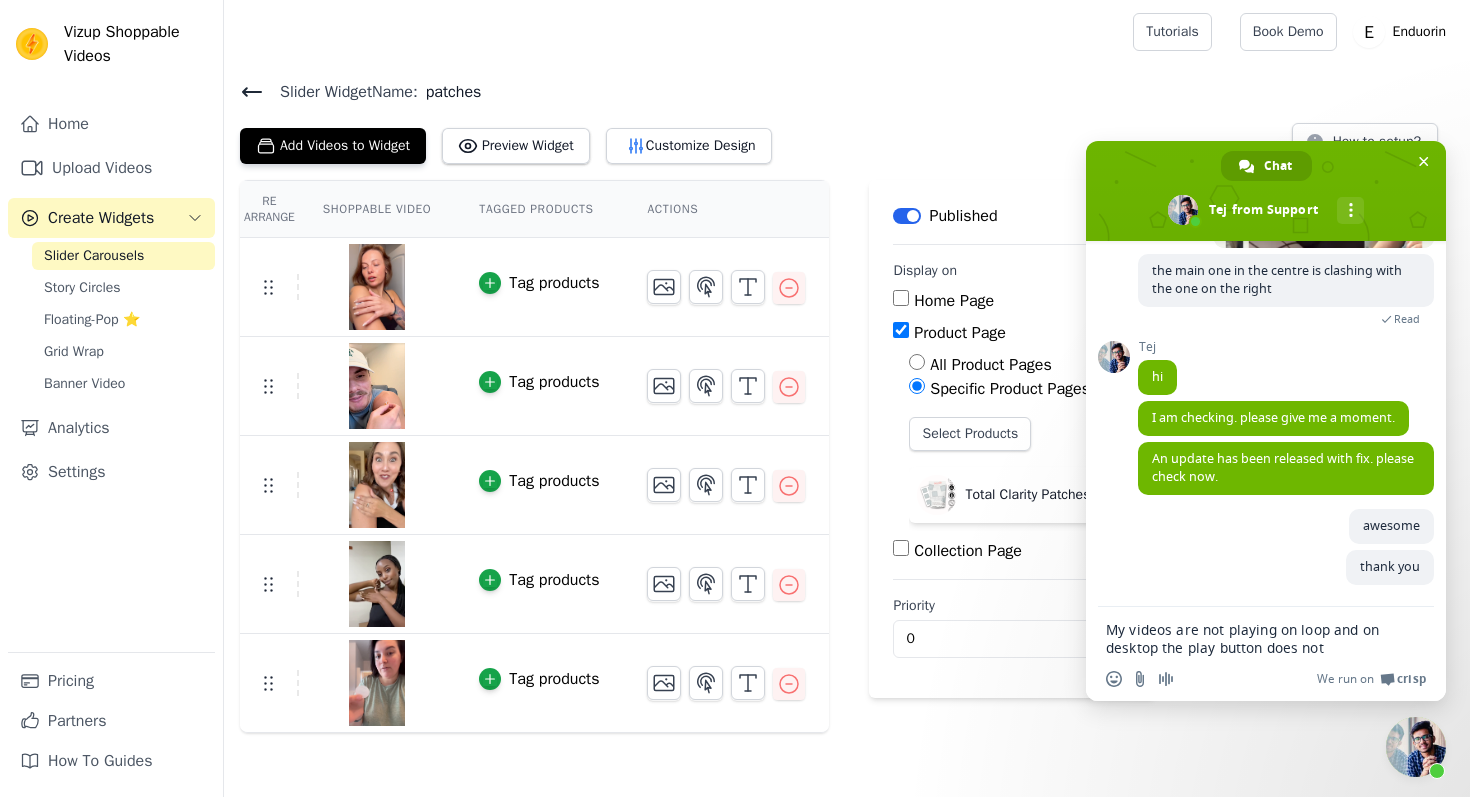 scroll, scrollTop: 21, scrollLeft: 0, axis: vertical 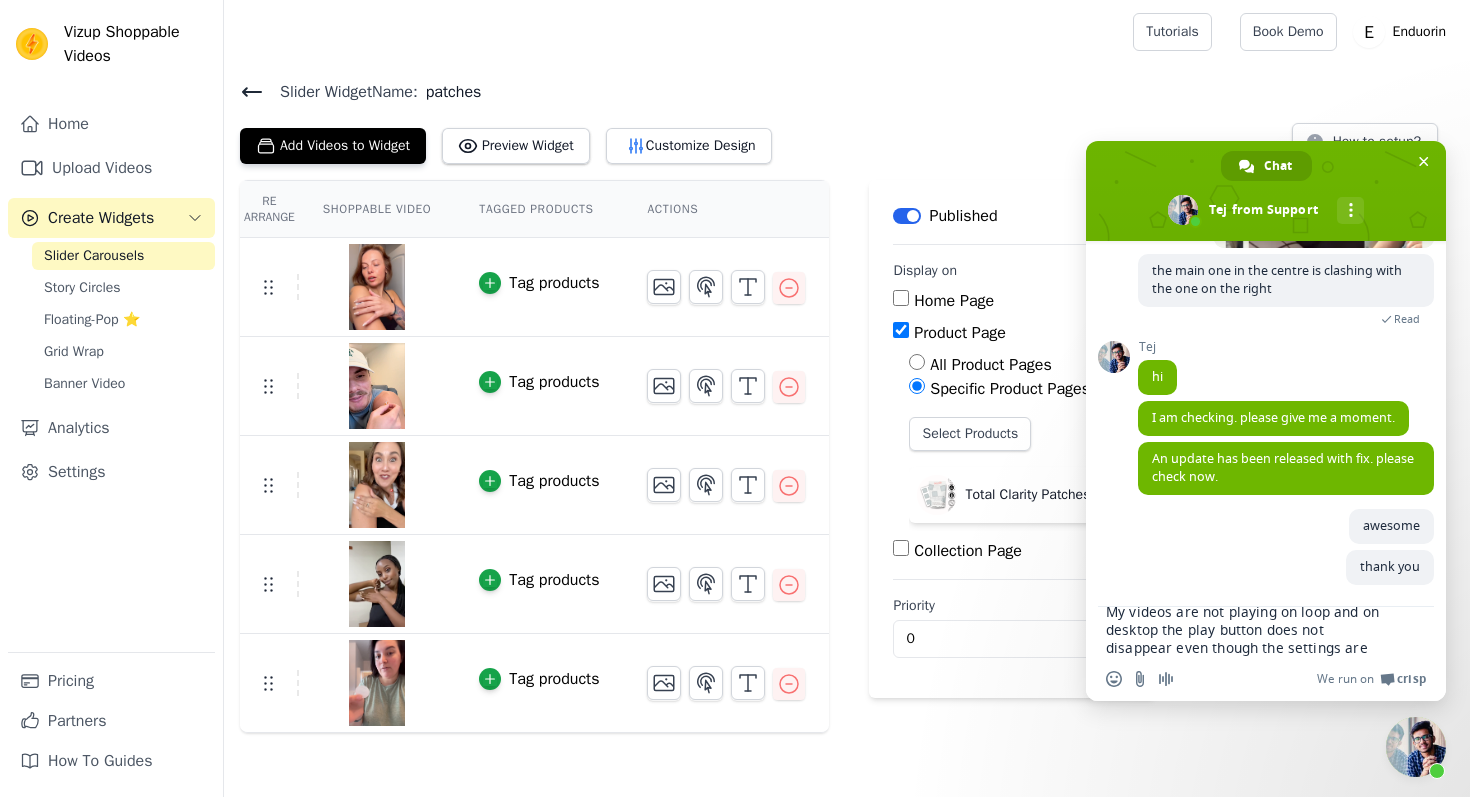 type on "My videos are not playing on loop and on desktop the play button does not disappear even though the settings are set right" 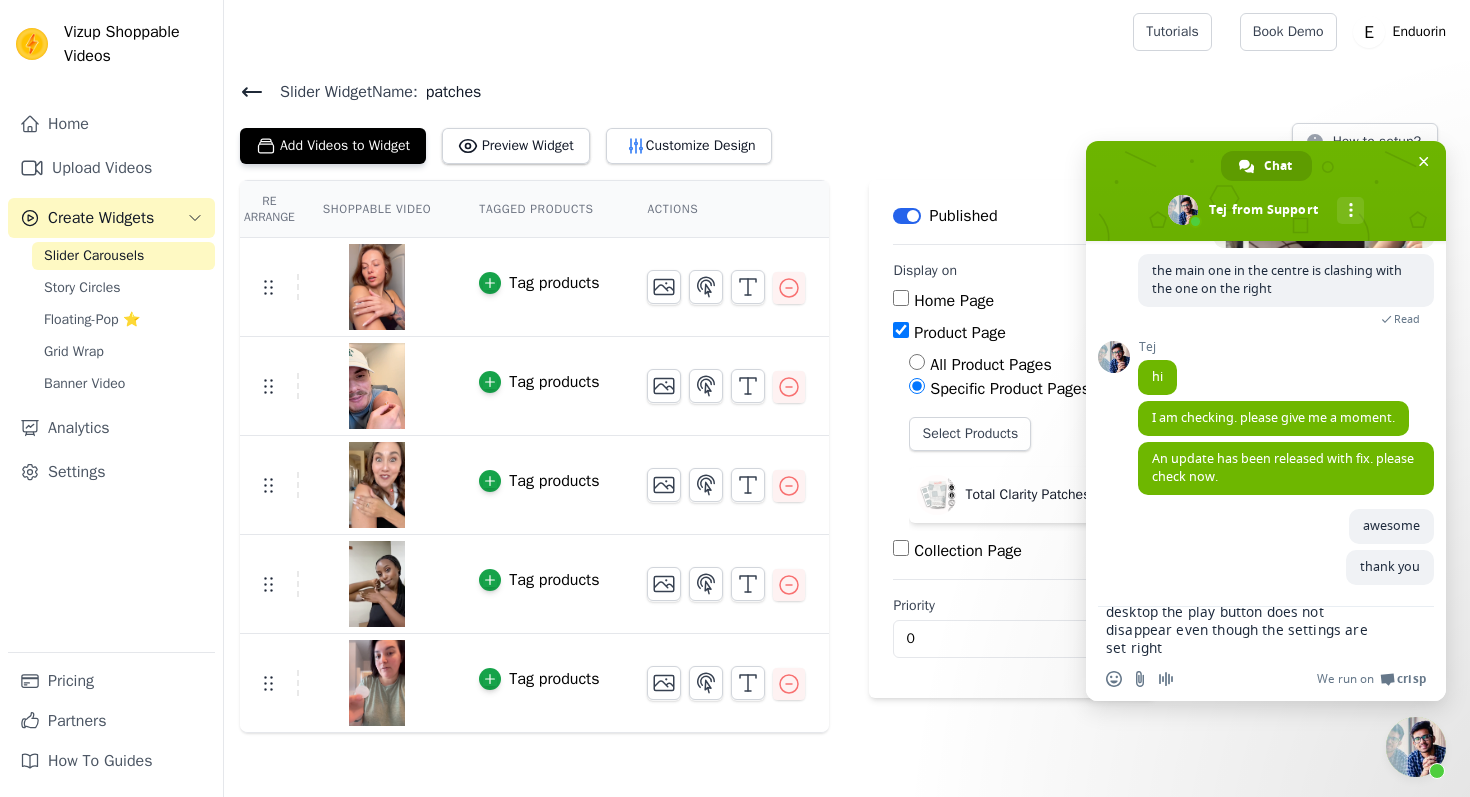 type 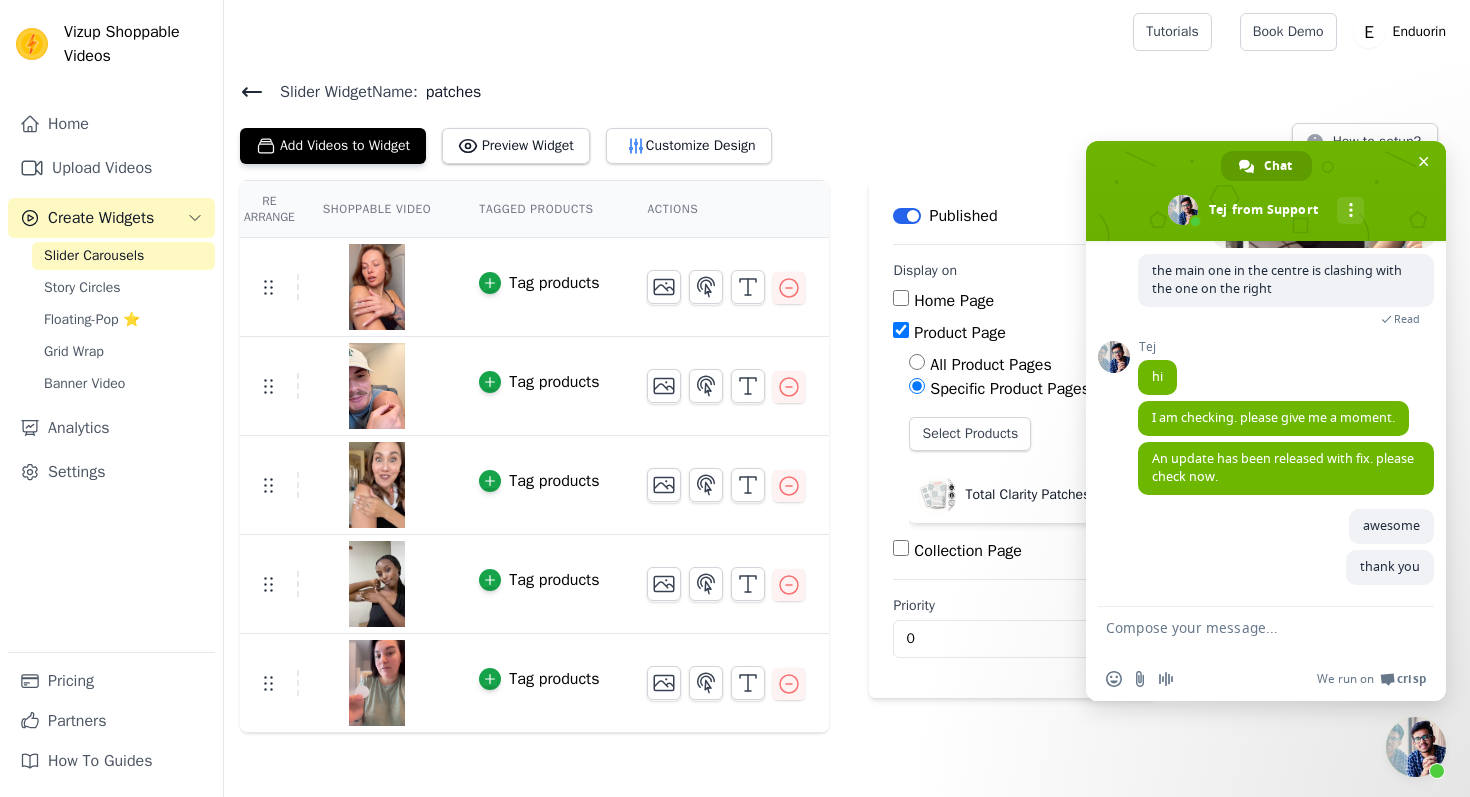 scroll, scrollTop: 0, scrollLeft: 0, axis: both 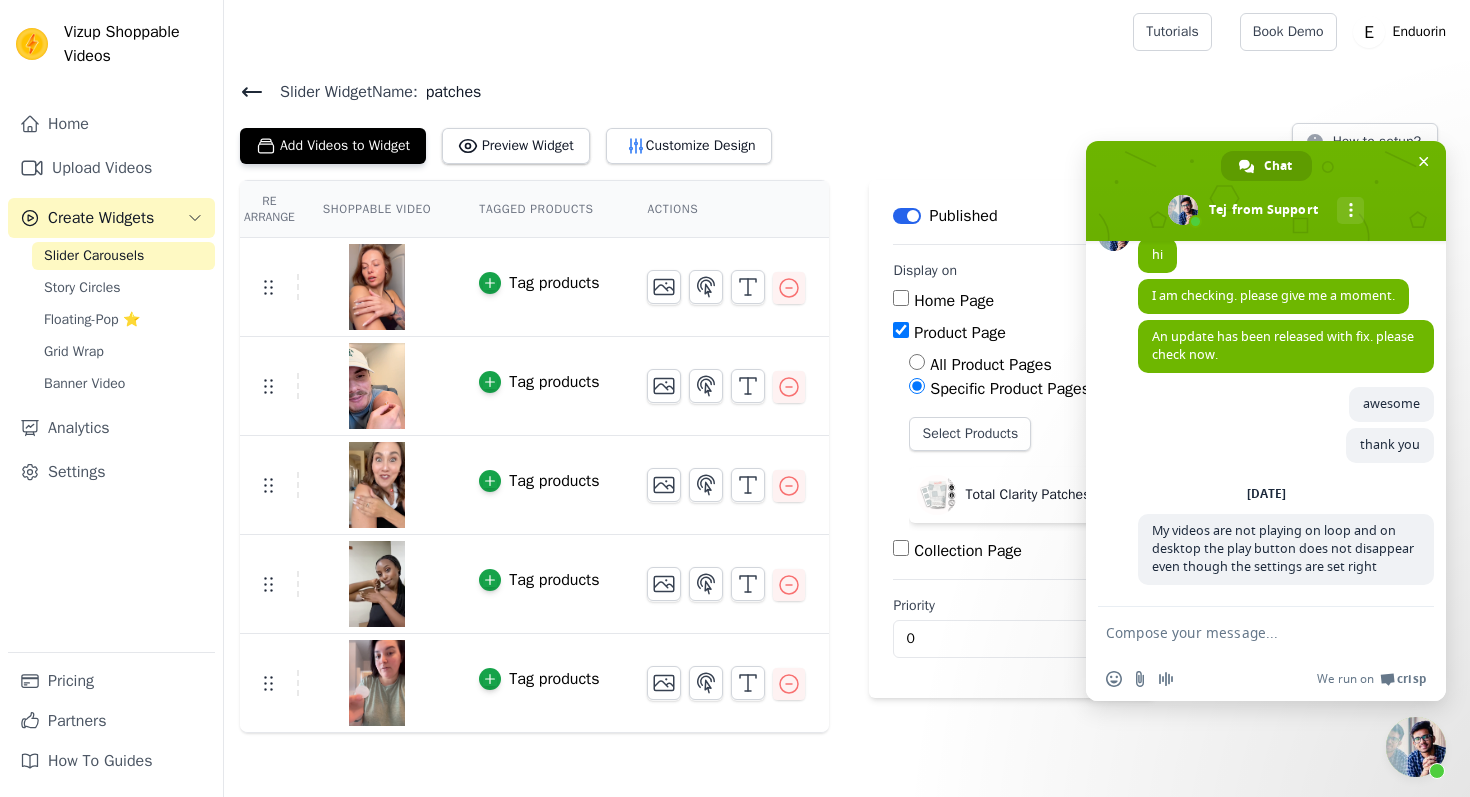 click at bounding box center (377, 287) 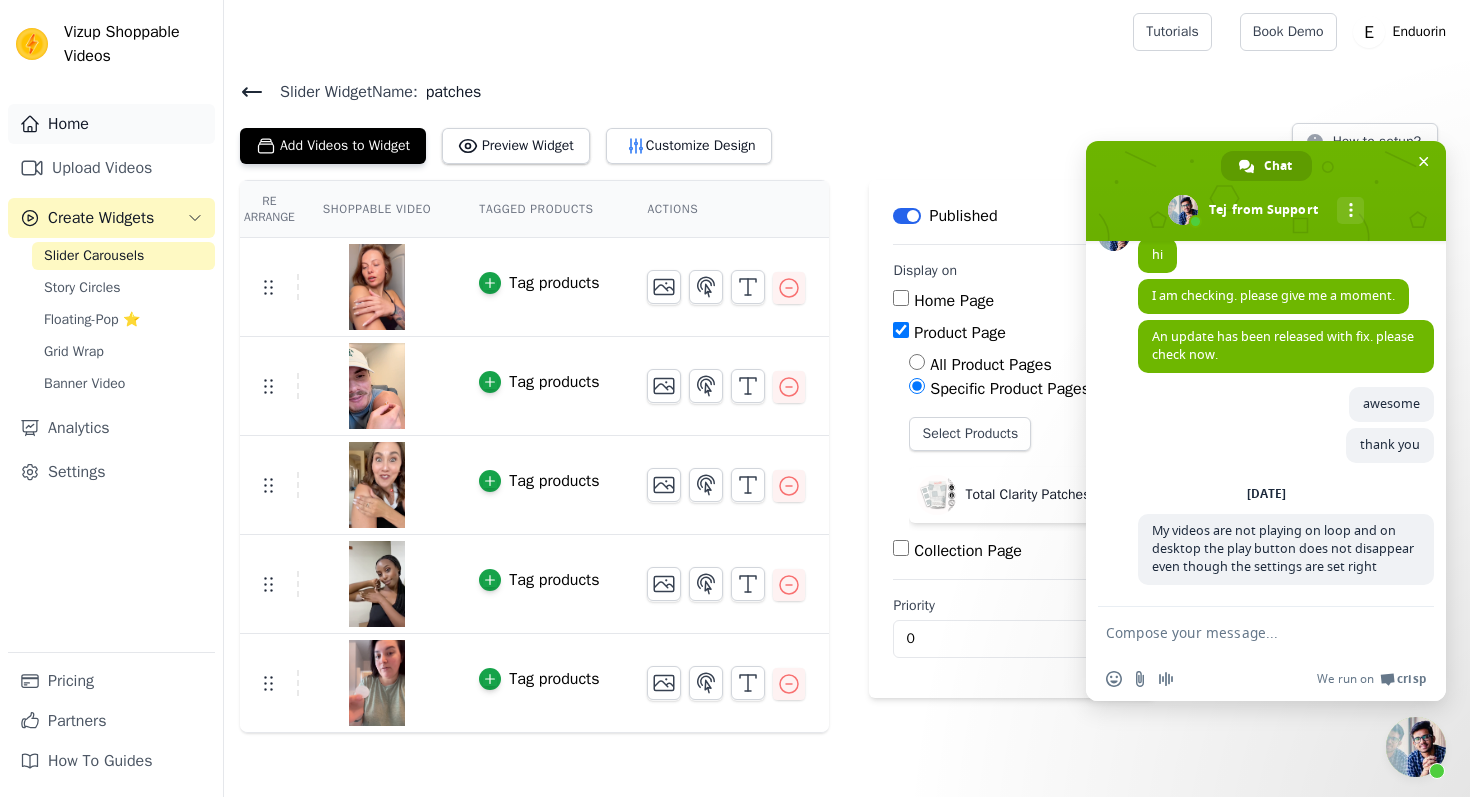click on "Home" at bounding box center (111, 124) 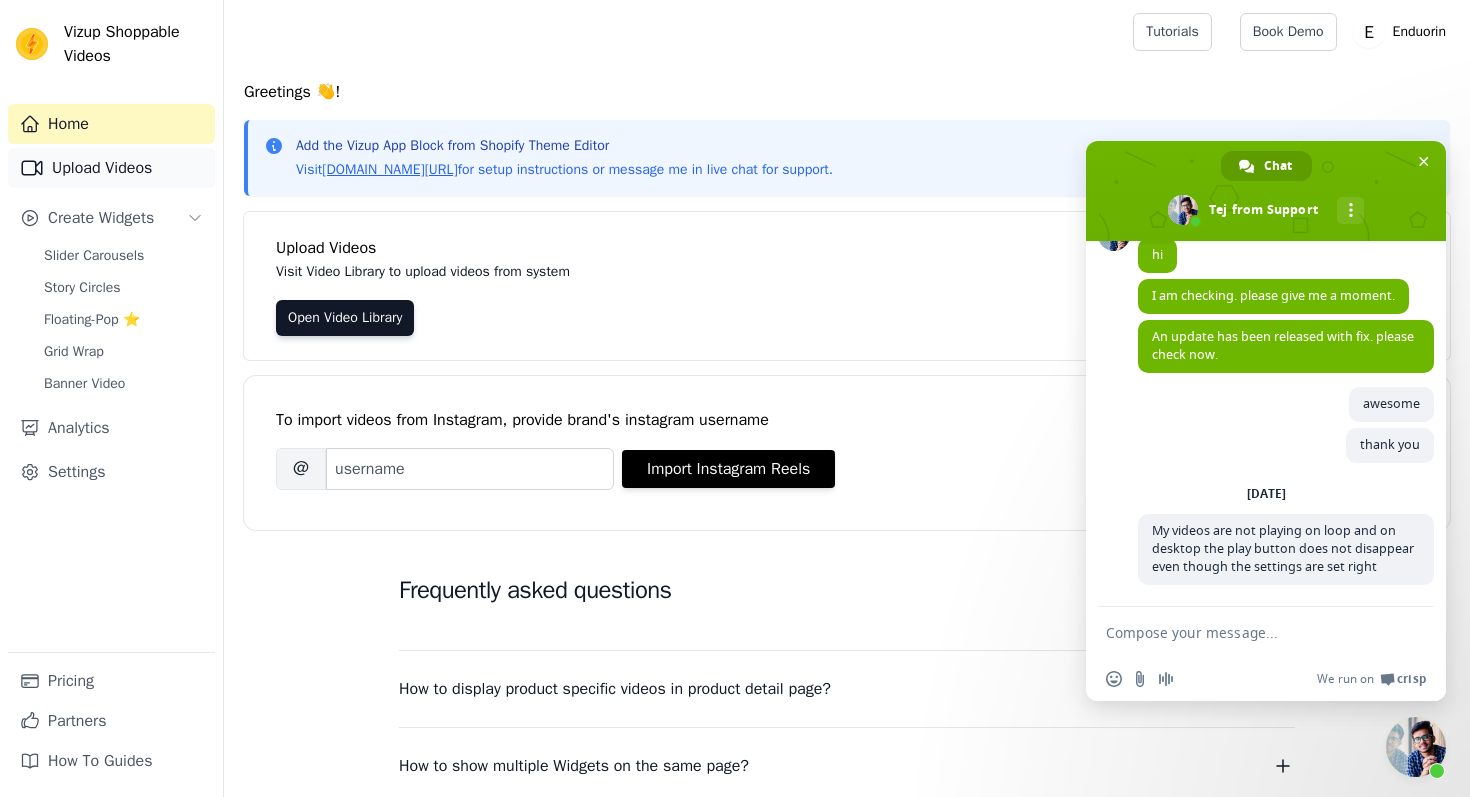 click on "Upload Videos" at bounding box center (111, 168) 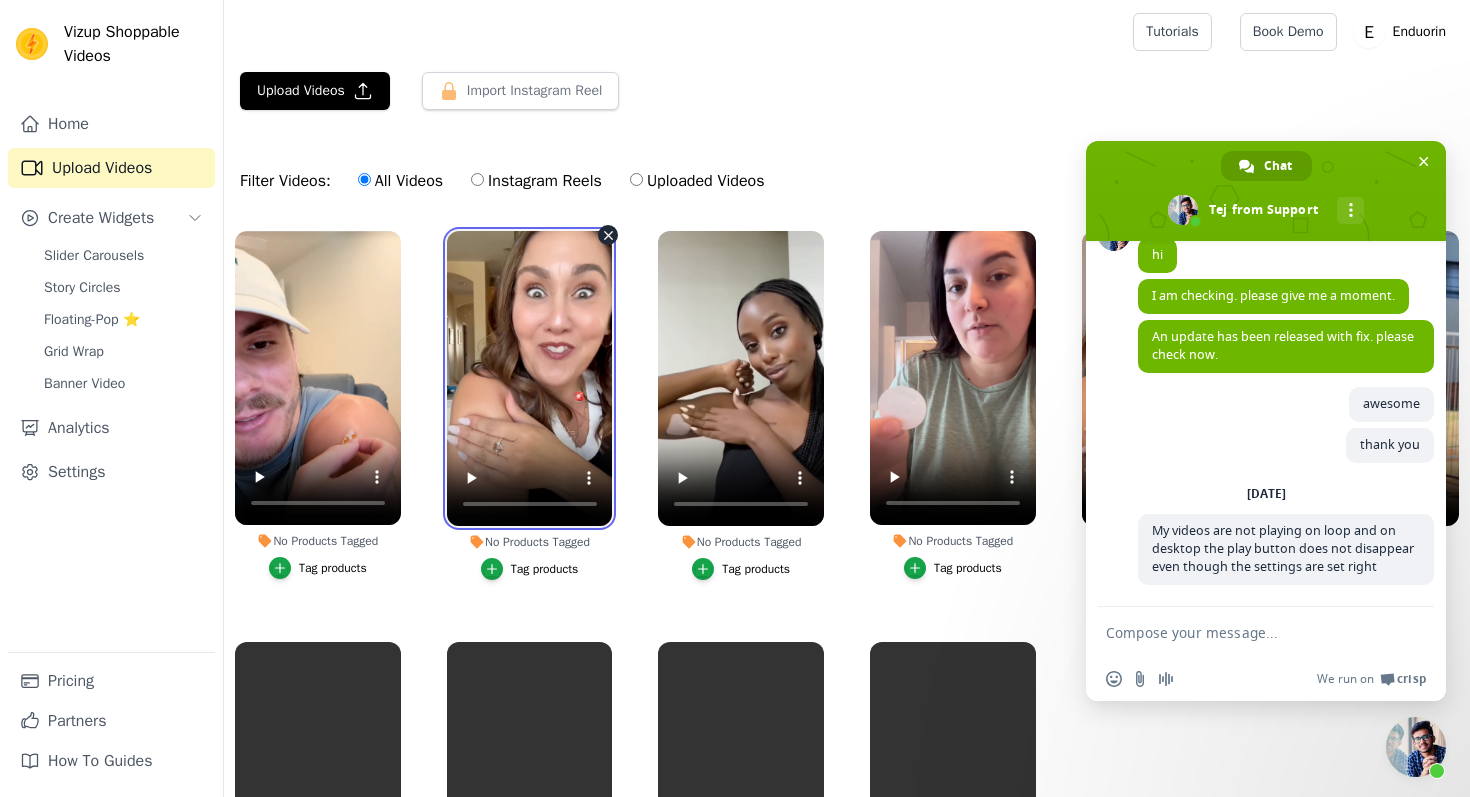 click at bounding box center [530, 378] 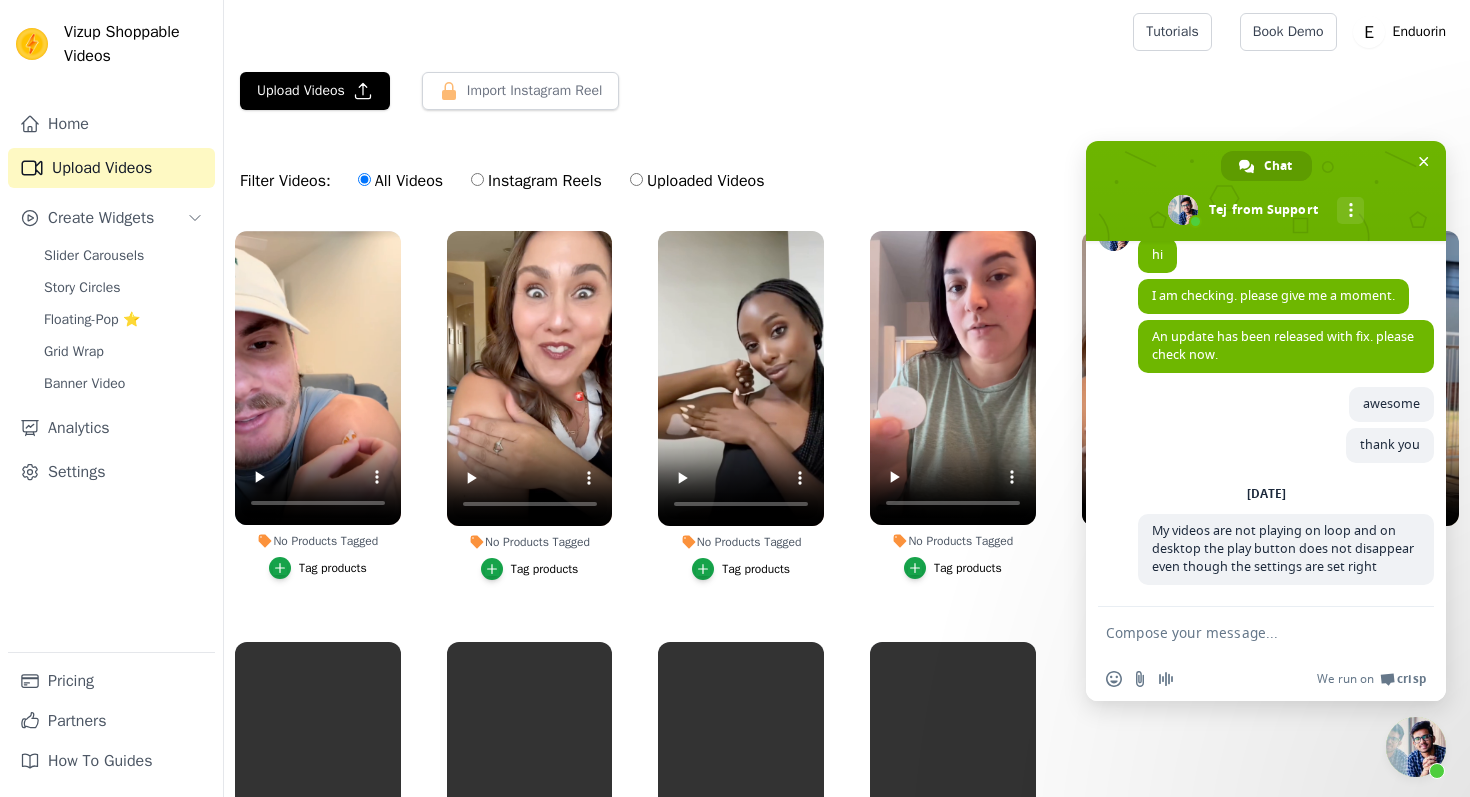 click at bounding box center [1416, 747] 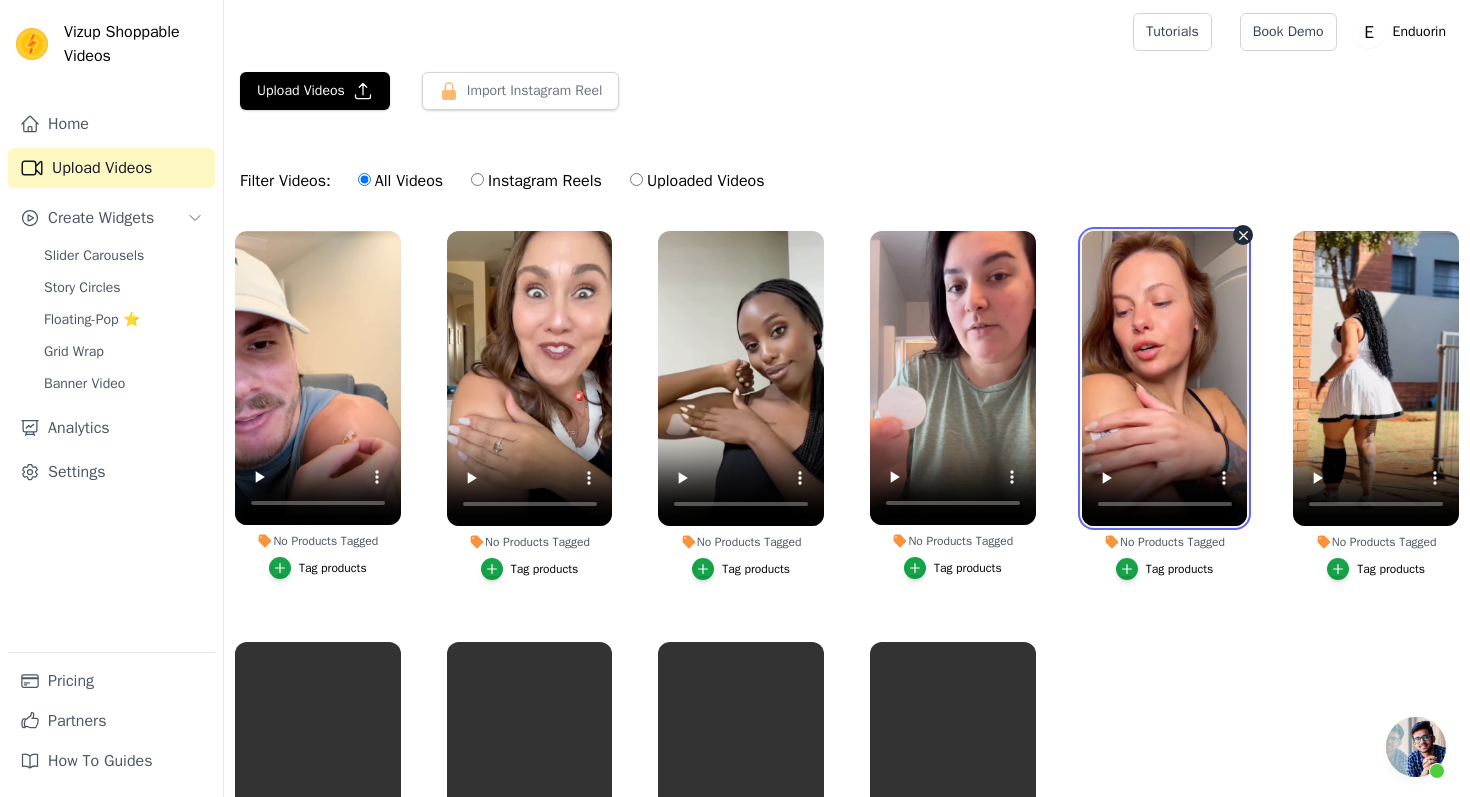 click at bounding box center [1165, 378] 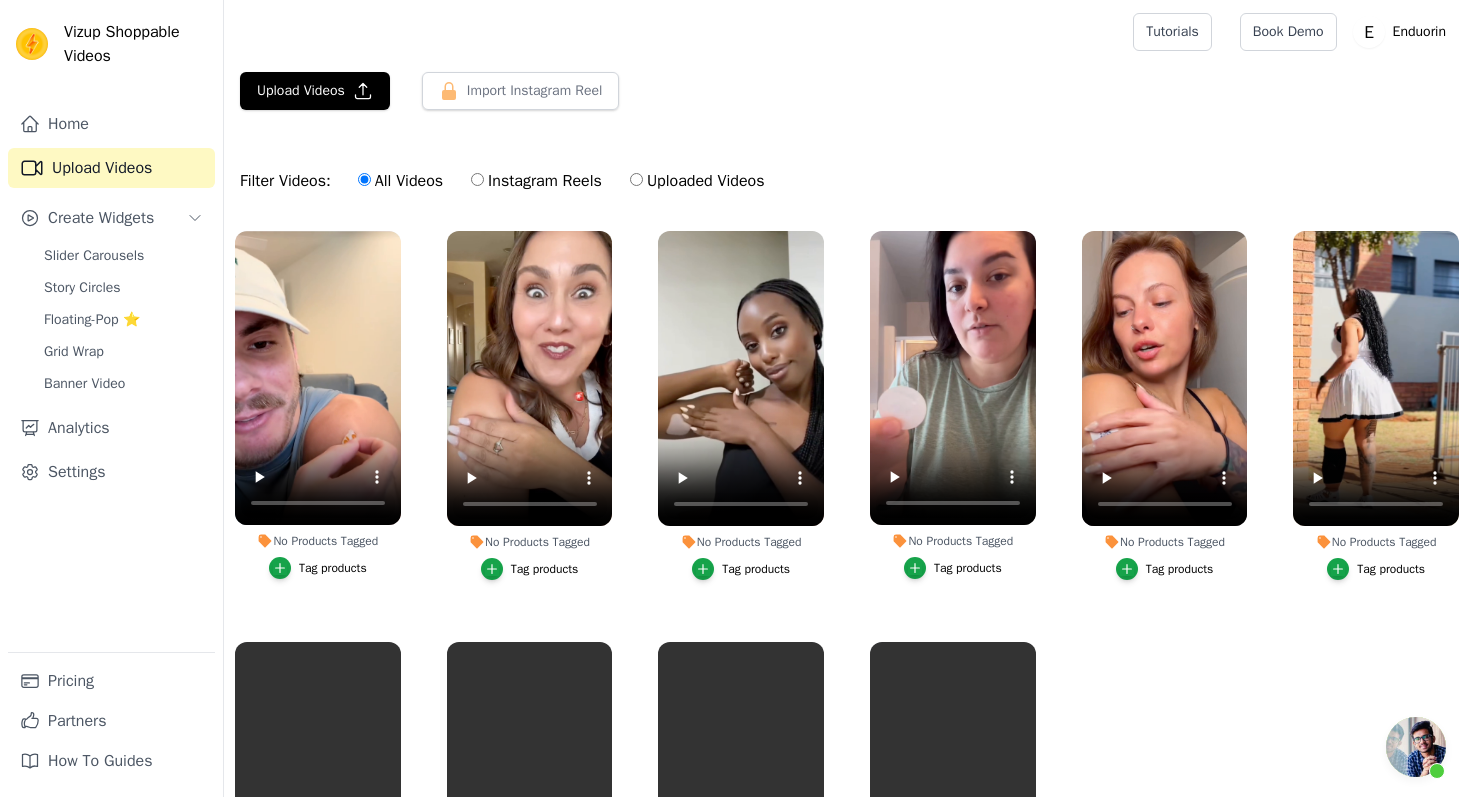 click on "No Products Tagged       Tag products" at bounding box center [1165, 409] 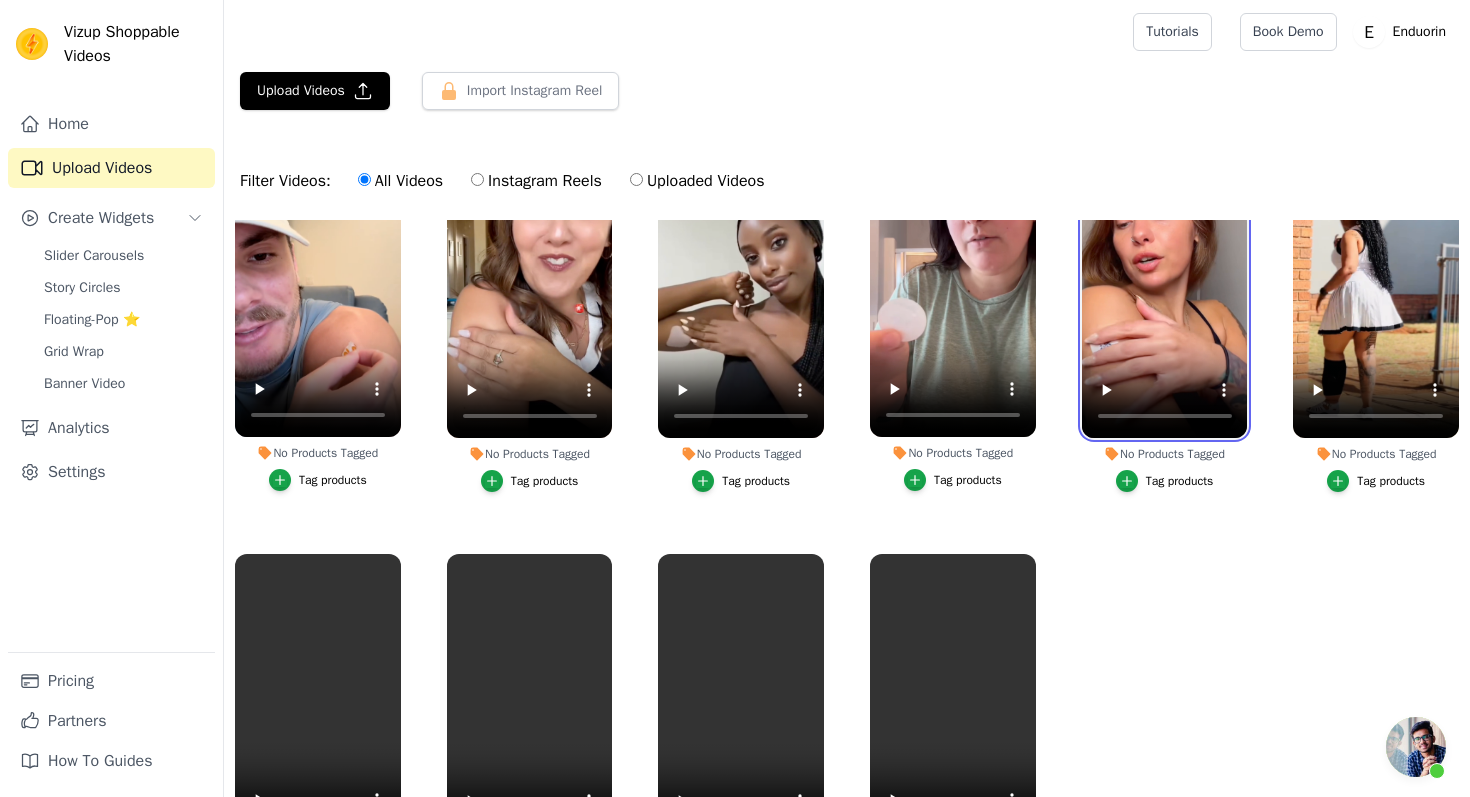scroll, scrollTop: 0, scrollLeft: 0, axis: both 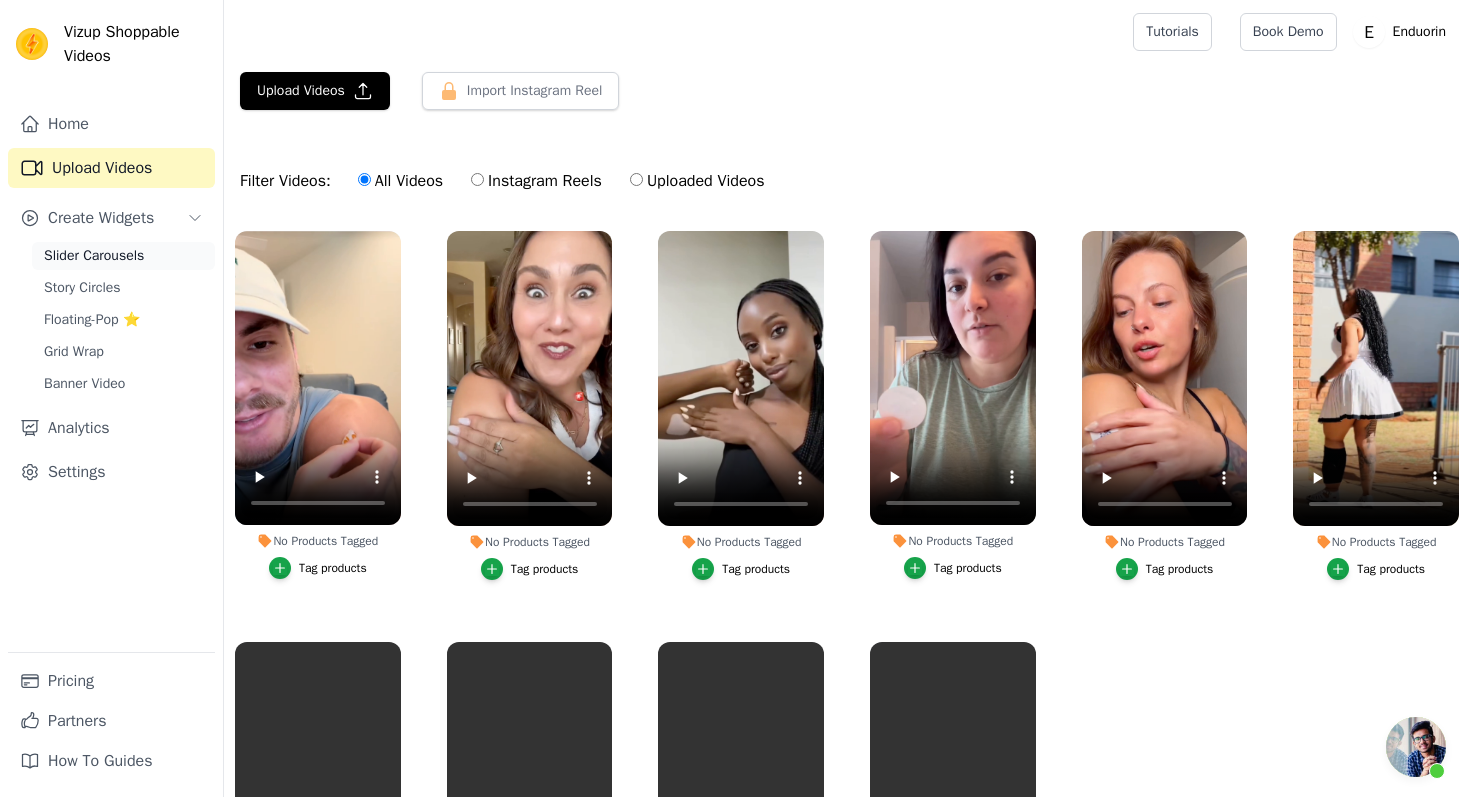 click on "Slider Carousels" at bounding box center [94, 256] 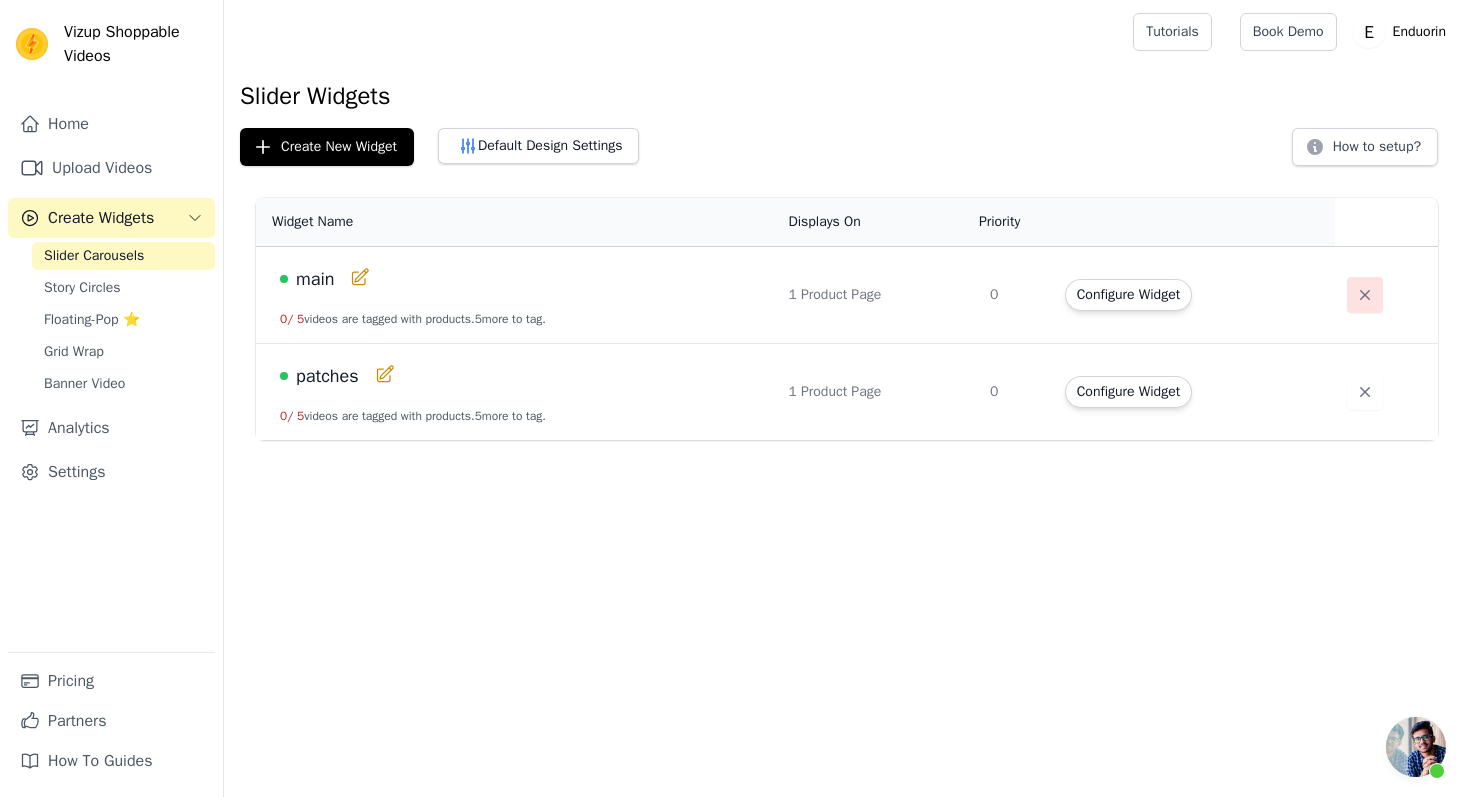 click 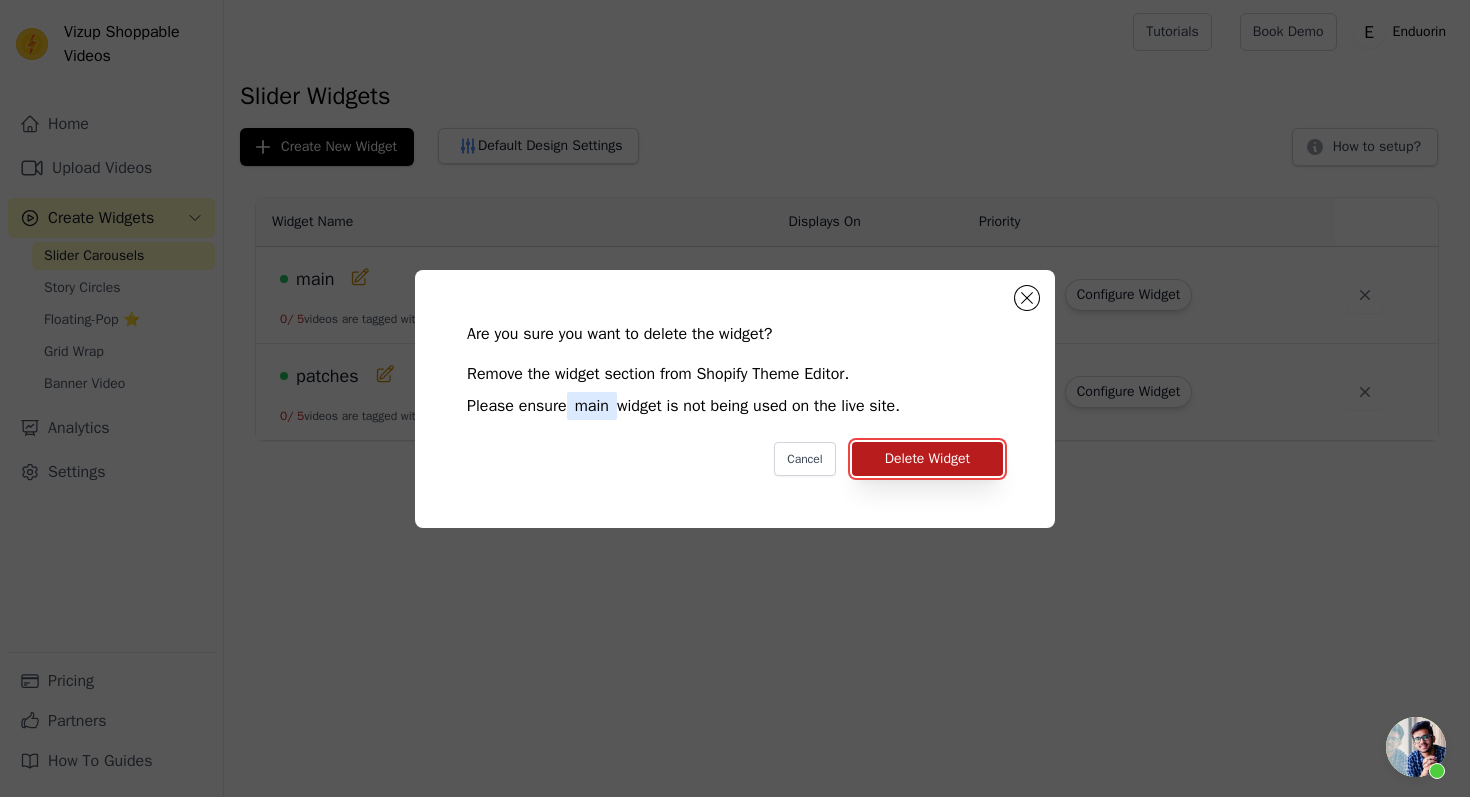 click on "Delete Widget" at bounding box center (927, 459) 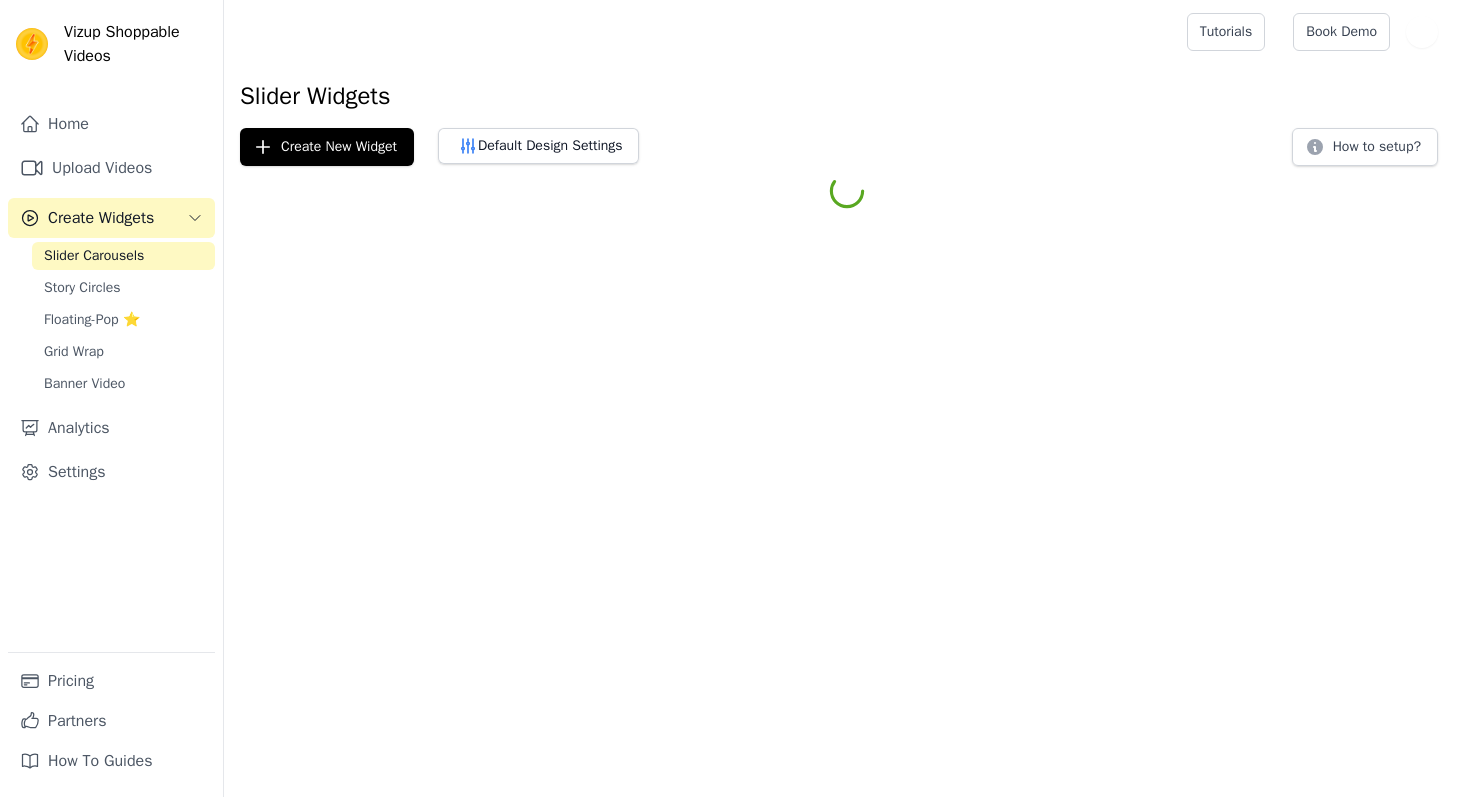 scroll, scrollTop: 0, scrollLeft: 0, axis: both 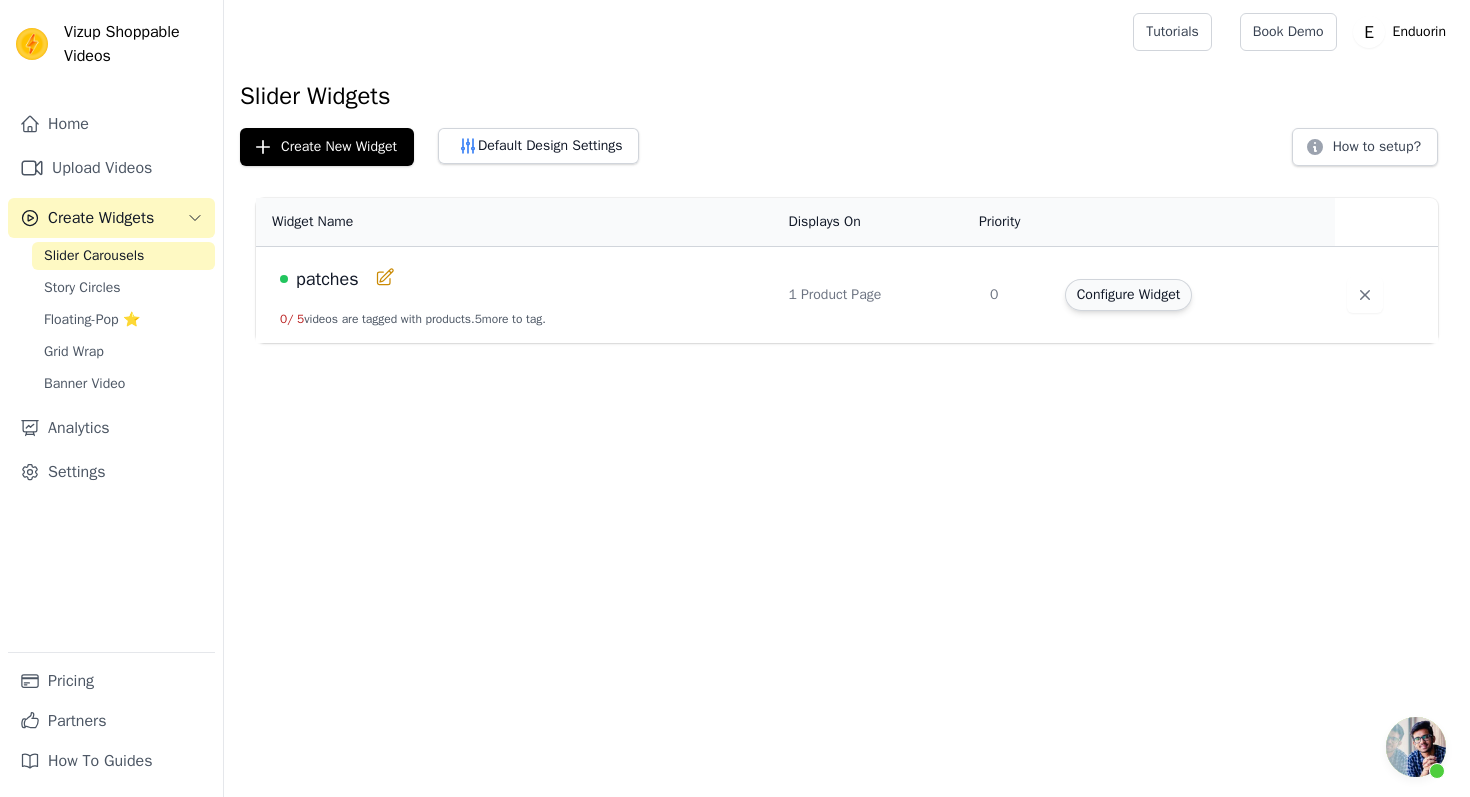 click on "Configure Widget" at bounding box center (1128, 295) 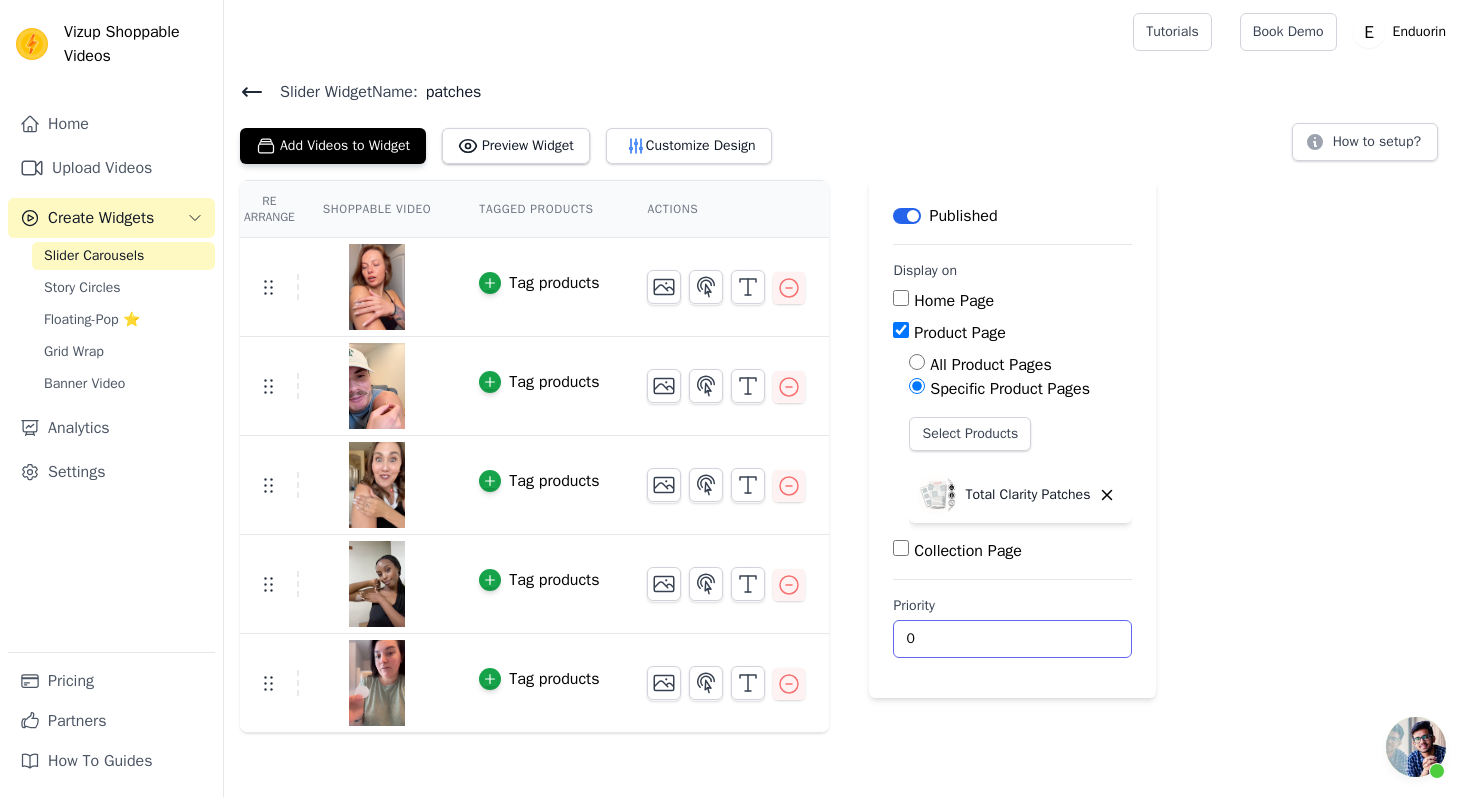 click on "0" at bounding box center (1012, 639) 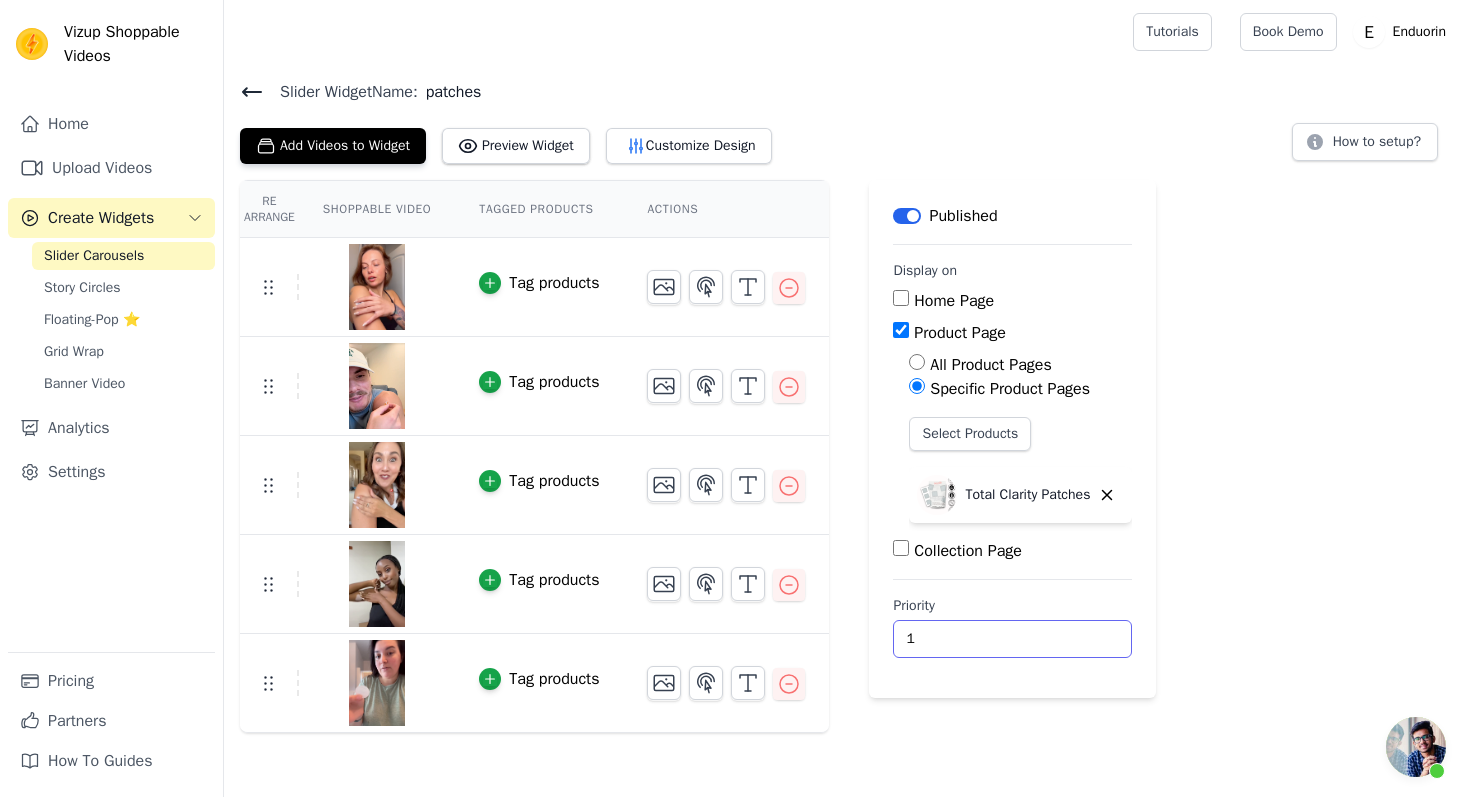 type on "1" 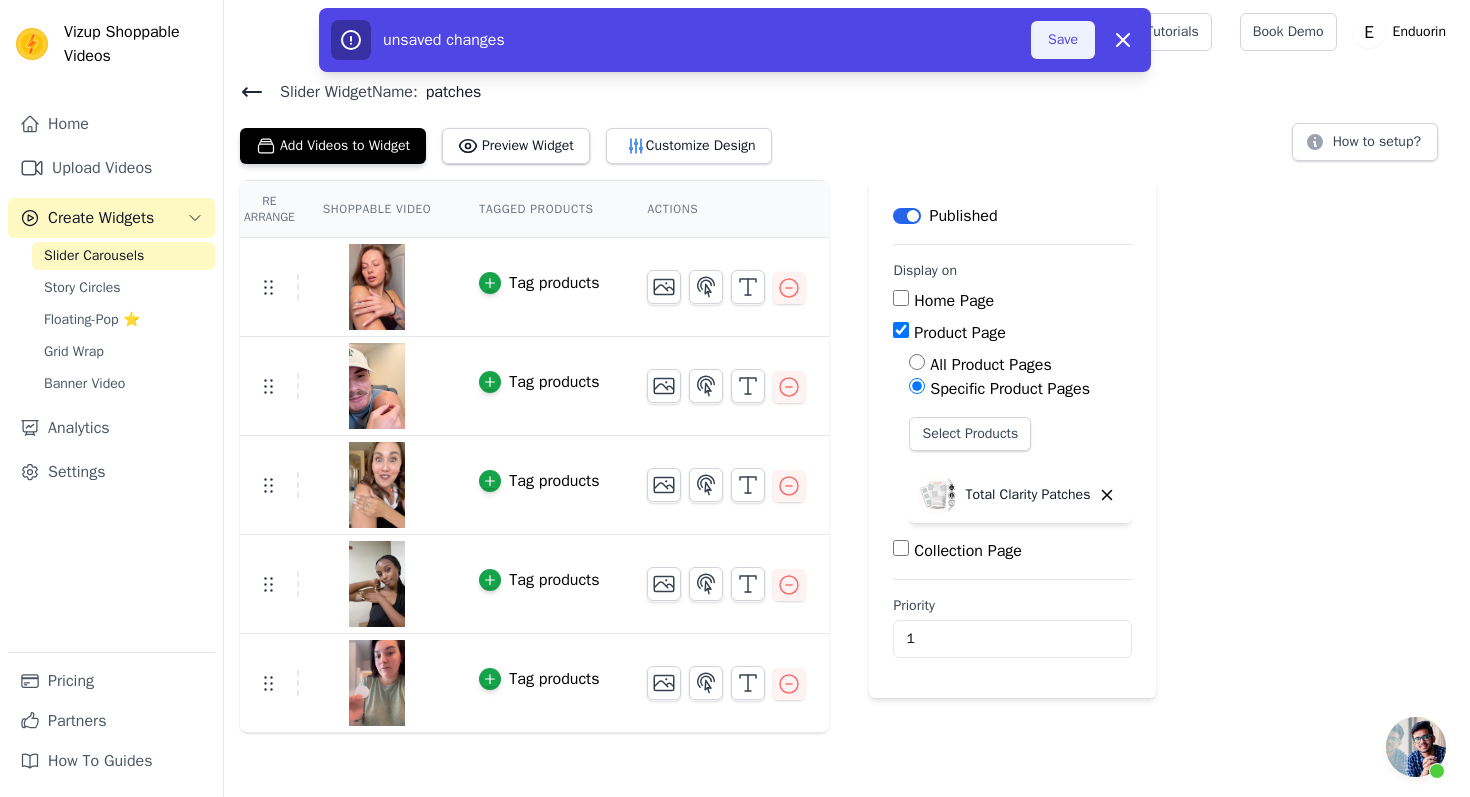 click on "Save" at bounding box center [1063, 40] 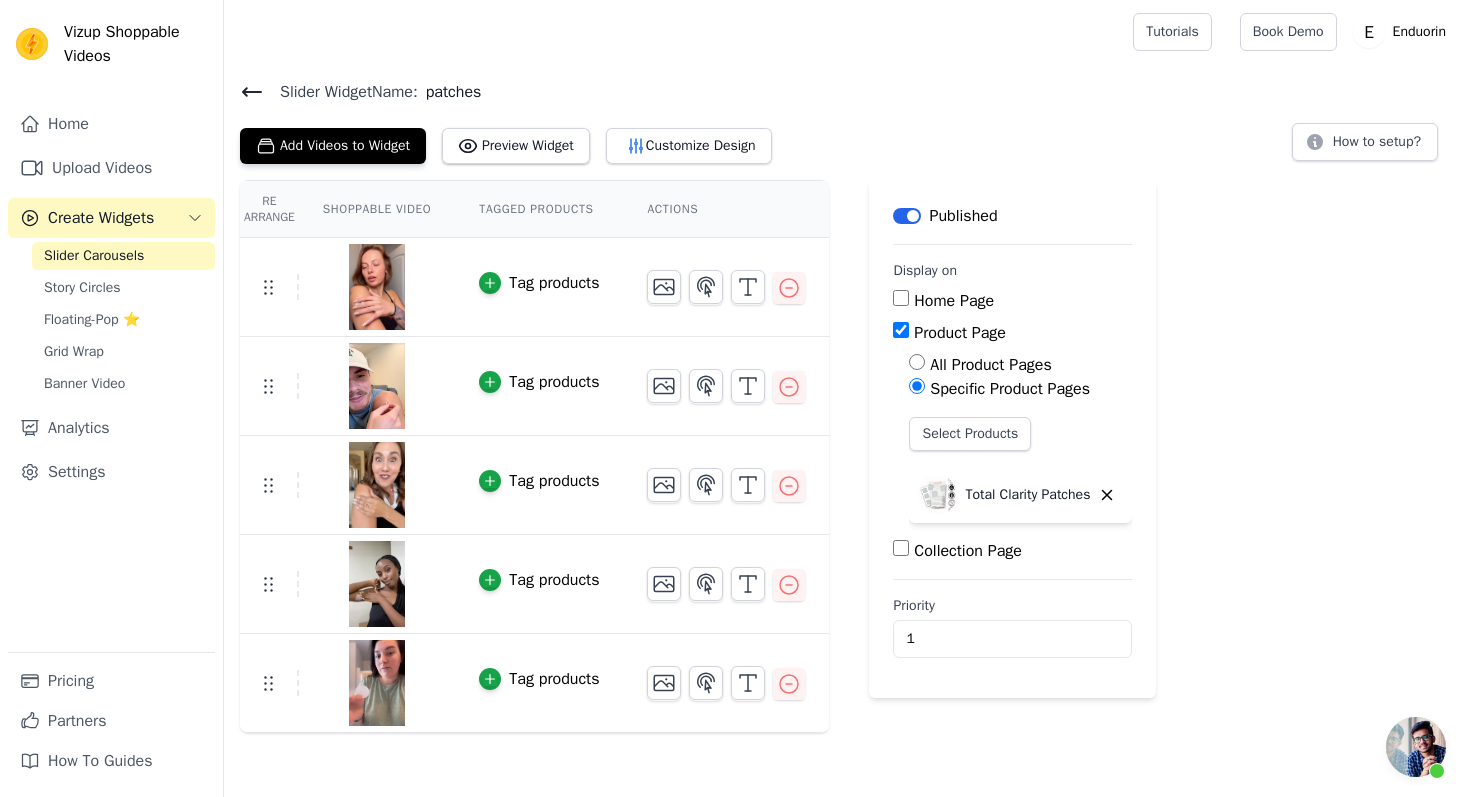 scroll, scrollTop: 384, scrollLeft: 0, axis: vertical 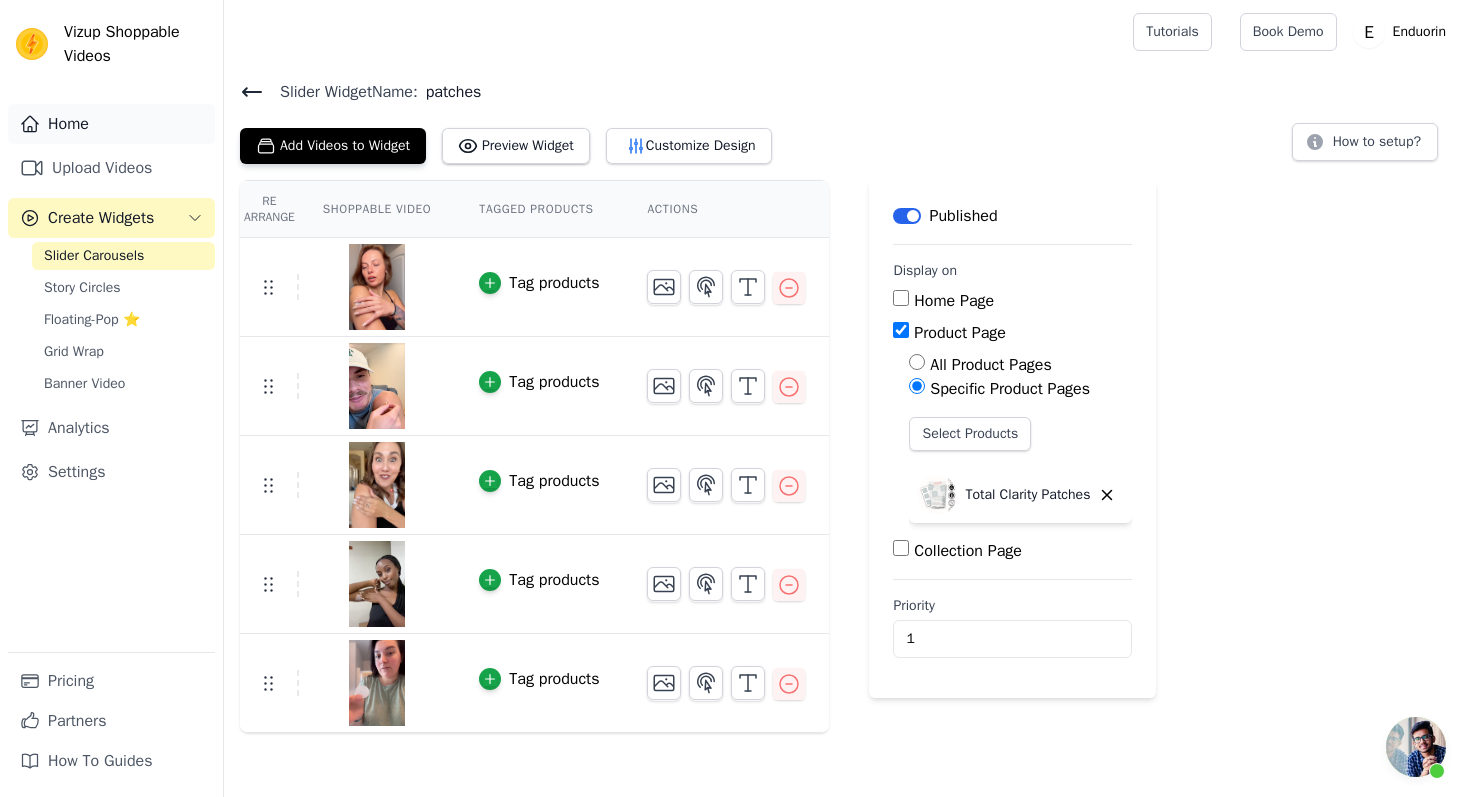 click on "Home" at bounding box center (111, 124) 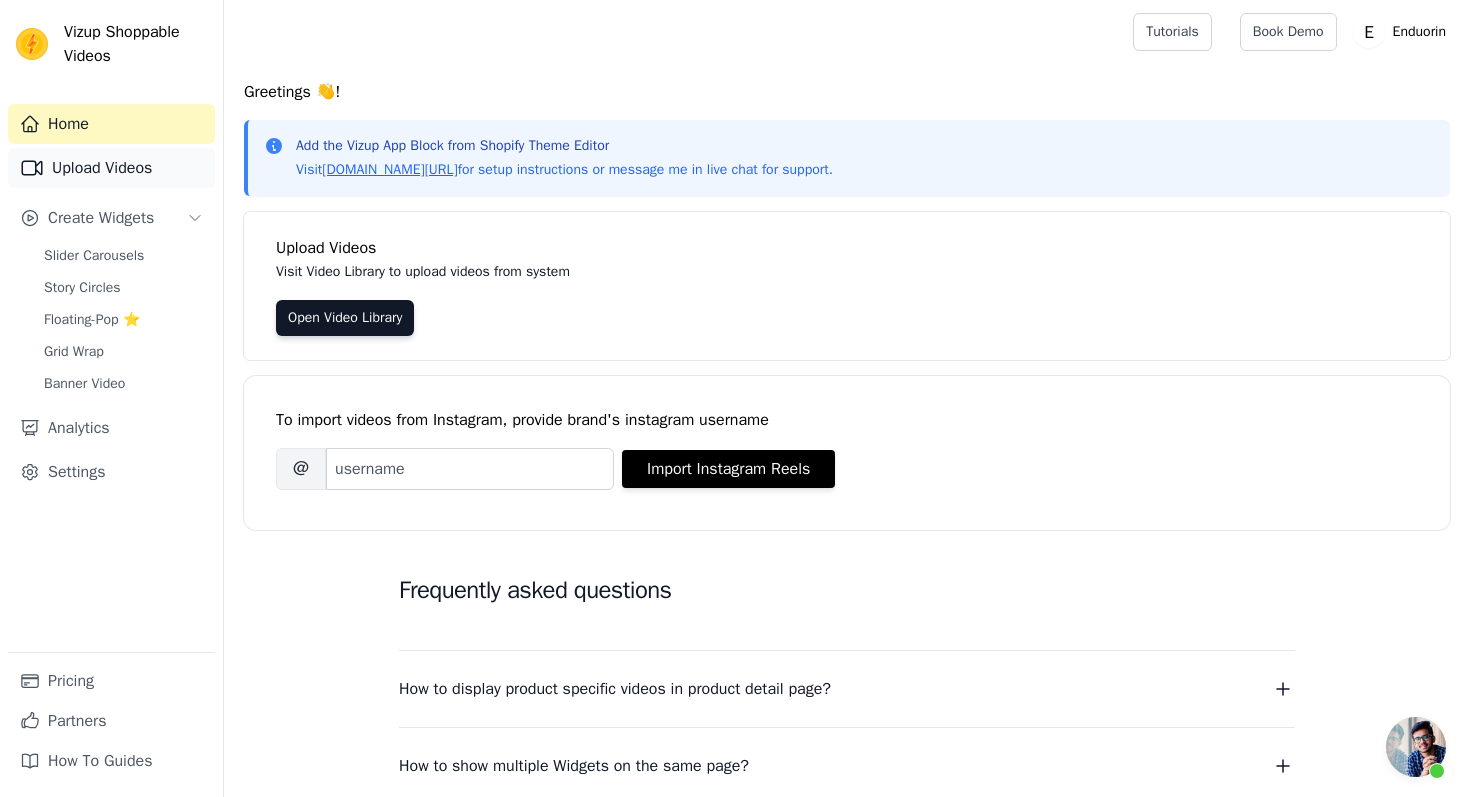 click on "Upload Videos" at bounding box center [111, 168] 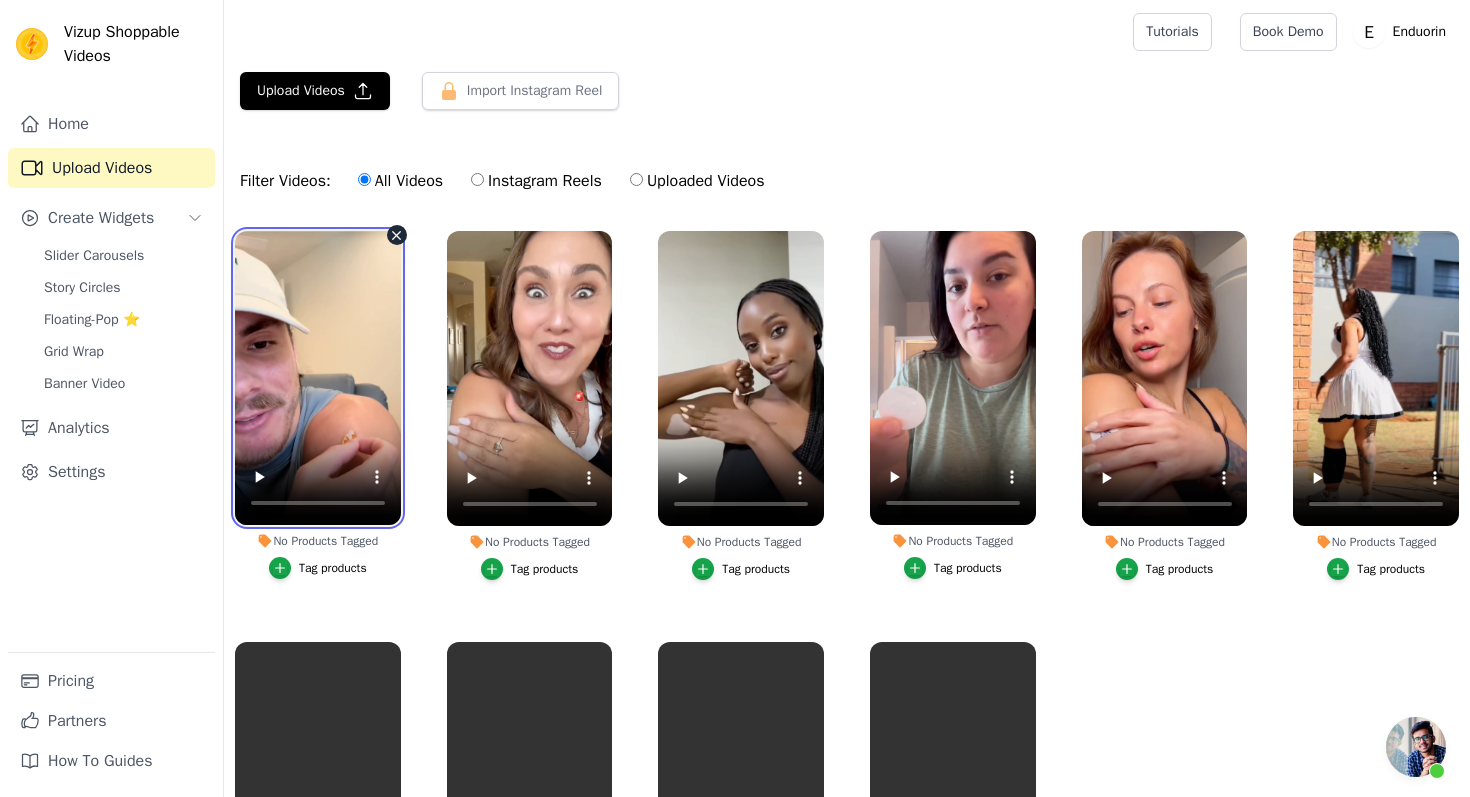 click at bounding box center (318, 378) 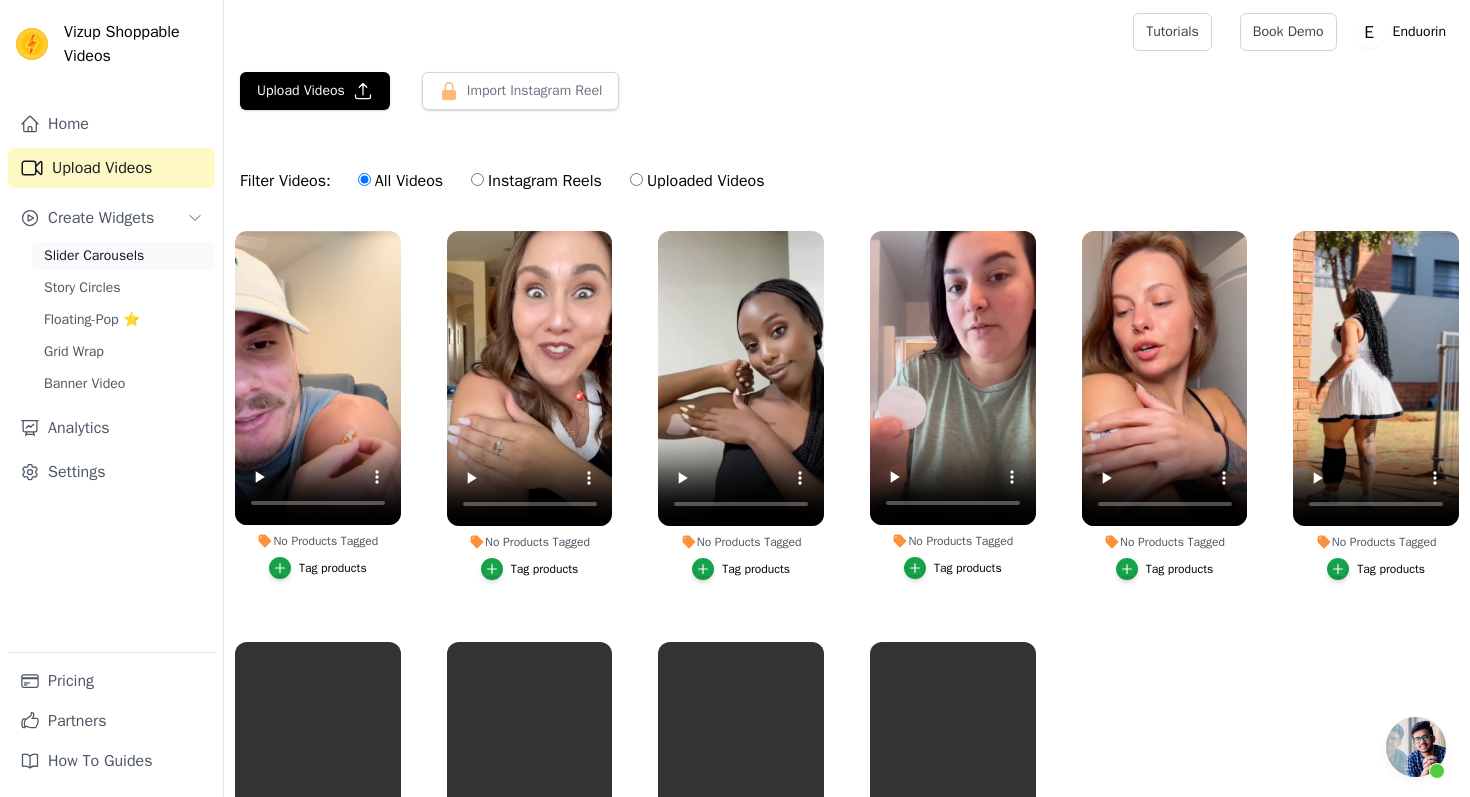 click on "Slider Carousels" at bounding box center (94, 256) 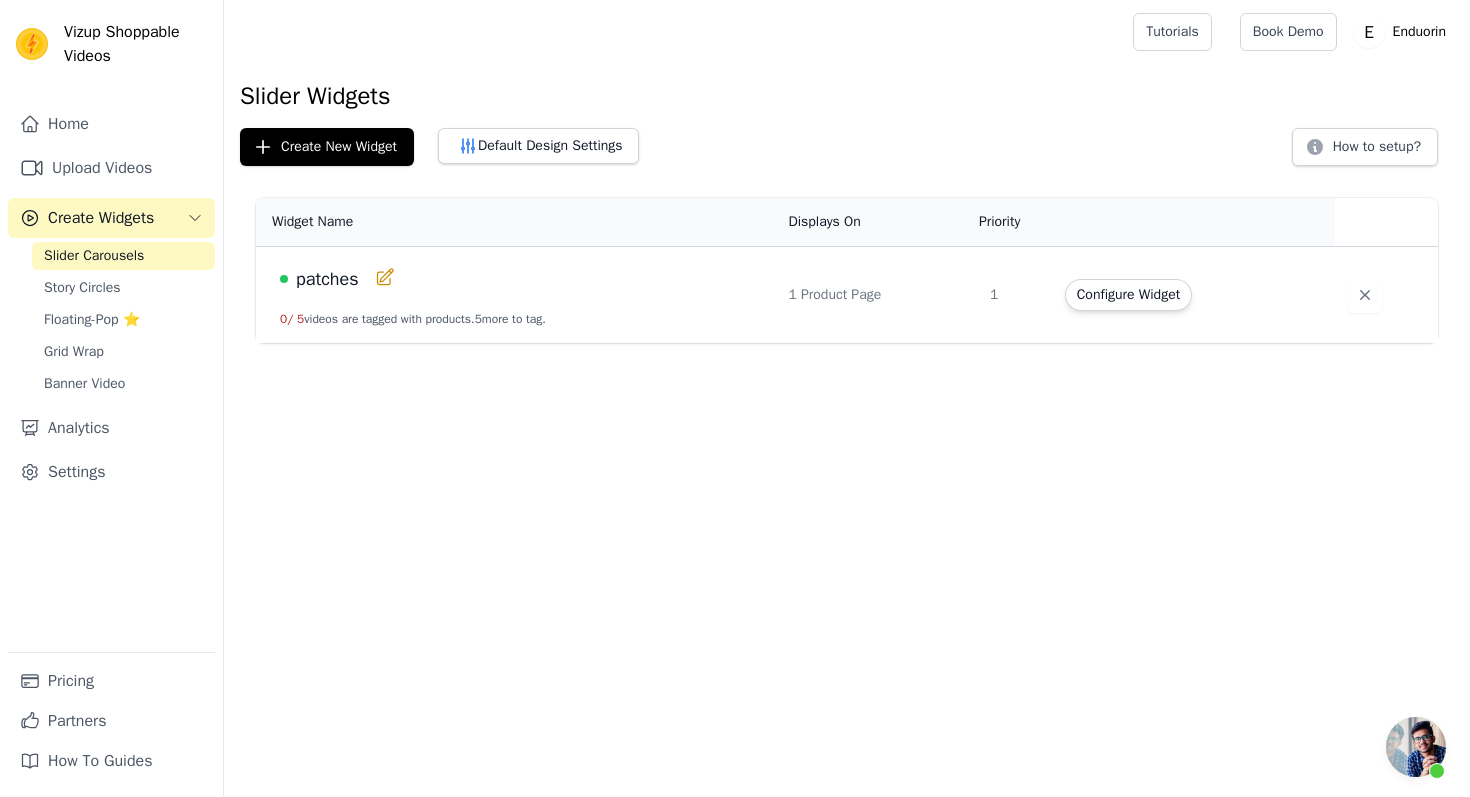 click on "patches" at bounding box center [327, 279] 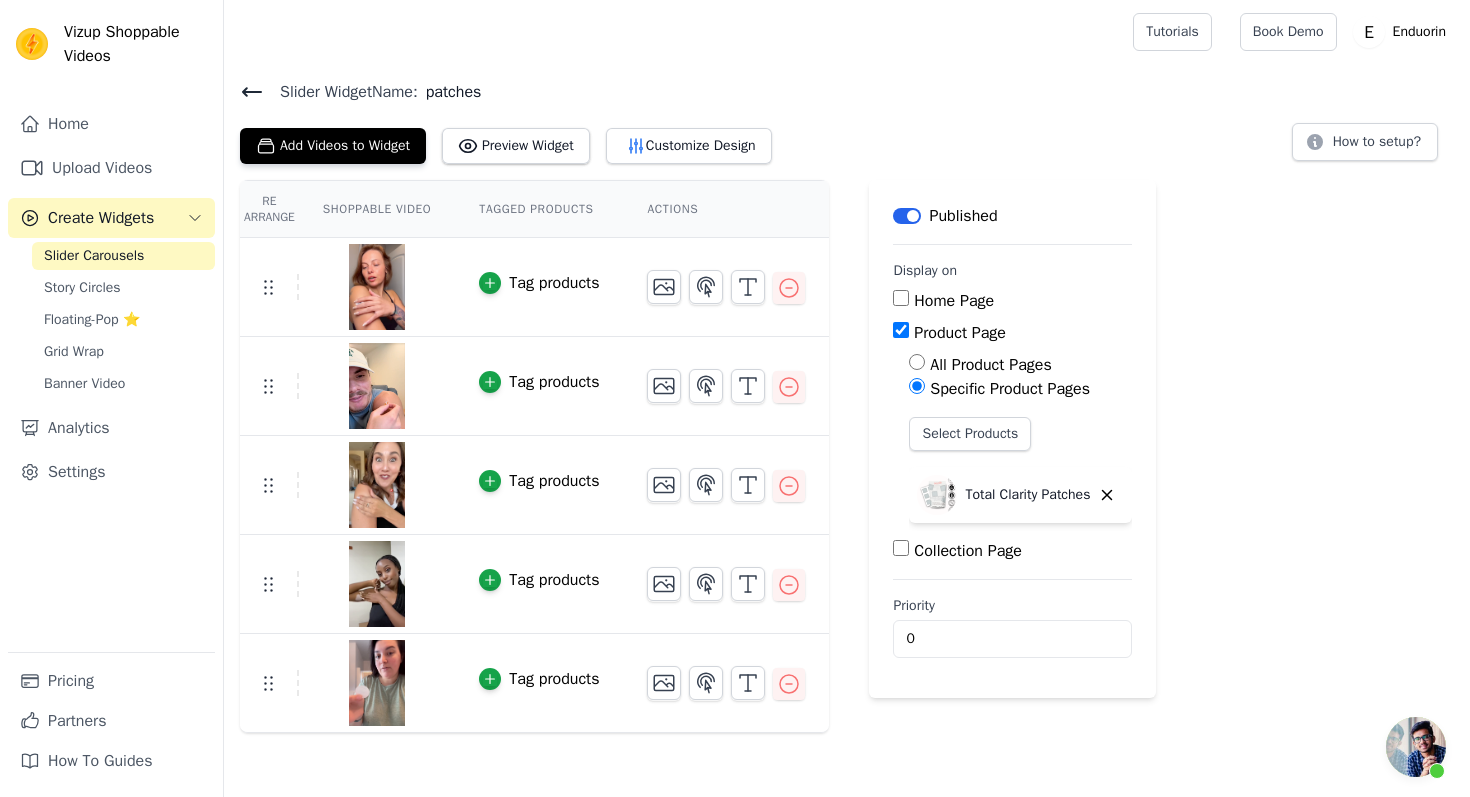 click at bounding box center [1416, 747] 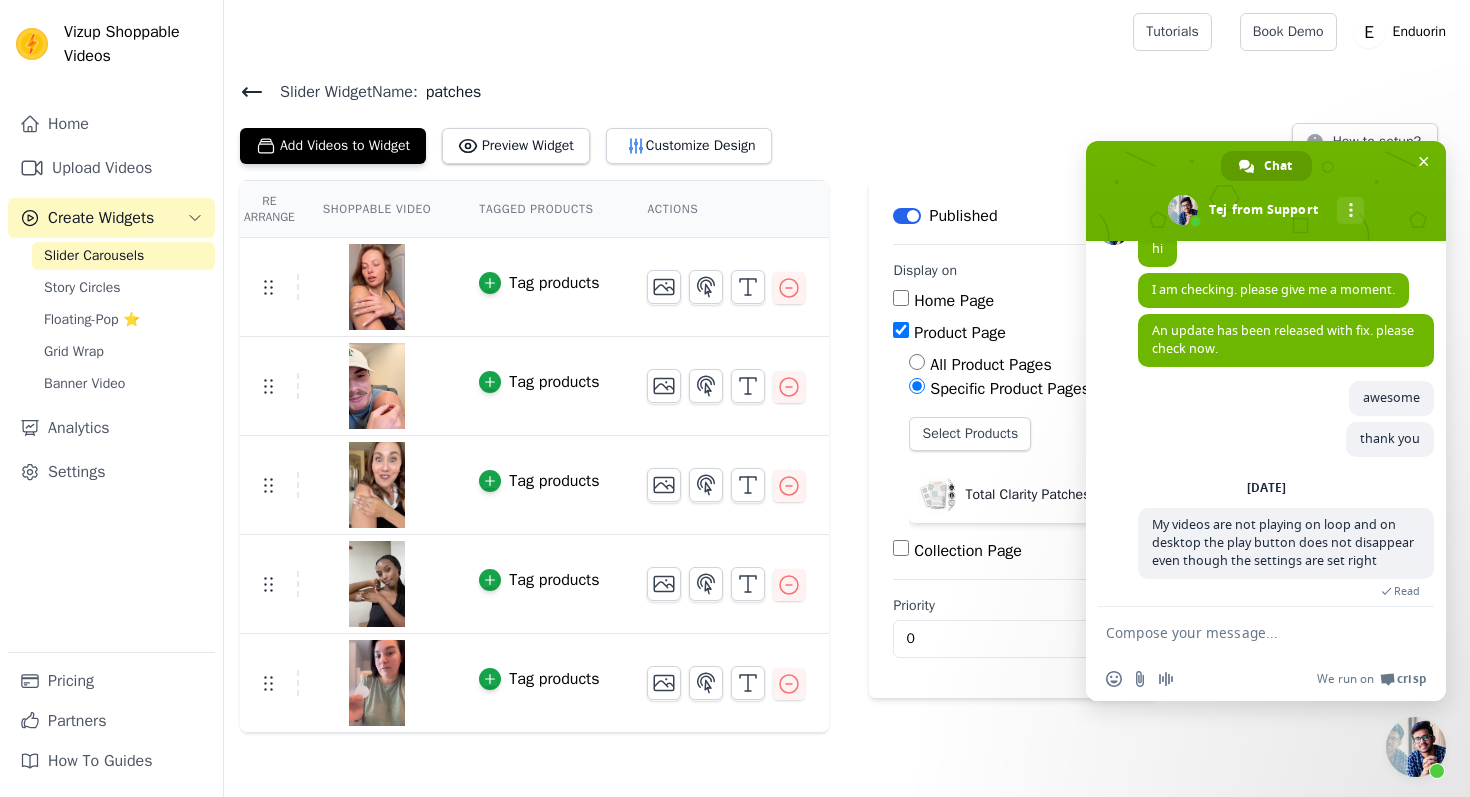scroll, scrollTop: 403, scrollLeft: 0, axis: vertical 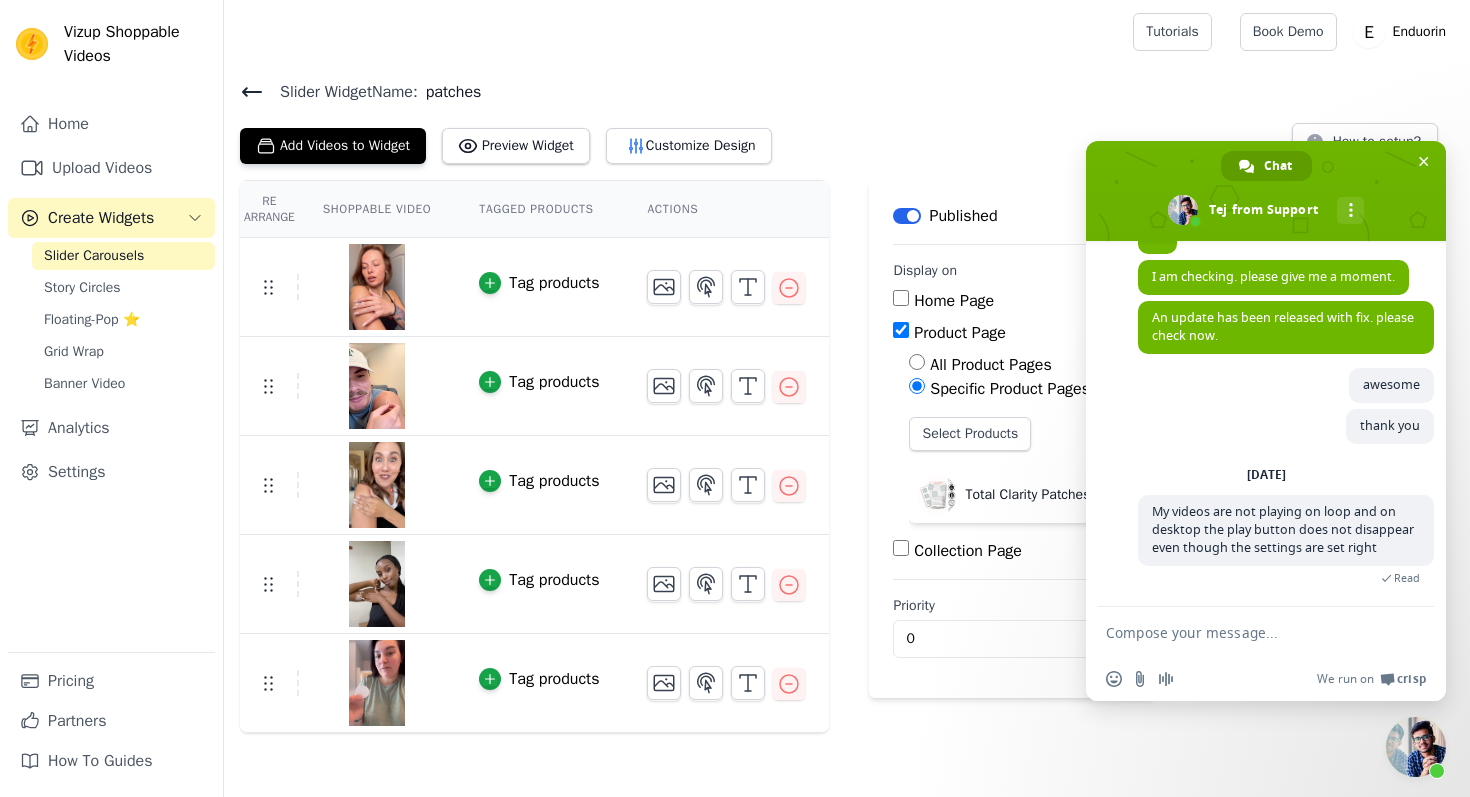 click on "Slider Widget  Name:   patches
Add Videos to Widget
Preview Widget       Customize Design
How to setup?" at bounding box center (847, 122) 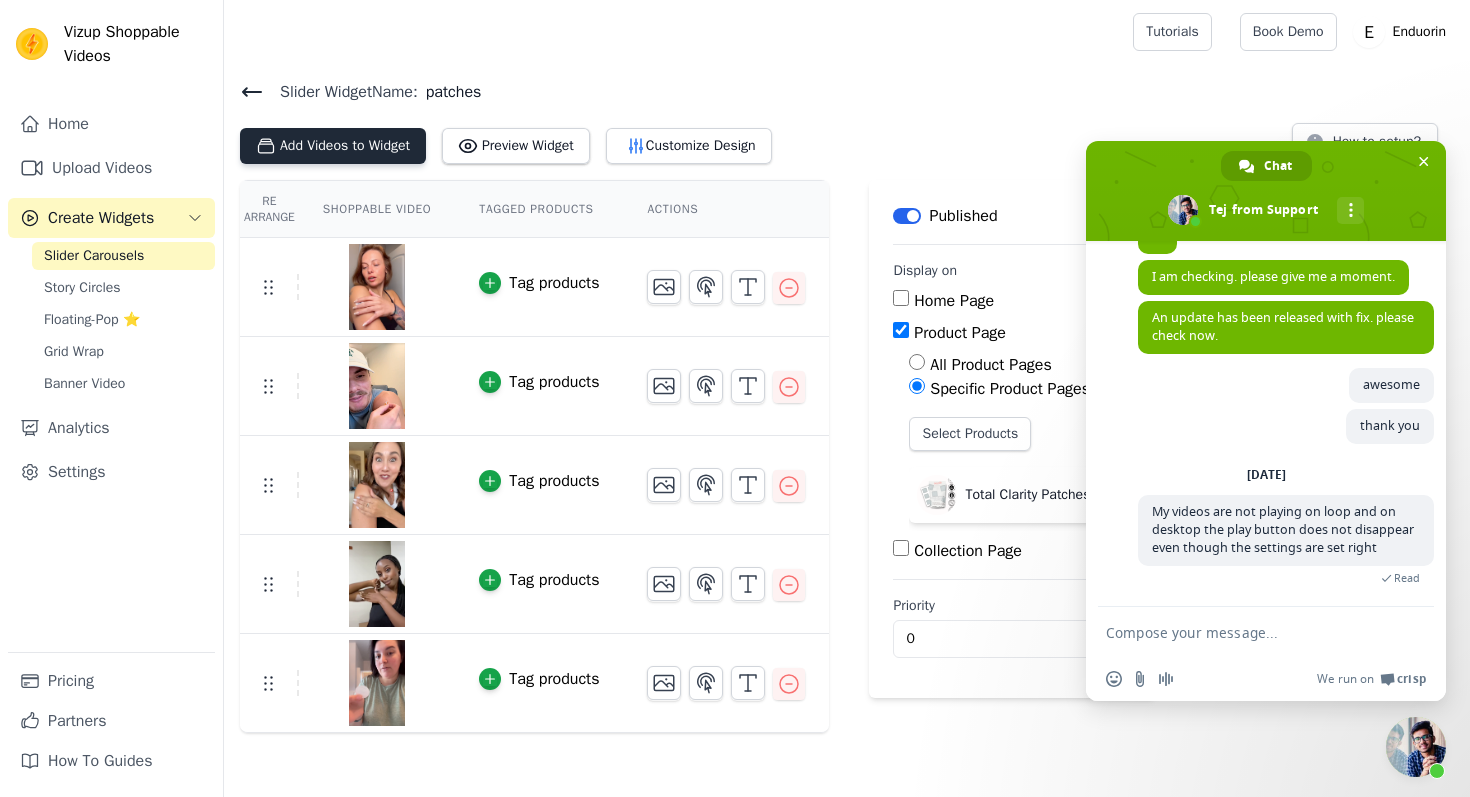 click on "Add Videos to Widget" at bounding box center [333, 146] 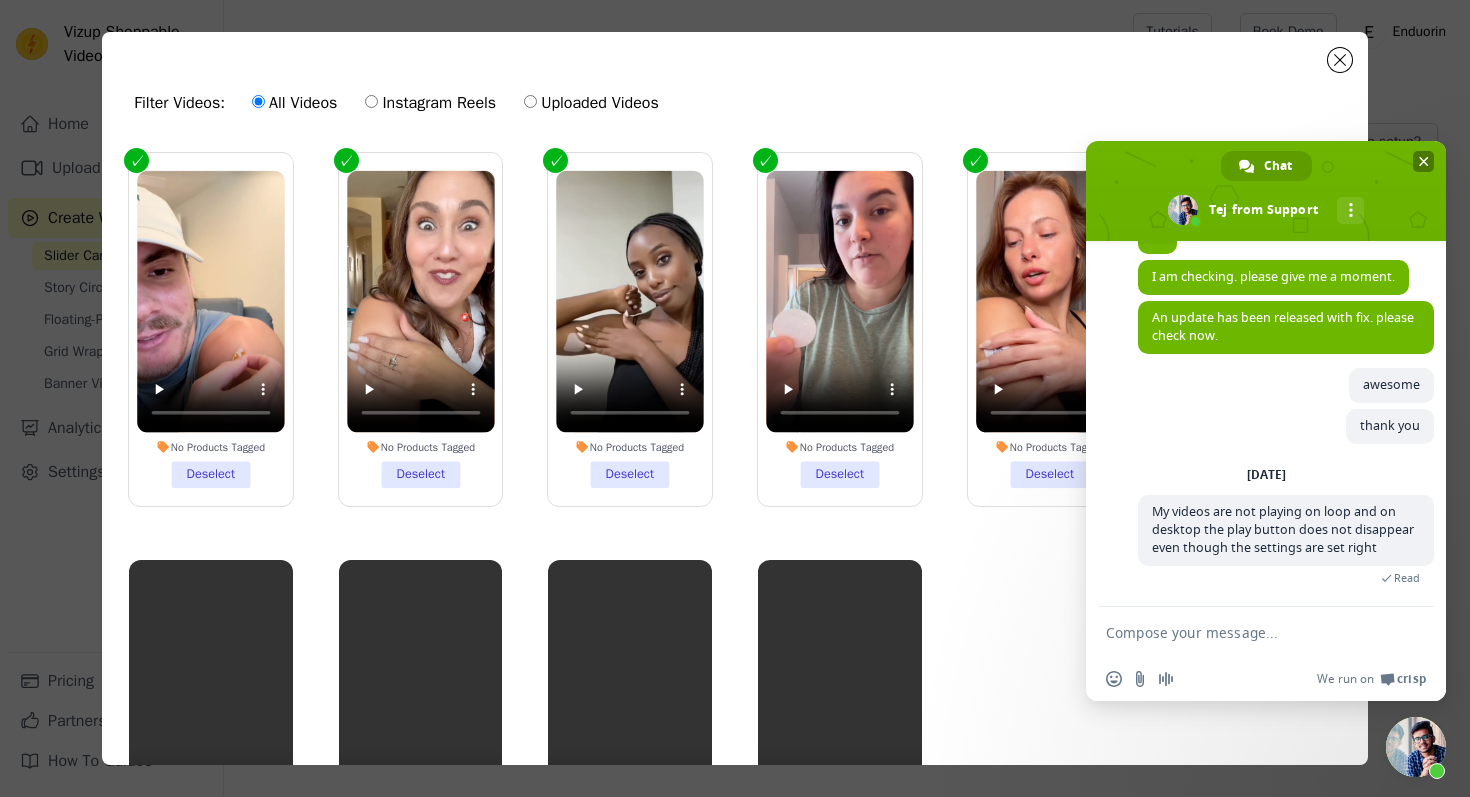 click at bounding box center [1423, 161] 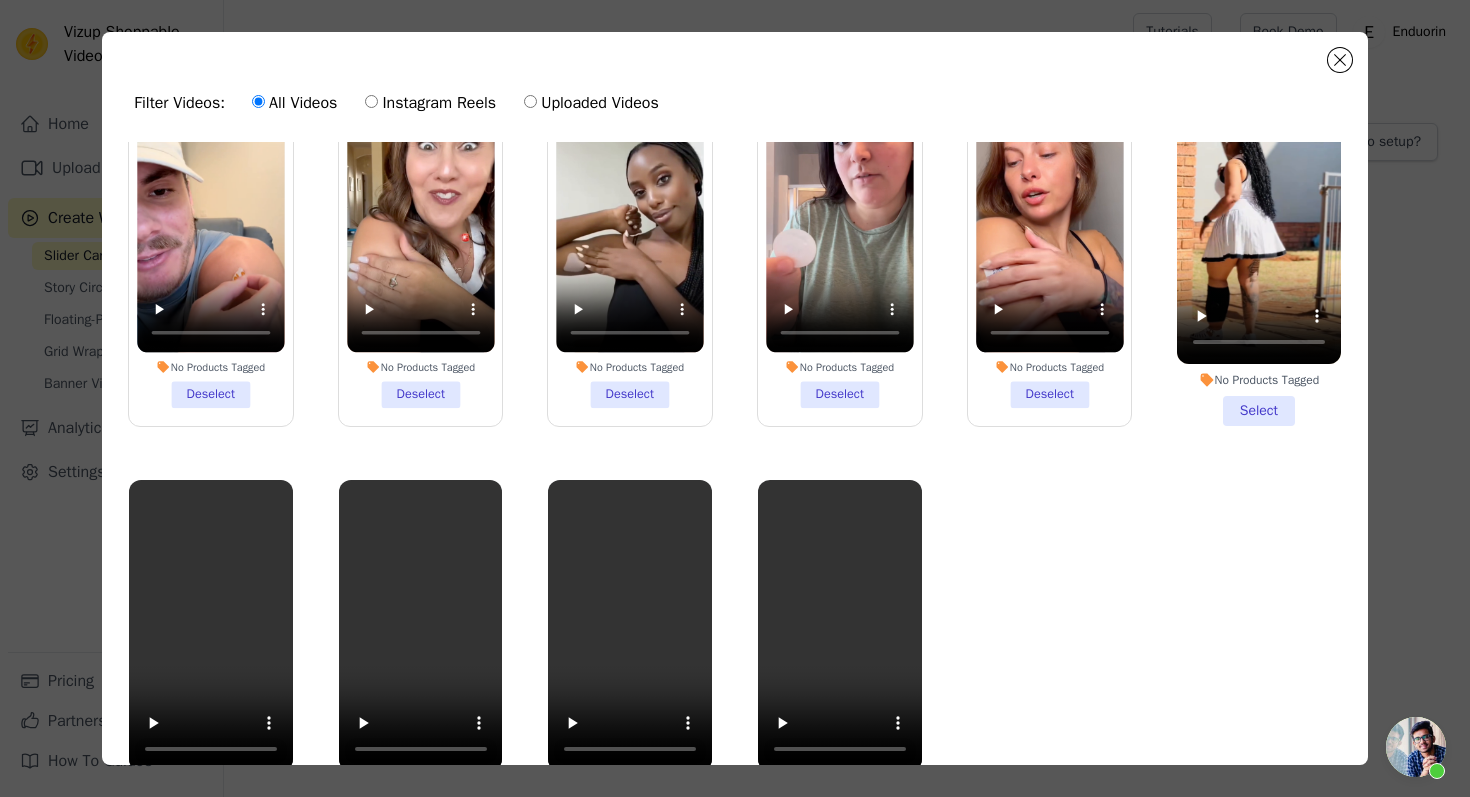 scroll, scrollTop: 0, scrollLeft: 0, axis: both 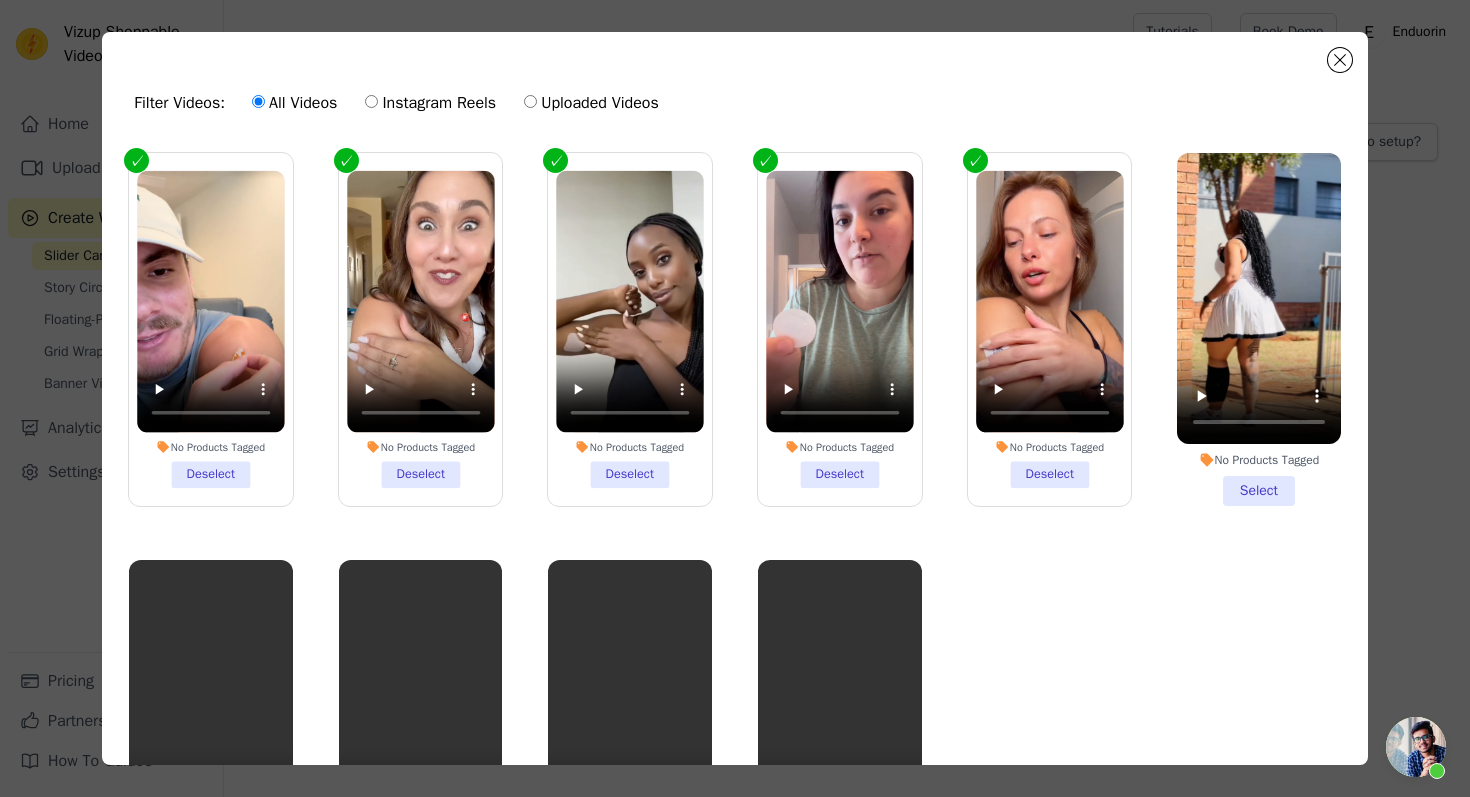 click on "No Products Tagged     Deselect
No Products Tagged     Deselect
No Products Tagged     Deselect
No Products Tagged     Deselect
No Products Tagged     Deselect
No Products Tagged     Select
No Products Tagged     Select
No Products Tagged     Select
No Products Tagged     Select
No Products Tagged     Select" at bounding box center (734, 508) 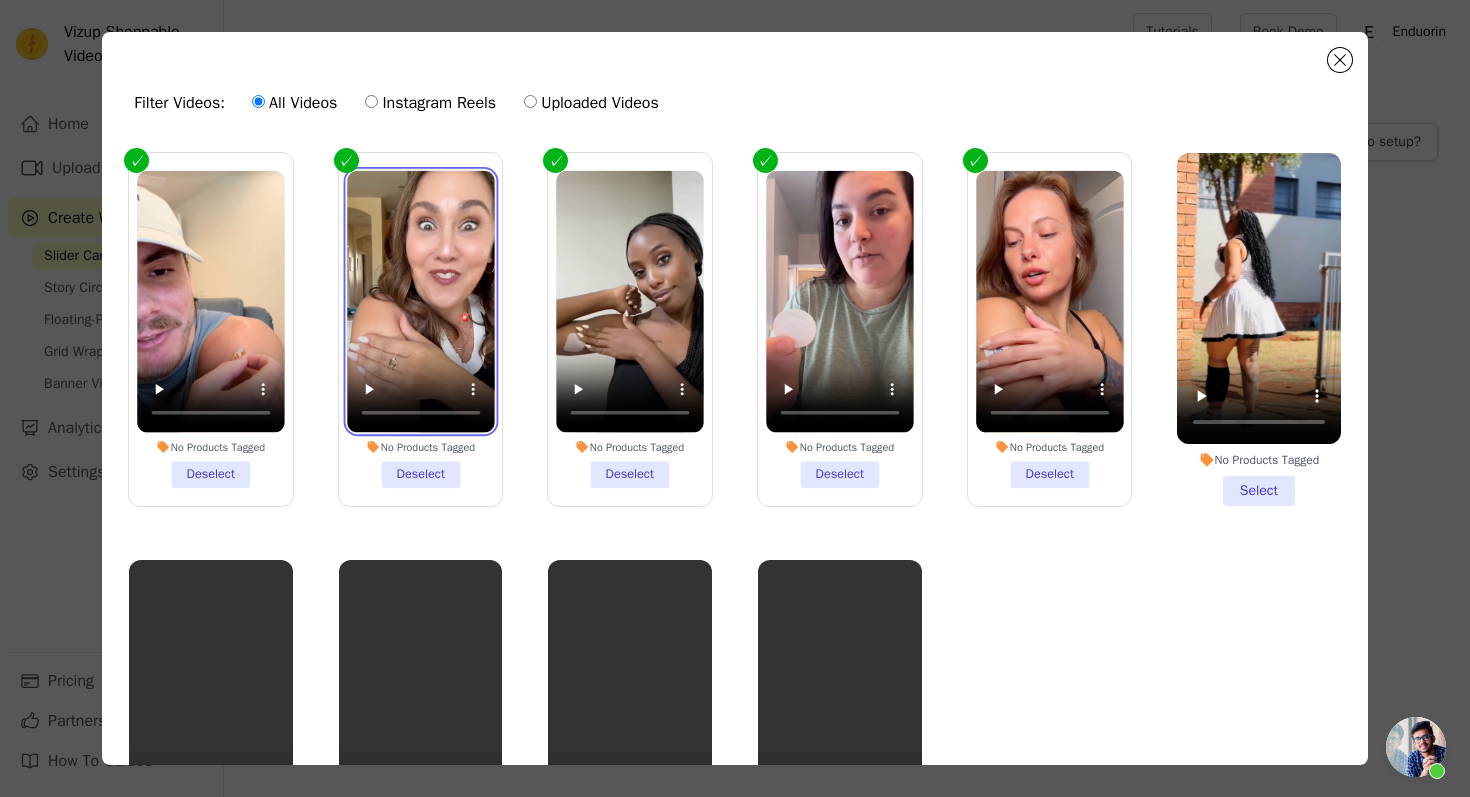 click at bounding box center (420, 302) 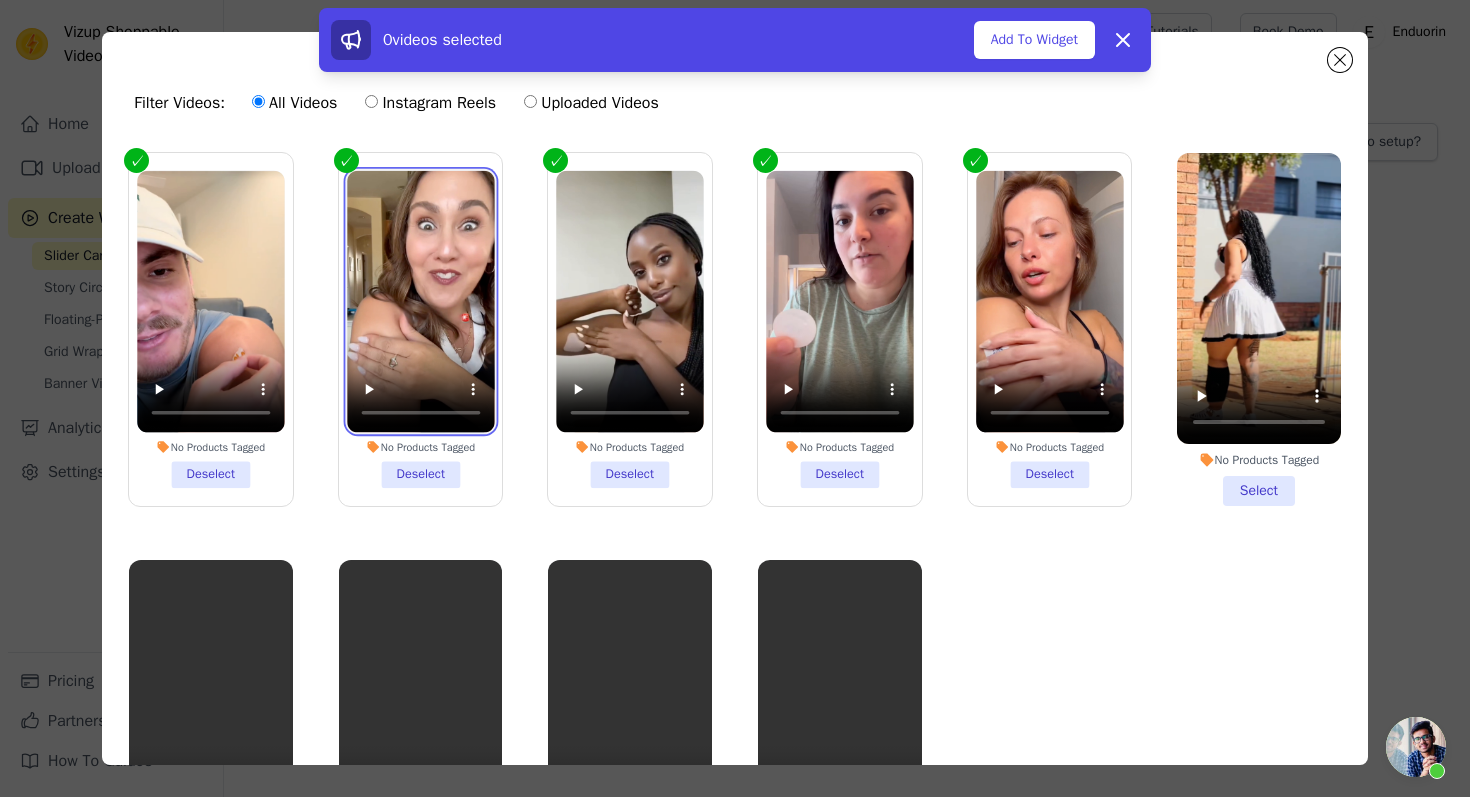 click at bounding box center (420, 302) 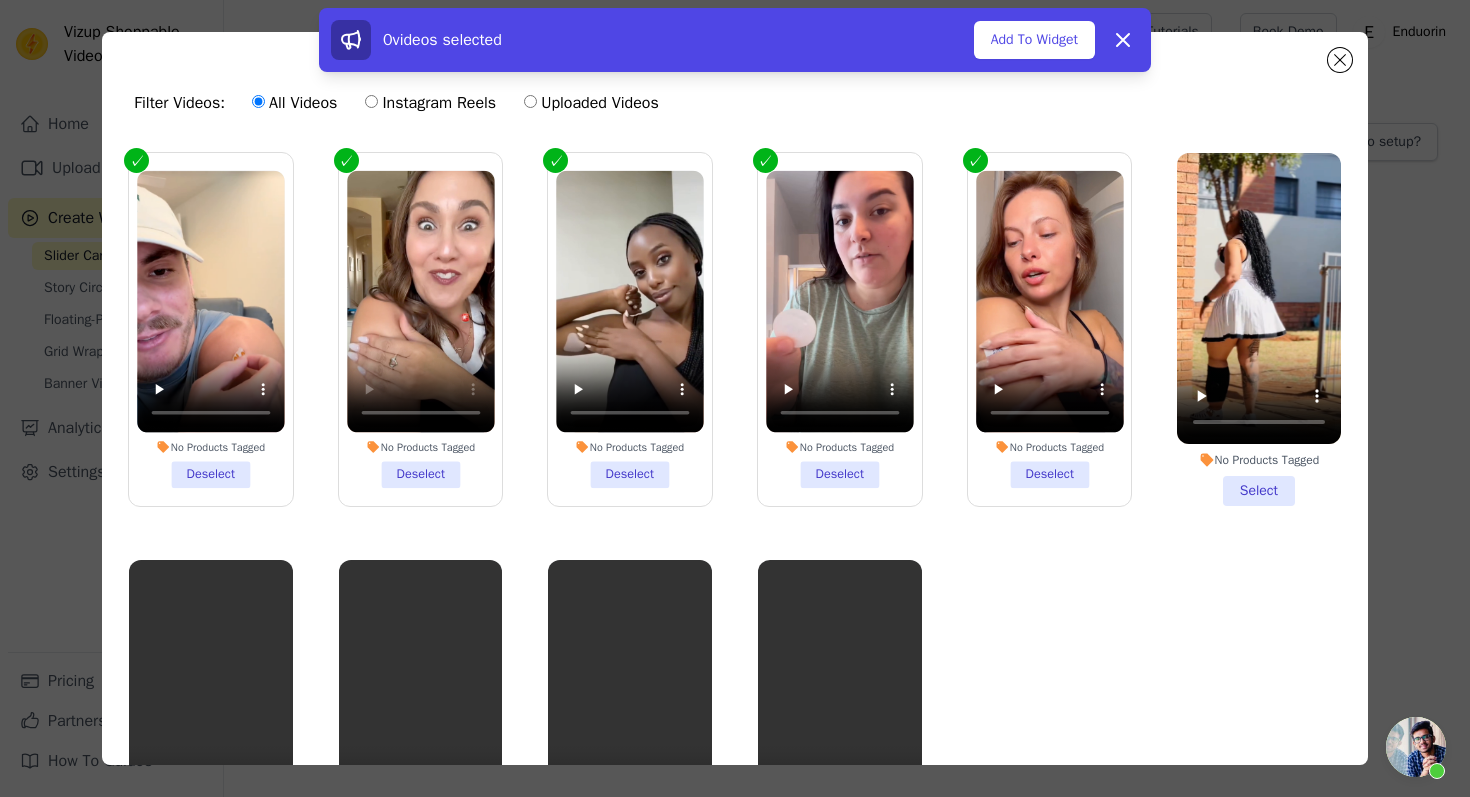 click on "No Products Tagged     Deselect
No Products Tagged     Deselect
No Products Tagged     Deselect
No Products Tagged     Deselect
No Products Tagged     Deselect
No Products Tagged     Select
No Products Tagged     Select
No Products Tagged     Select
No Products Tagged     Select
No Products Tagged     Select" at bounding box center [734, 508] 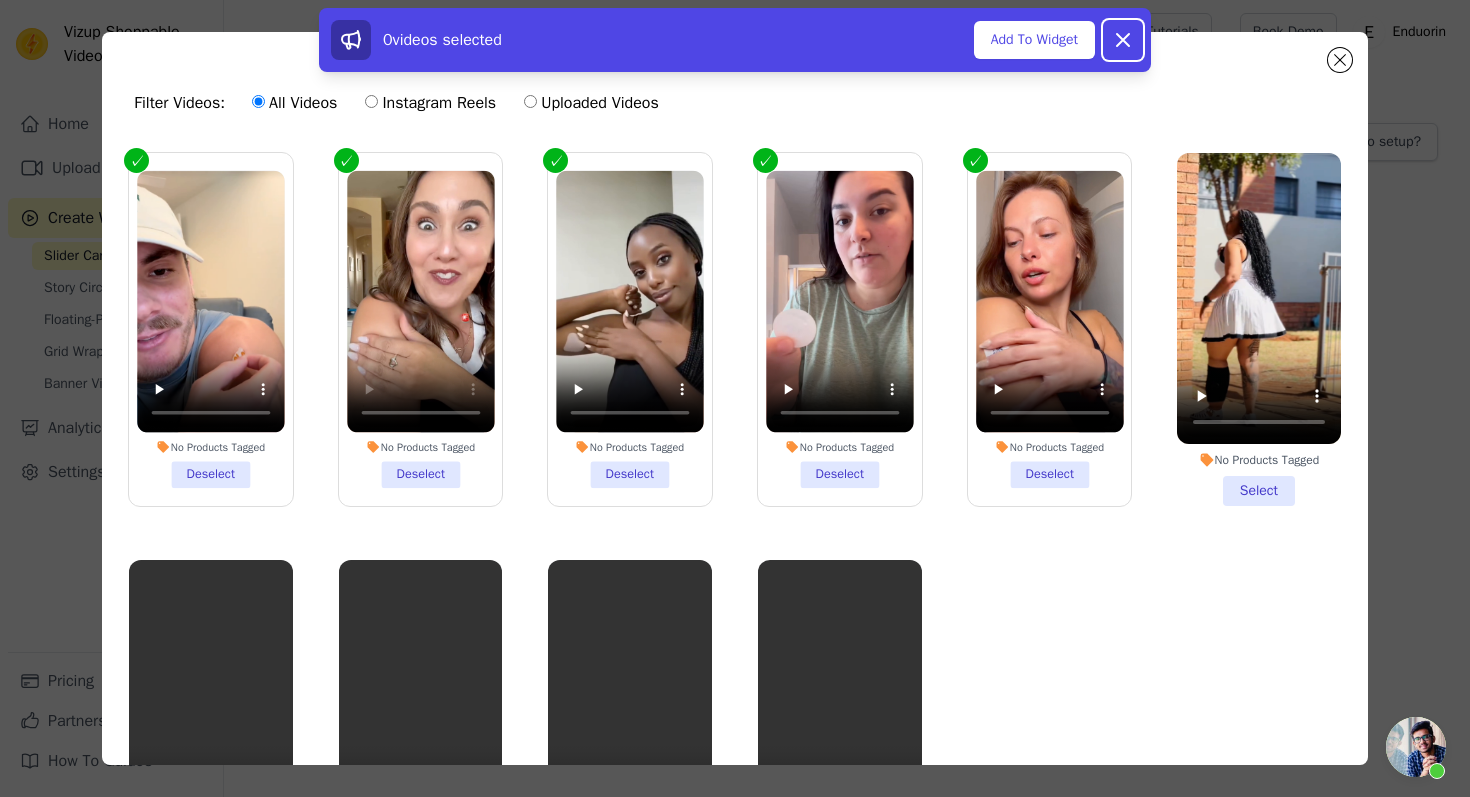 click 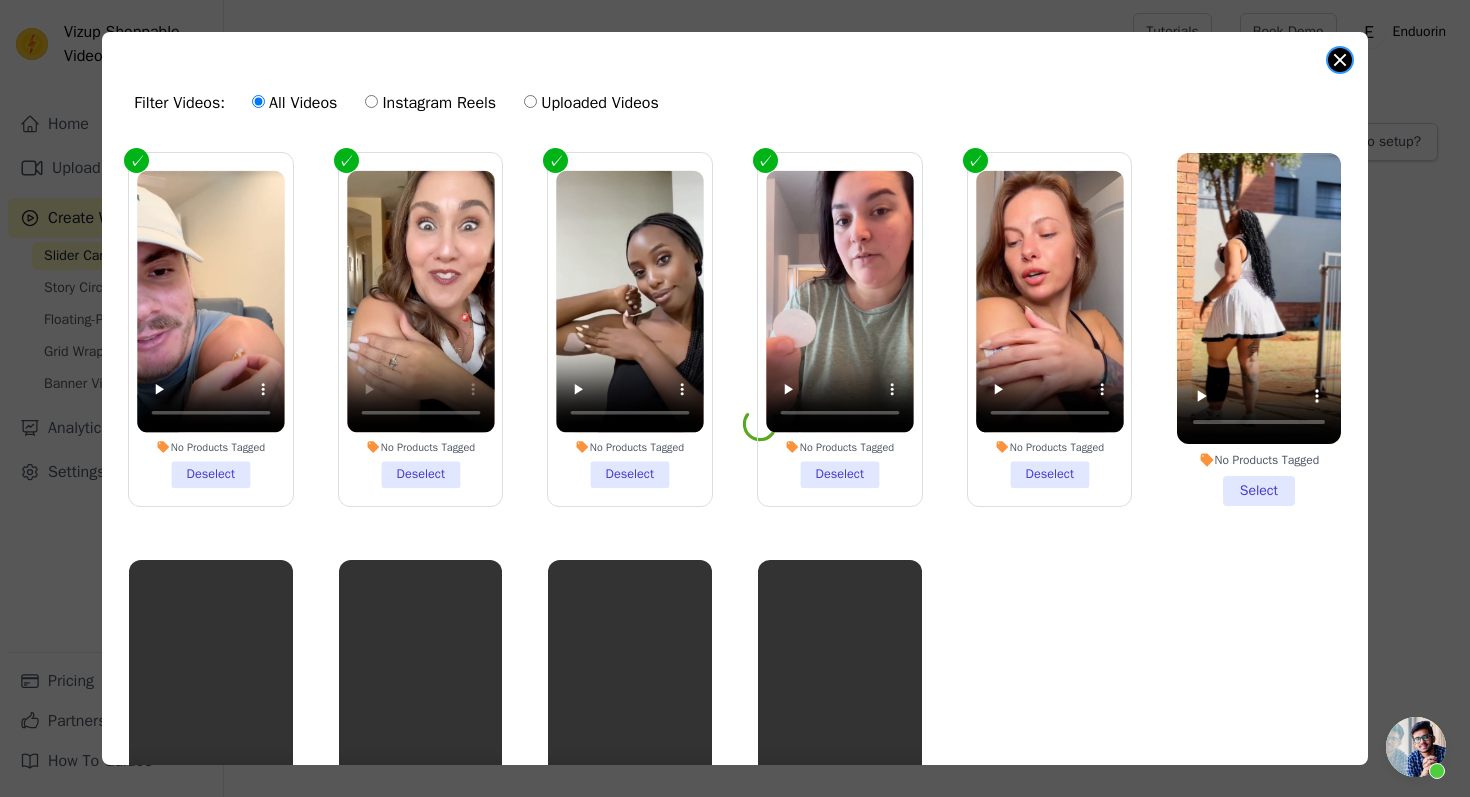 click at bounding box center (1340, 60) 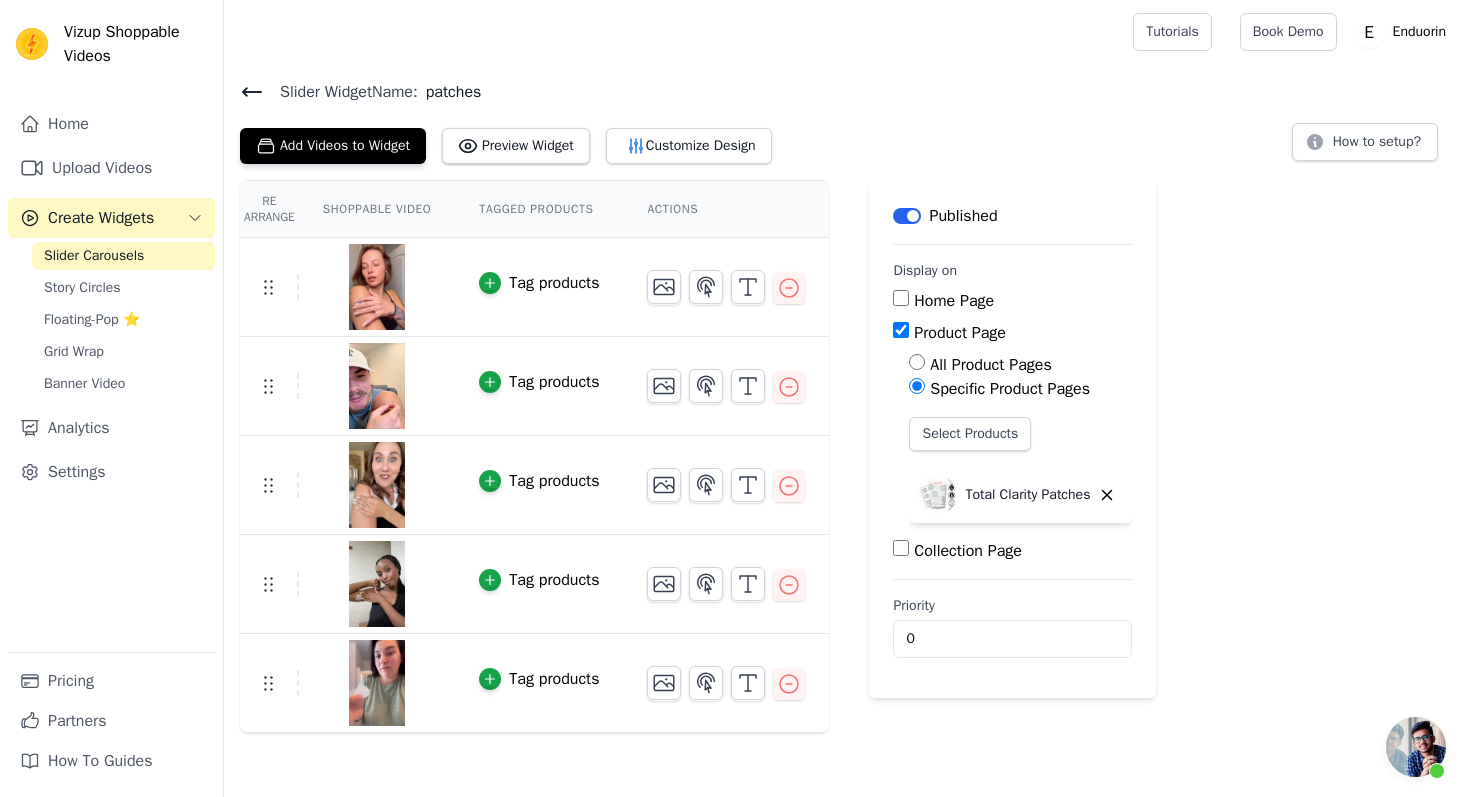 click at bounding box center [1416, 747] 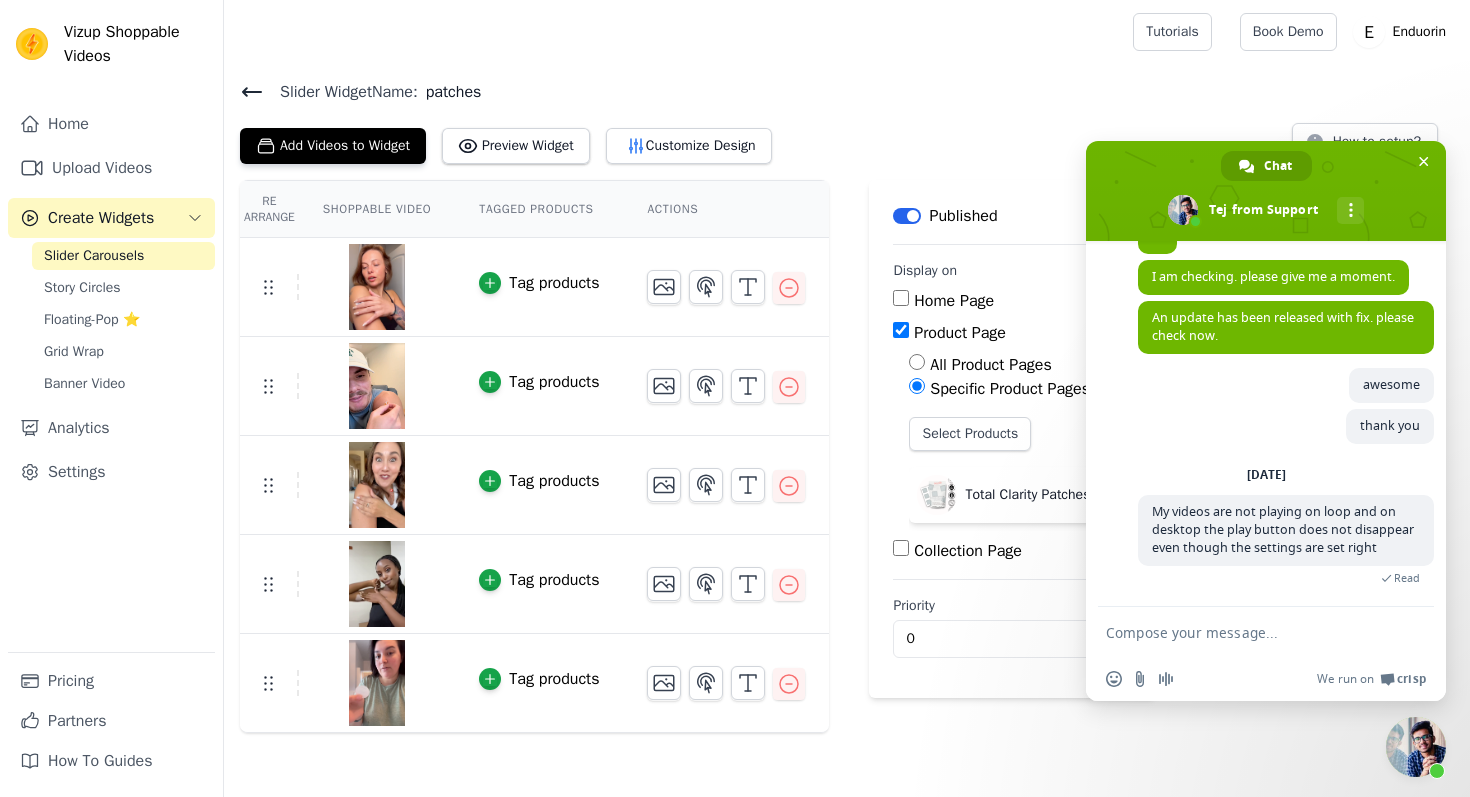 click at bounding box center (1416, 747) 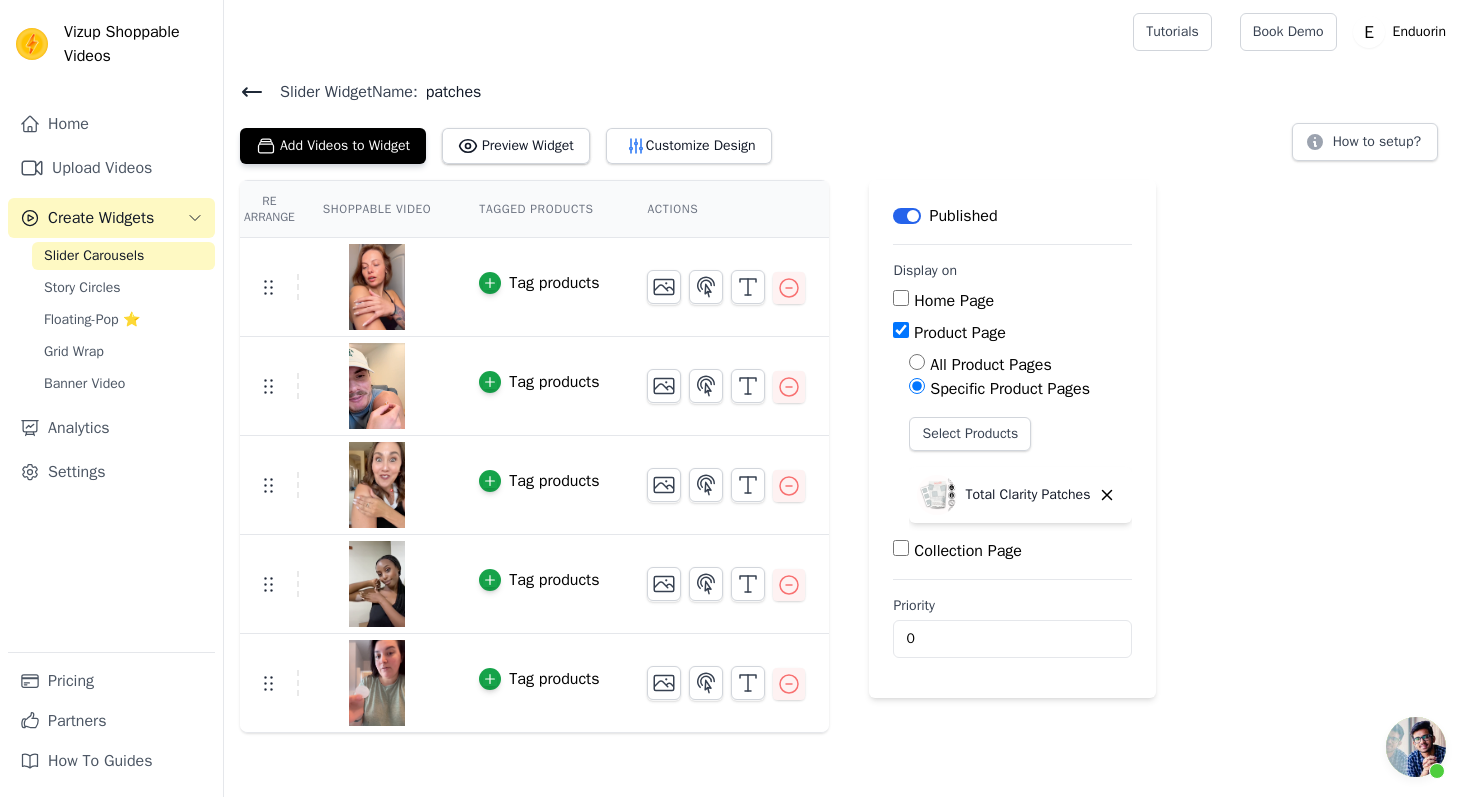 click at bounding box center [1416, 747] 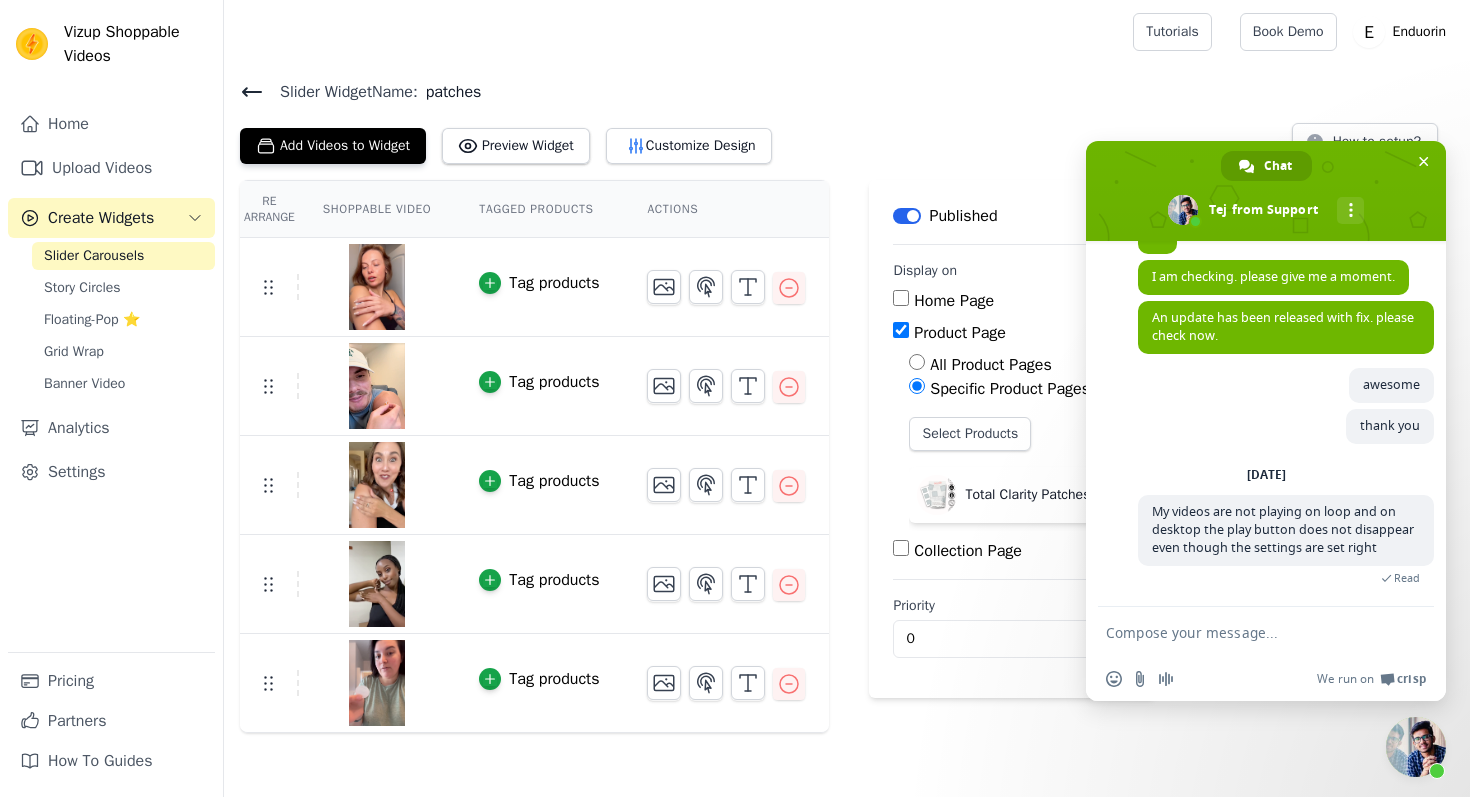 click at bounding box center (1246, 632) 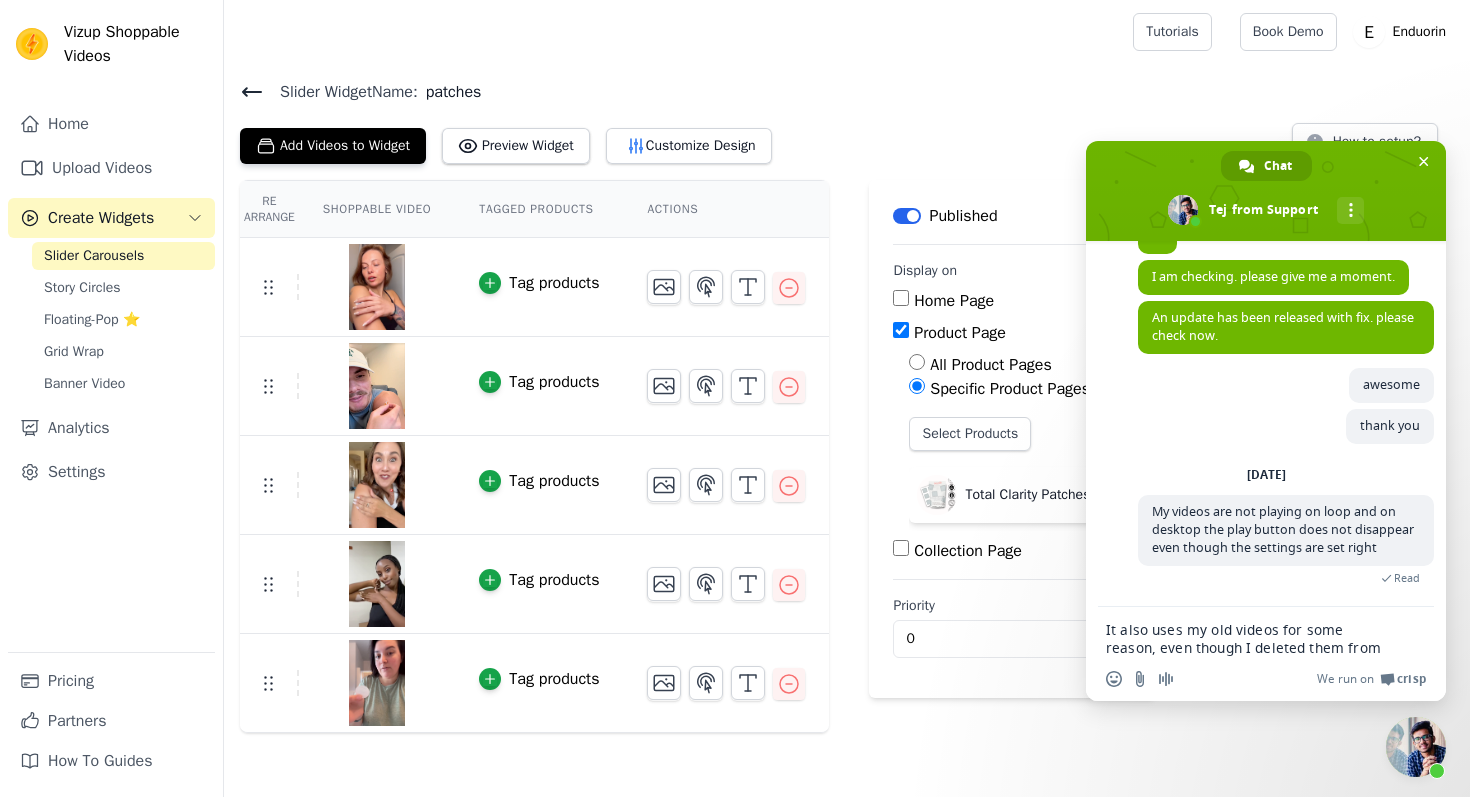 scroll, scrollTop: 21, scrollLeft: 0, axis: vertical 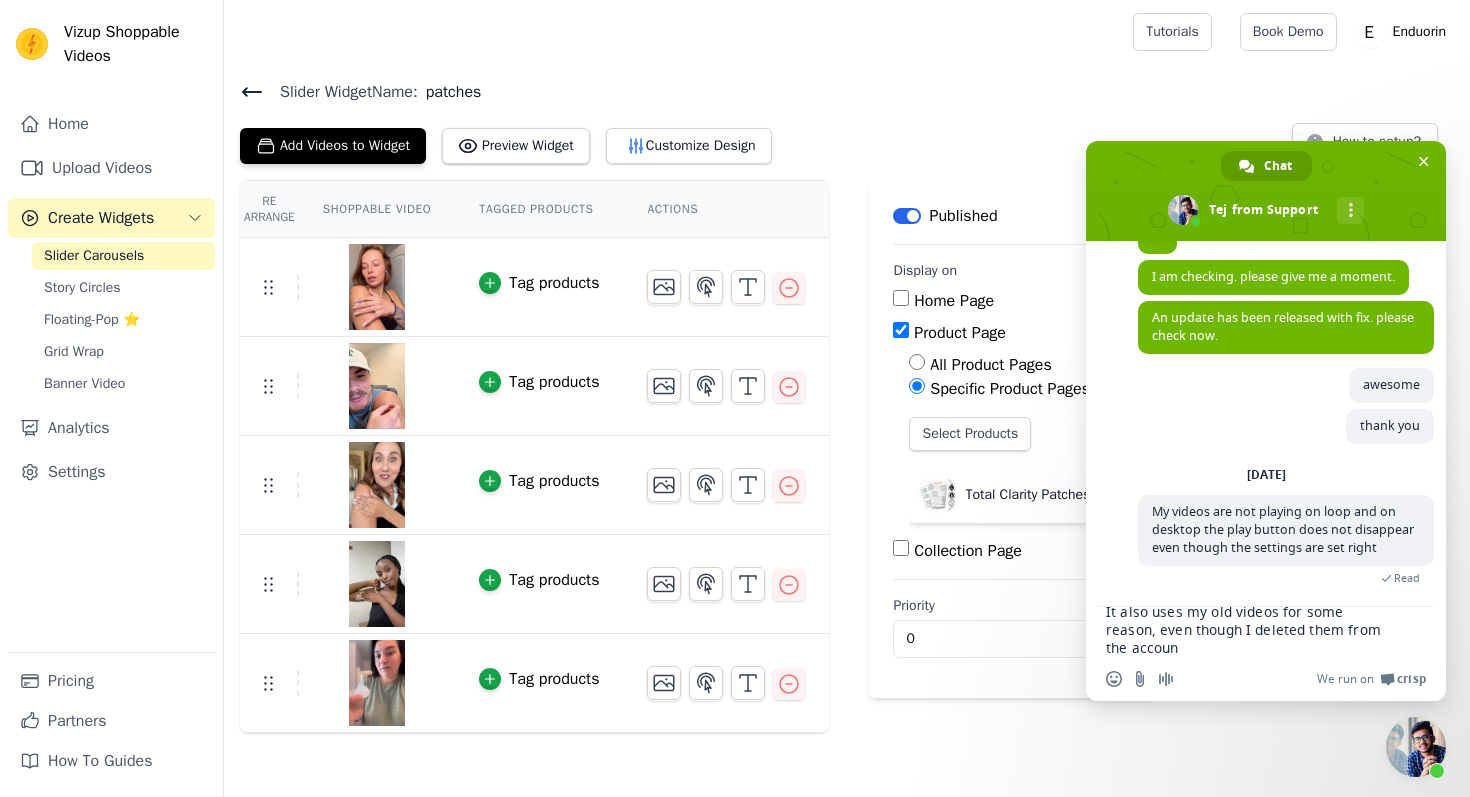 type on "It also uses my old videos for some reason, even though I deleted them from the account" 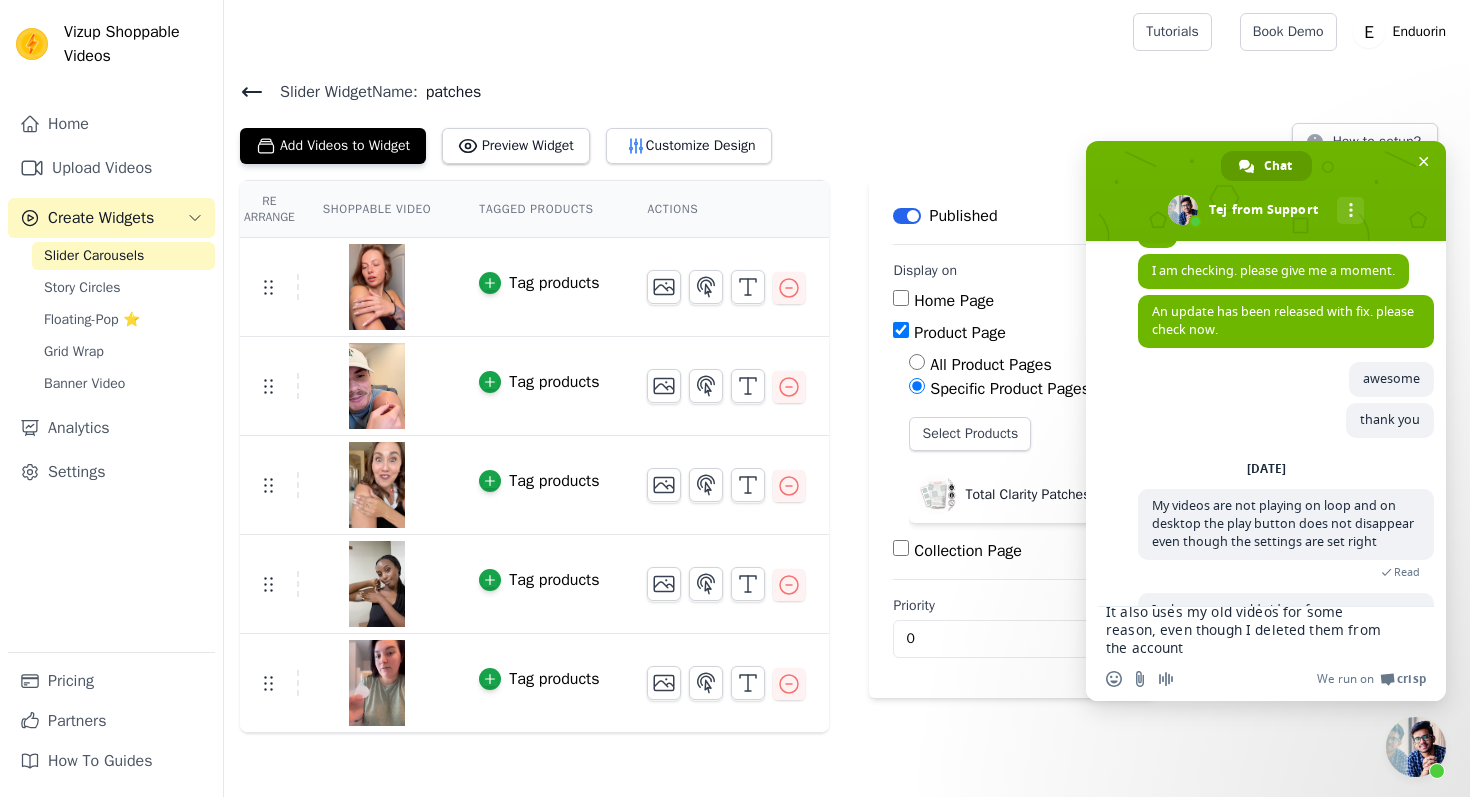 scroll, scrollTop: 0, scrollLeft: 0, axis: both 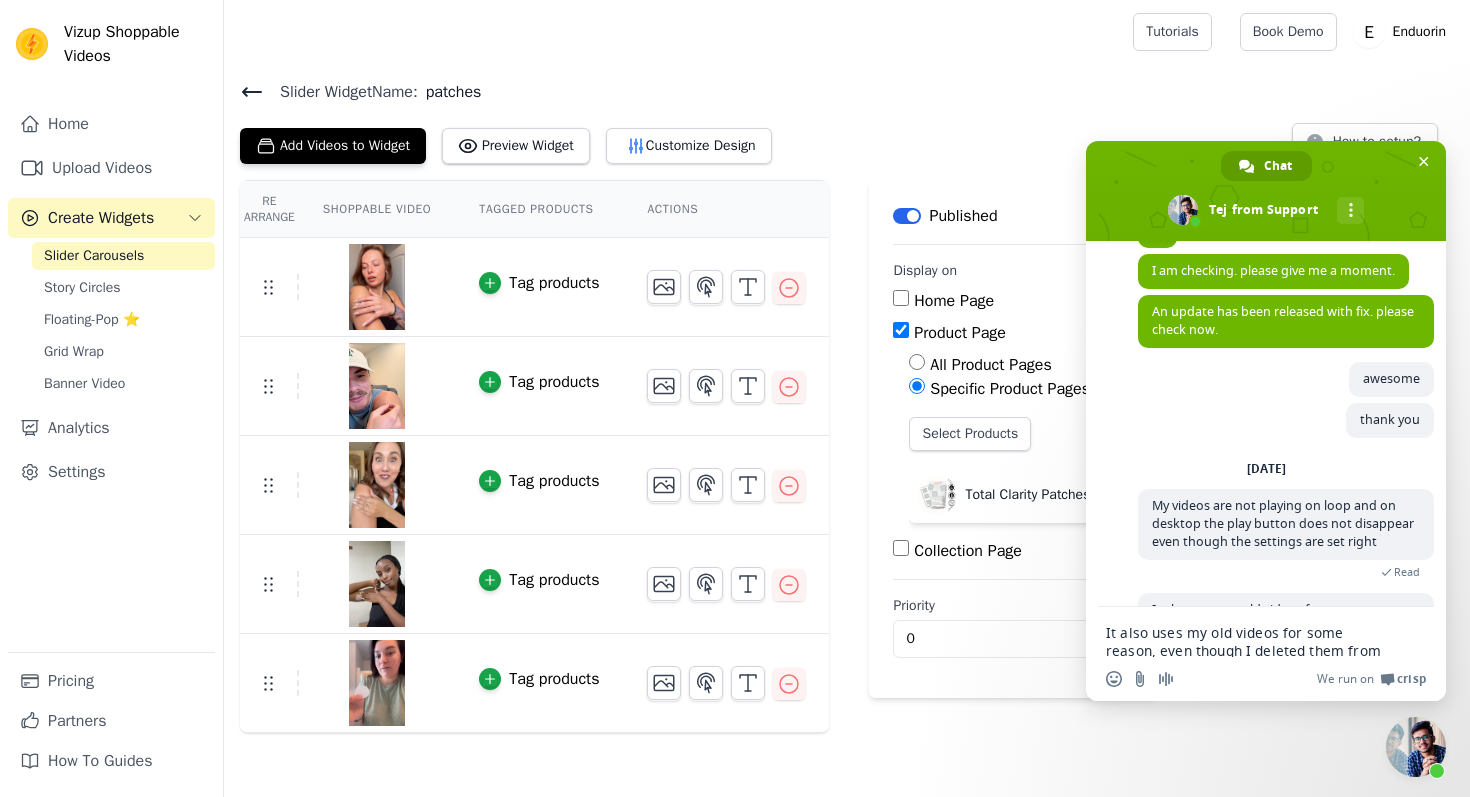 type 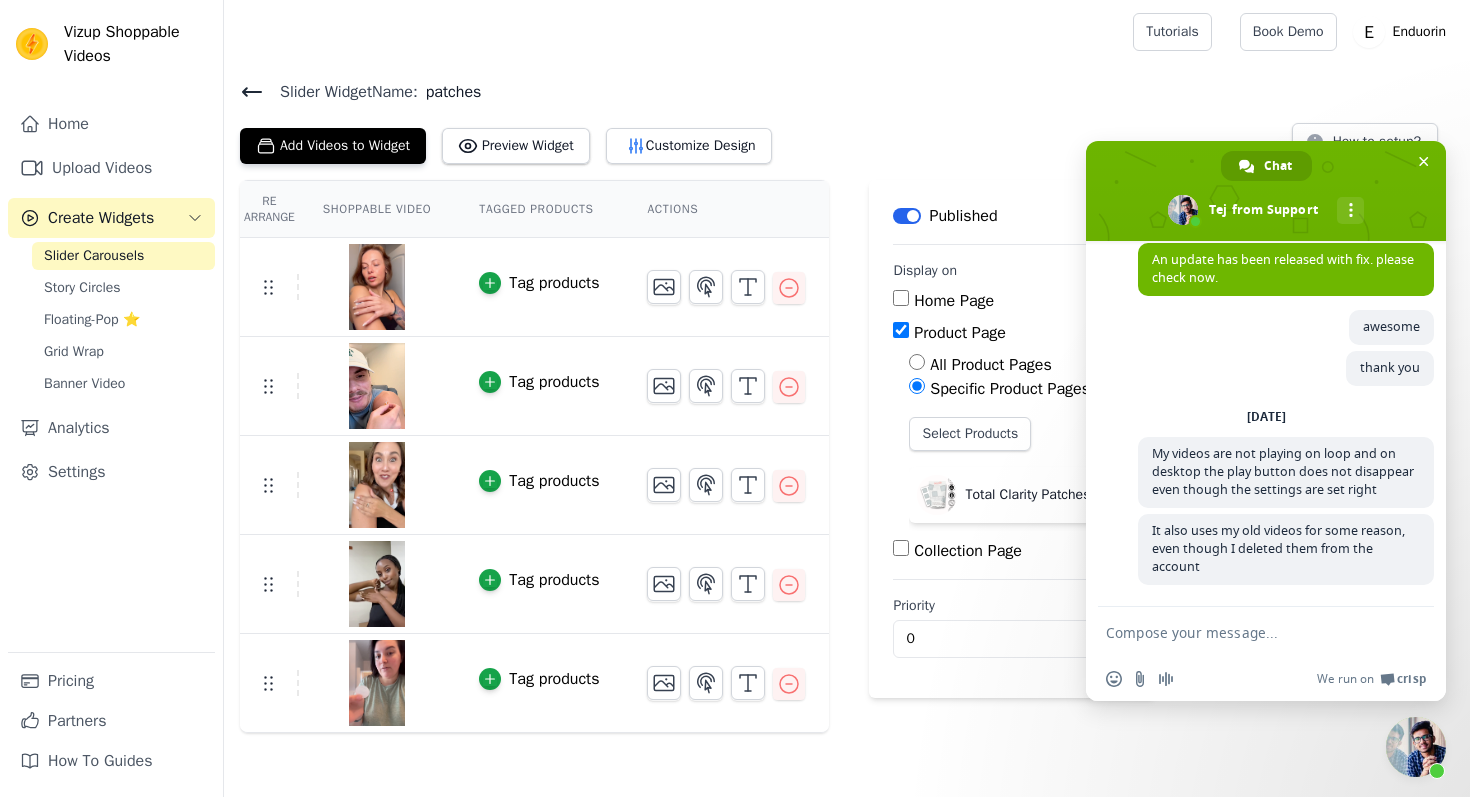 scroll, scrollTop: 462, scrollLeft: 0, axis: vertical 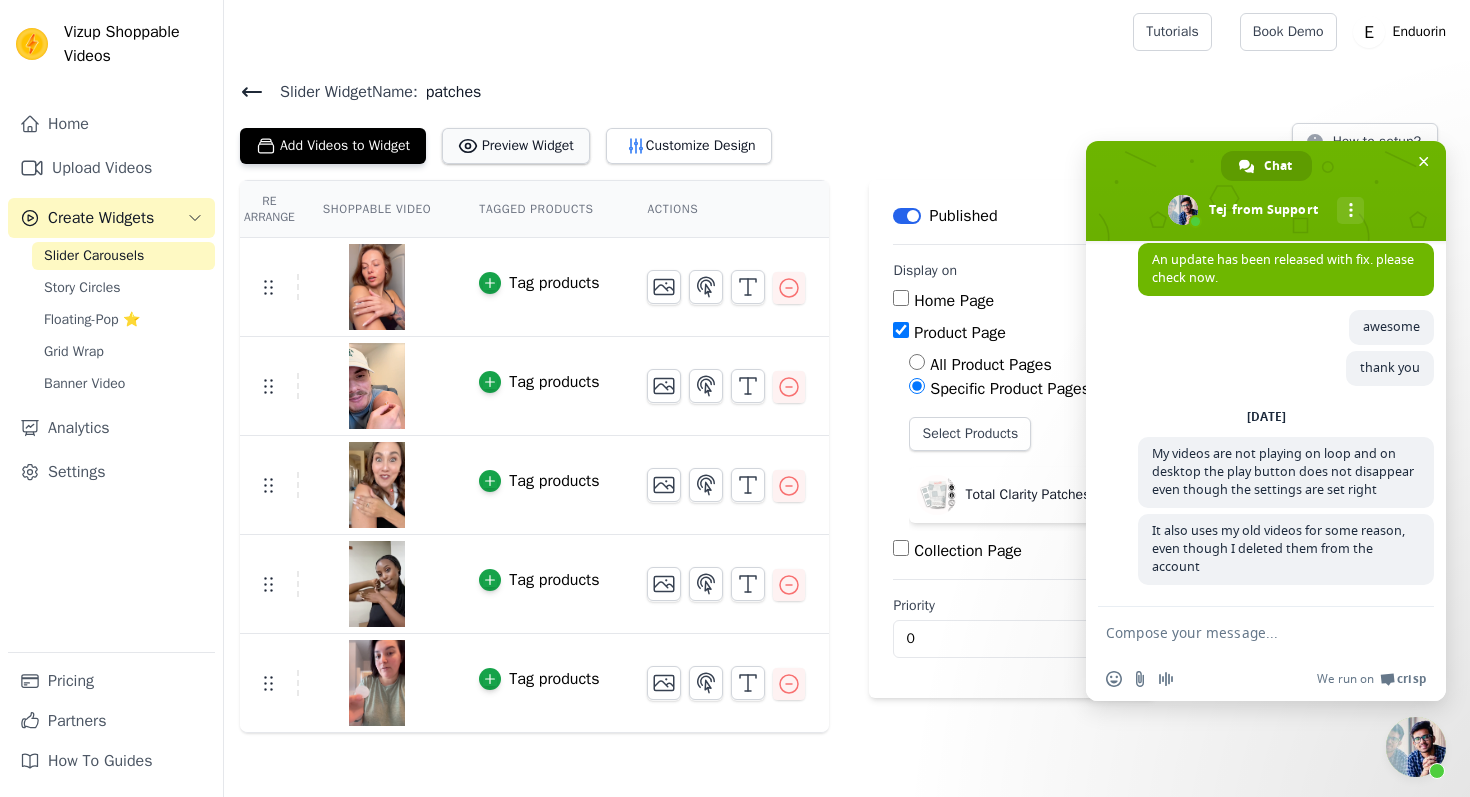 click on "Preview Widget" at bounding box center [516, 146] 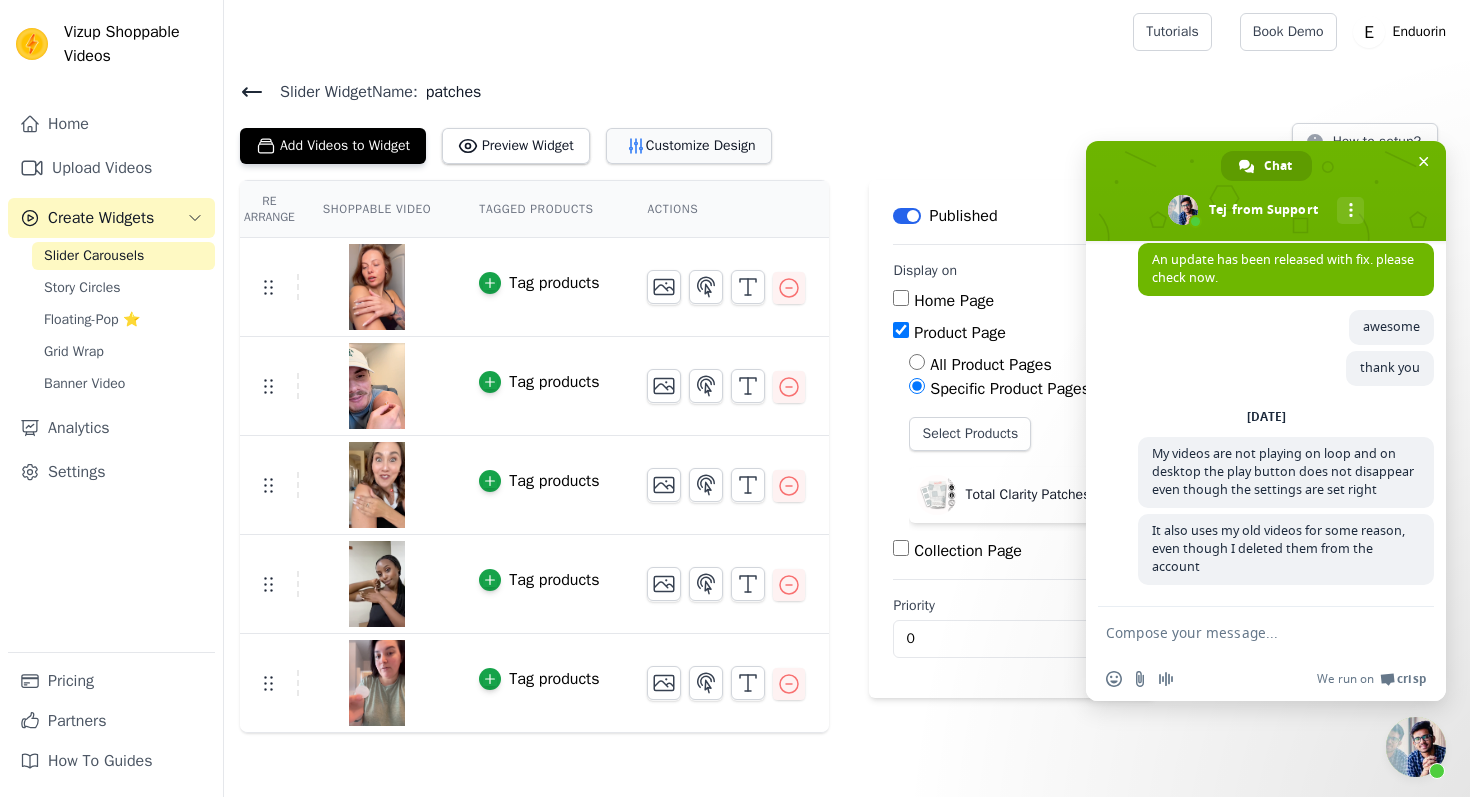 click on "Customize Design" at bounding box center [689, 146] 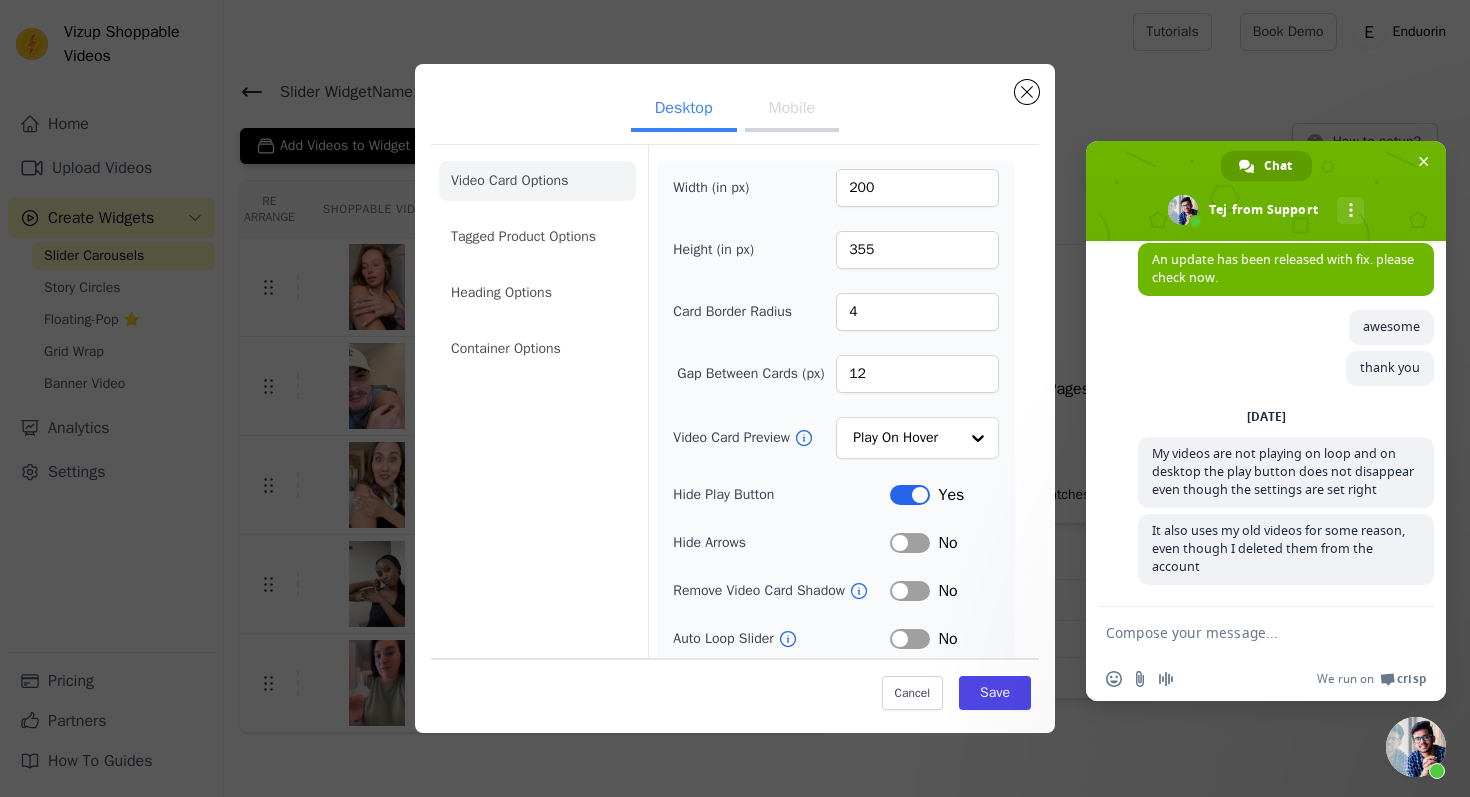 click on "Mobile" at bounding box center [792, 110] 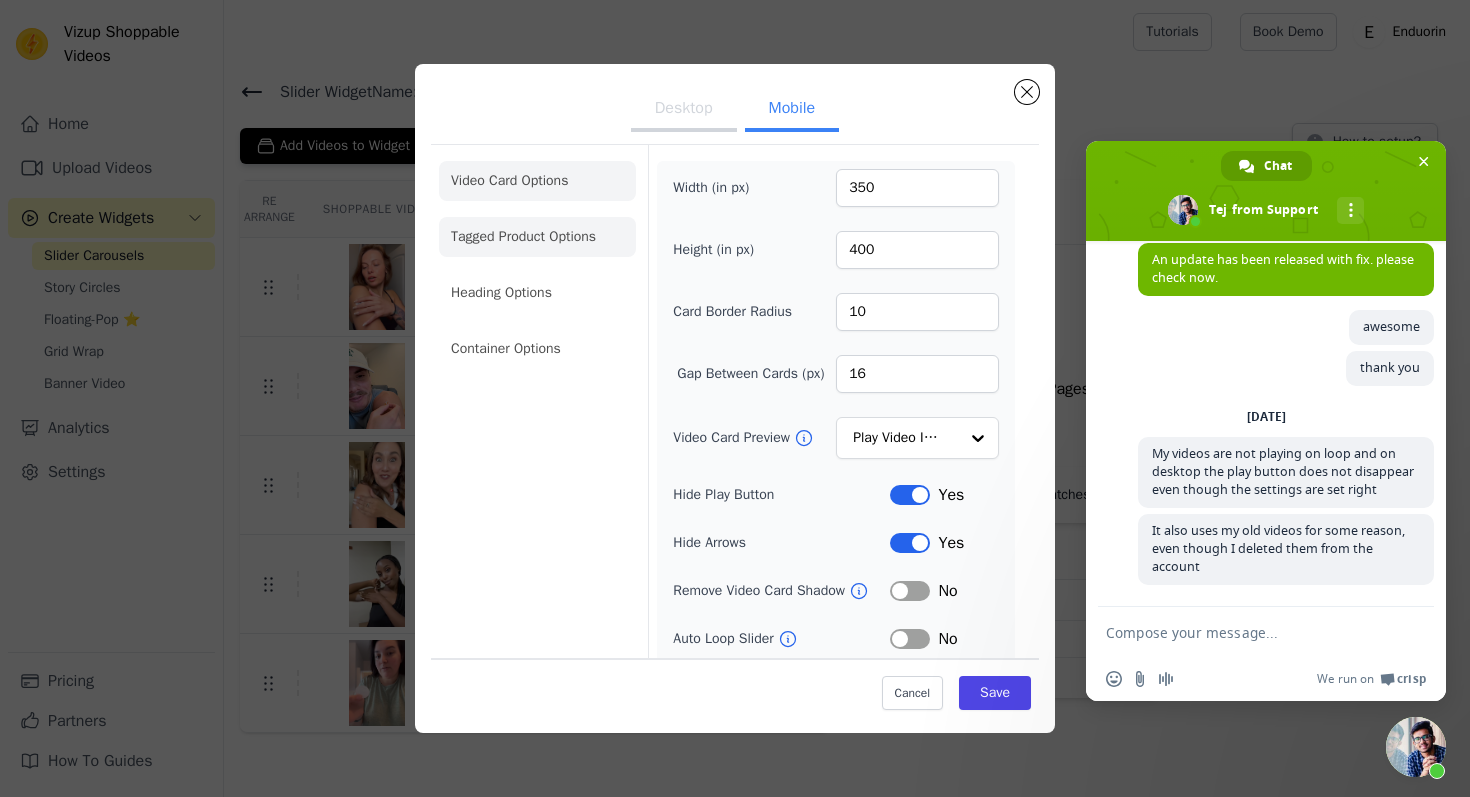 click on "Tagged Product Options" 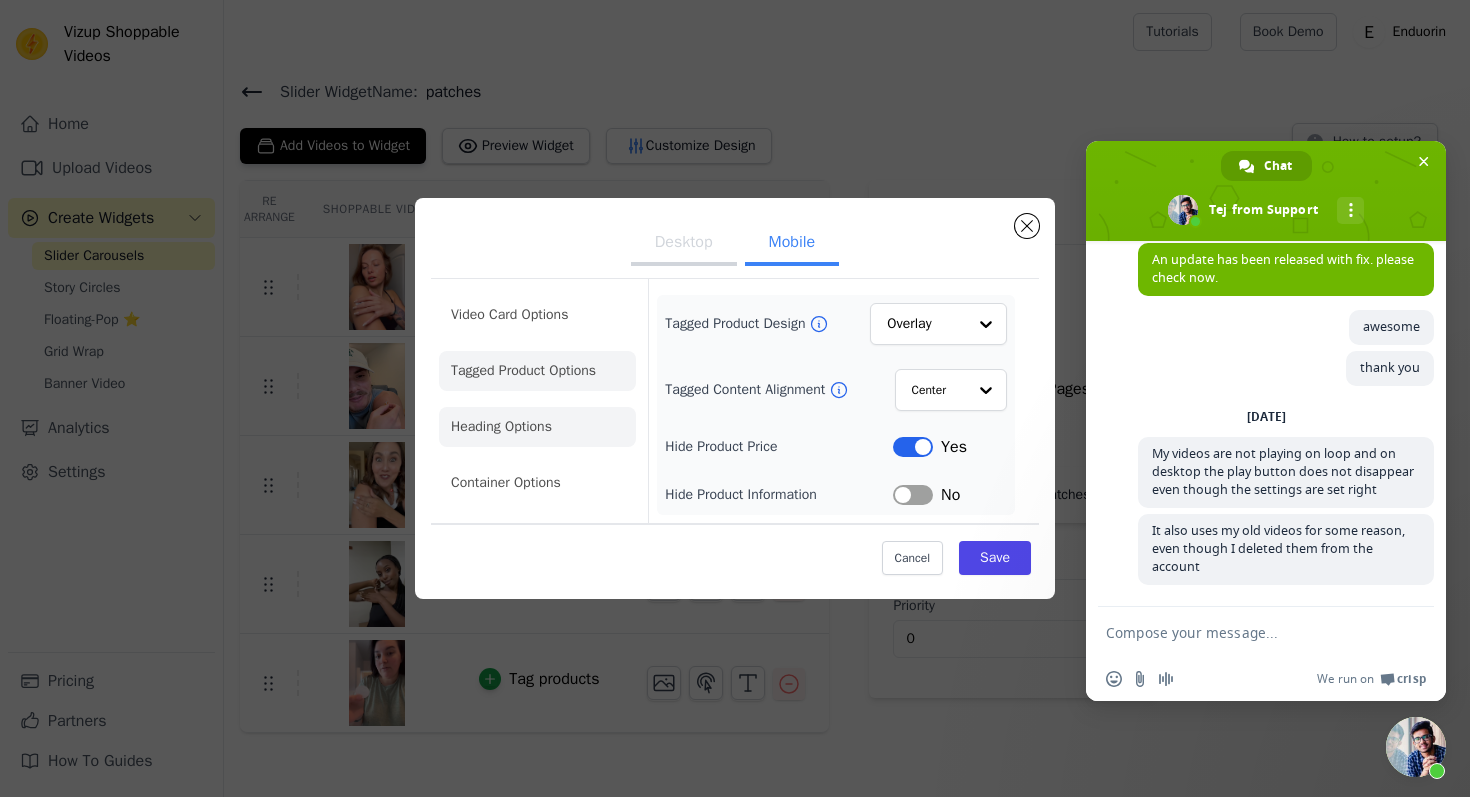 click on "Heading Options" 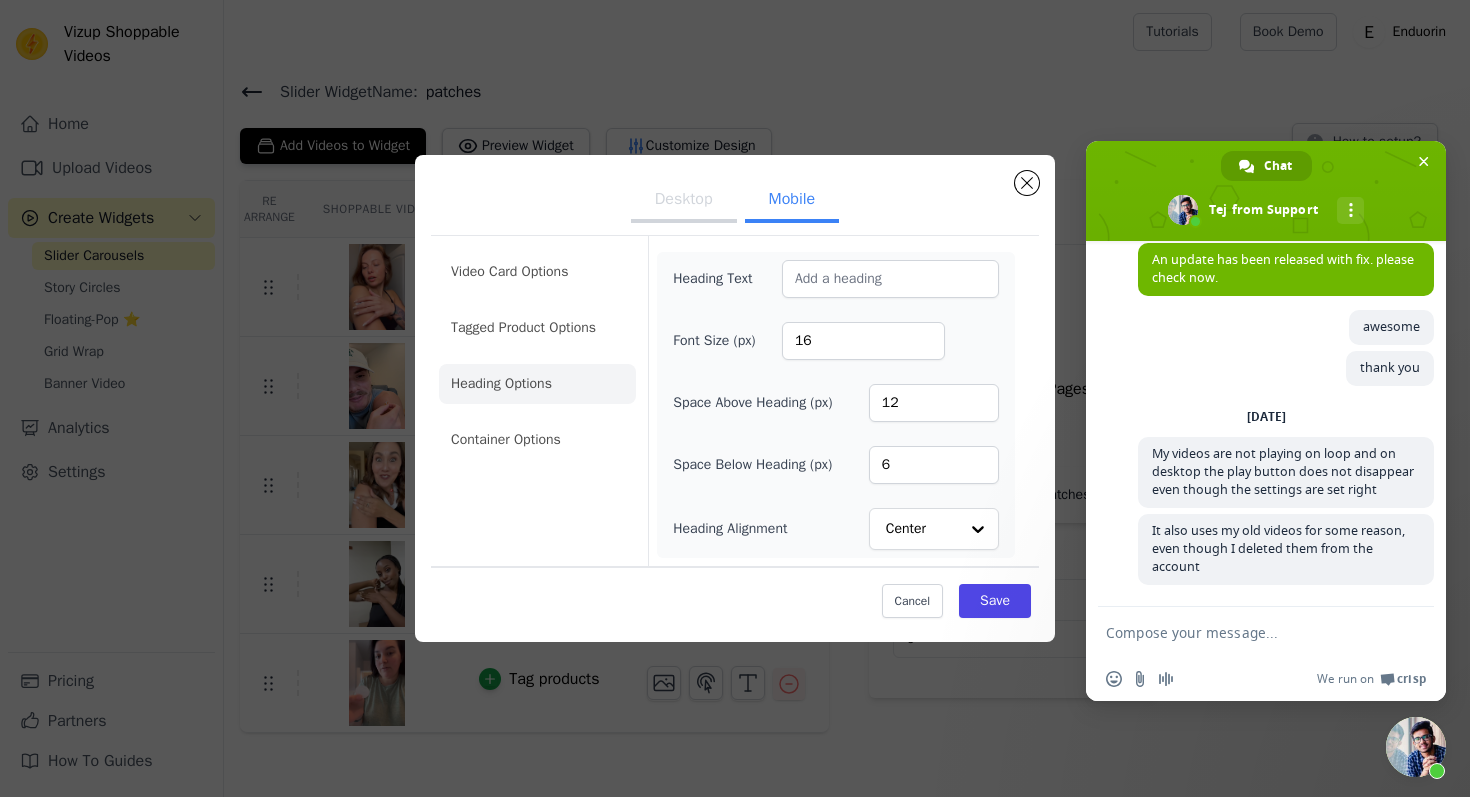 click on "Video Card Options Tagged Product Options Heading Options Container Options" at bounding box center (537, 356) 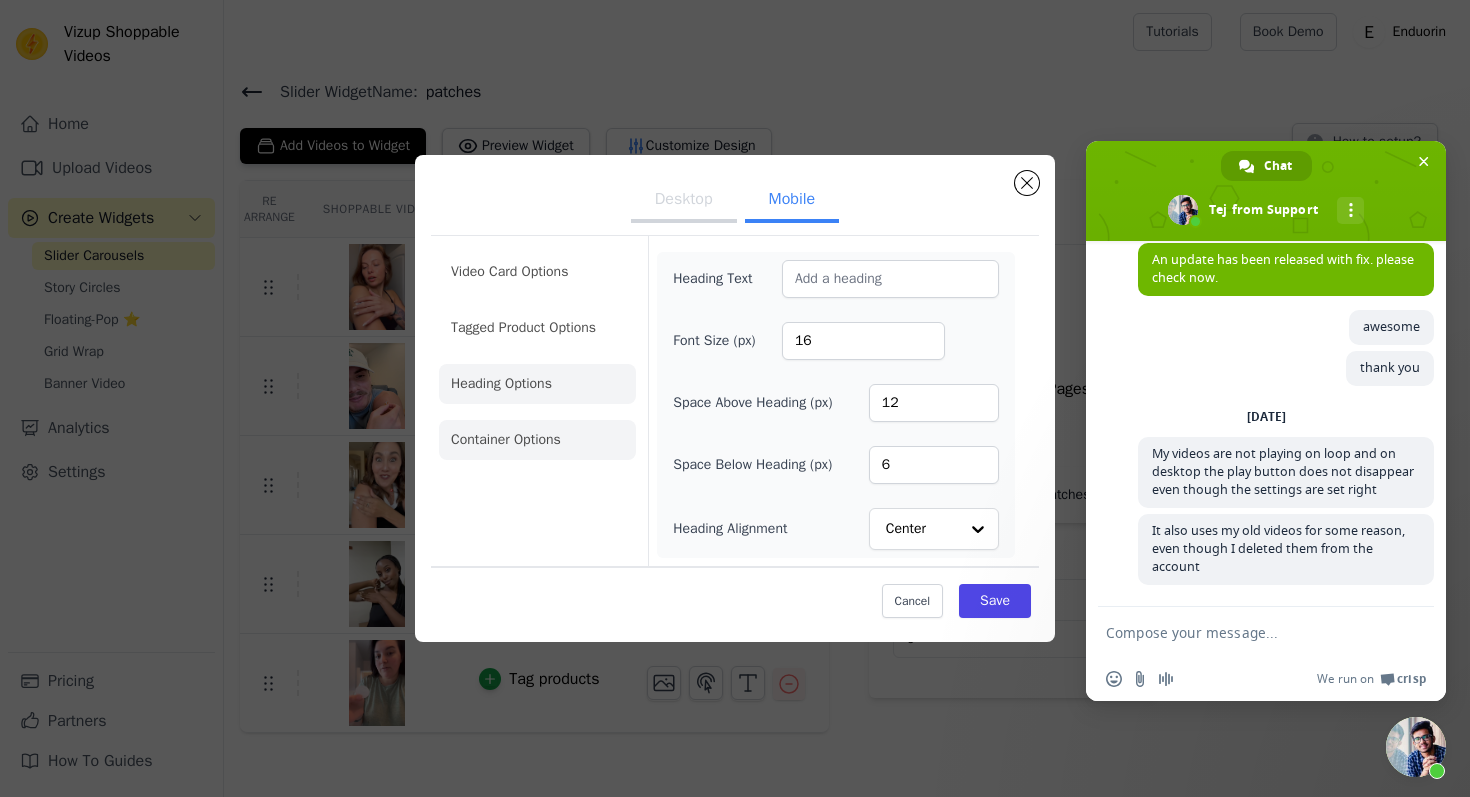click on "Container Options" 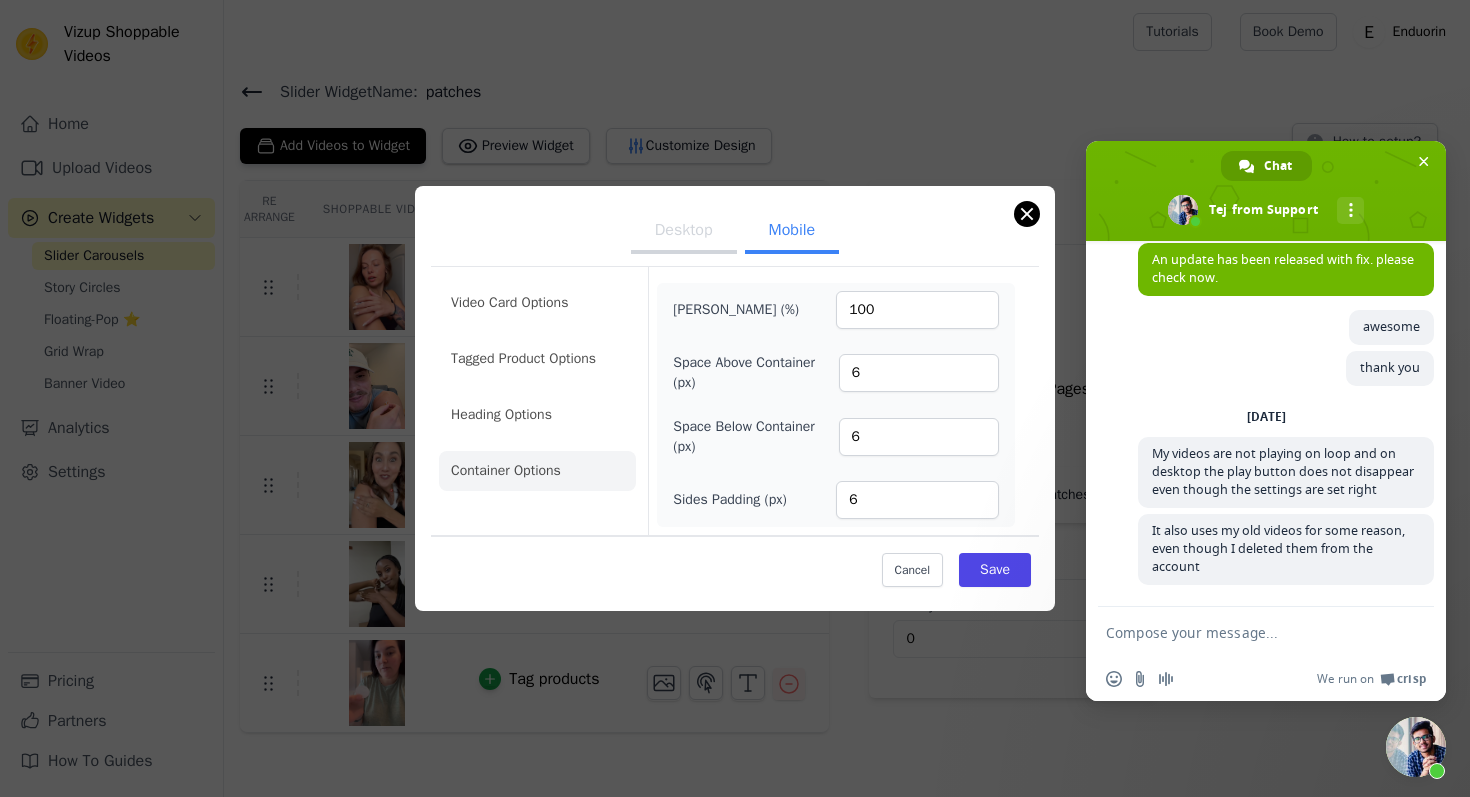 drag, startPoint x: 1040, startPoint y: 214, endPoint x: 1026, endPoint y: 214, distance: 14 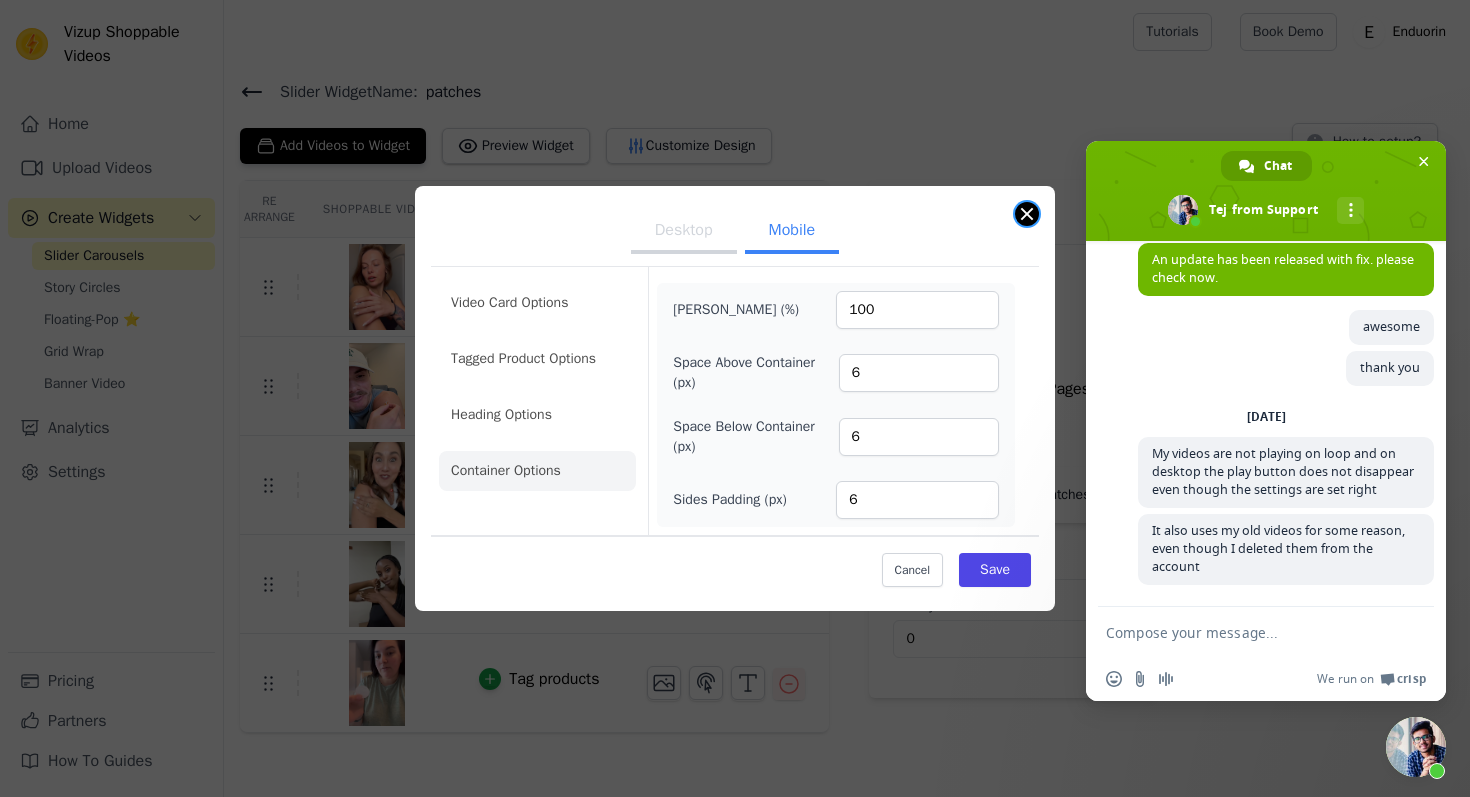 click at bounding box center [1027, 214] 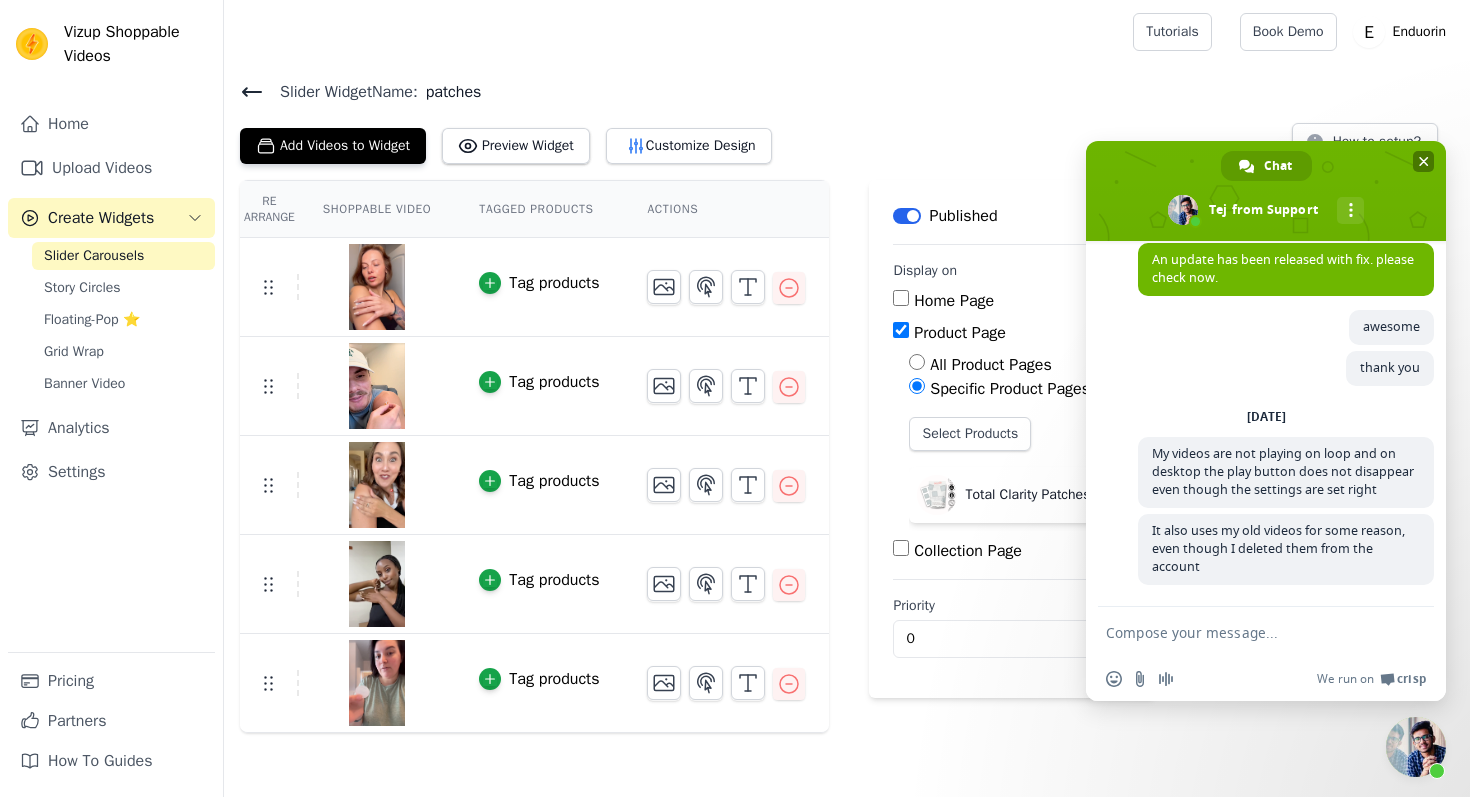 click at bounding box center [1424, 161] 